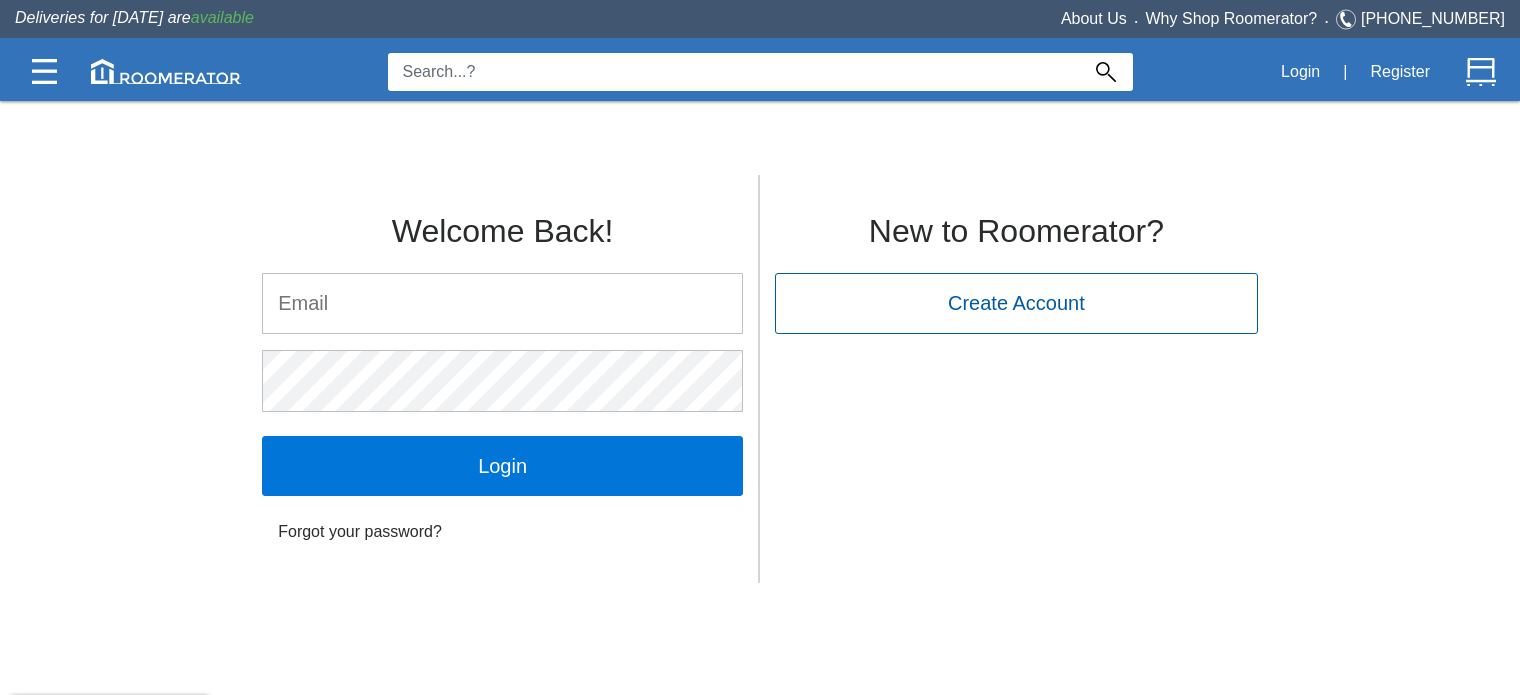 type on "[EMAIL_ADDRESS][DOMAIN_NAME]" 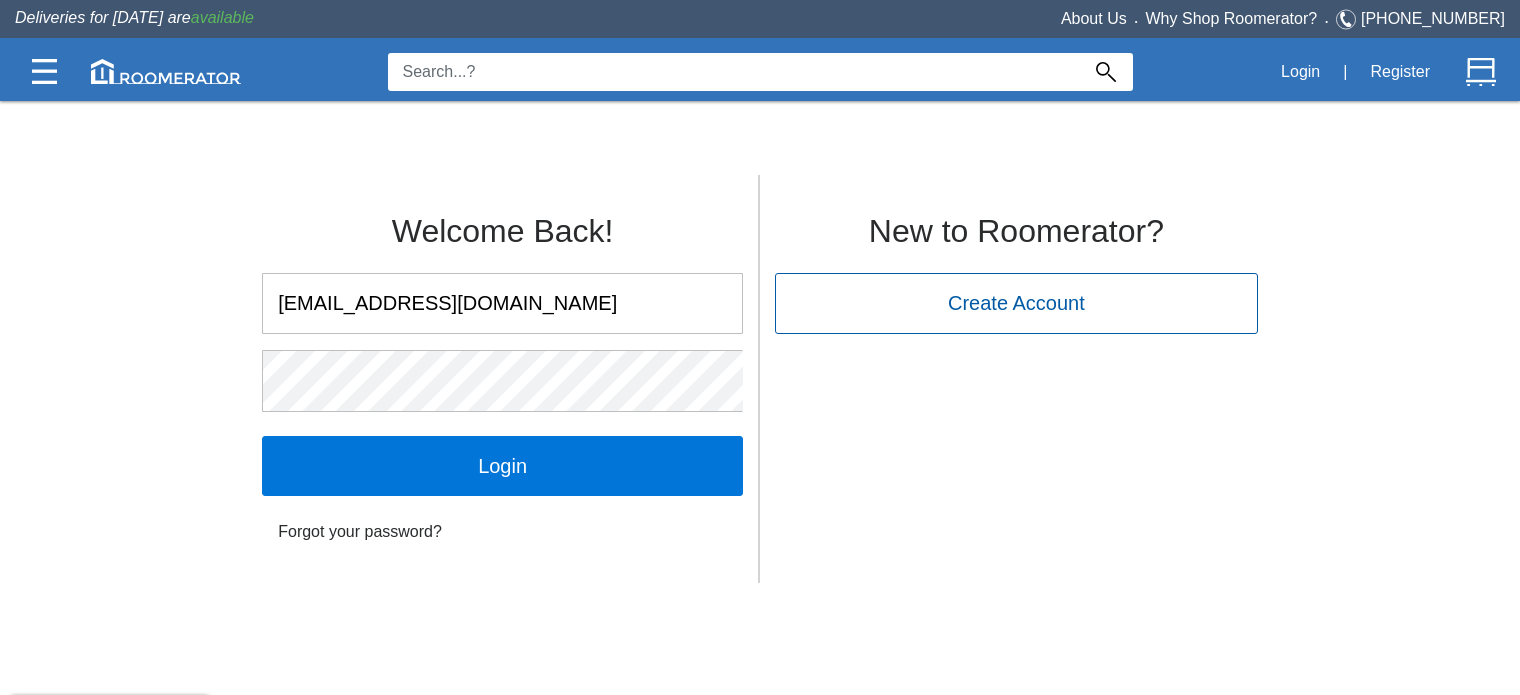 scroll, scrollTop: 0, scrollLeft: 0, axis: both 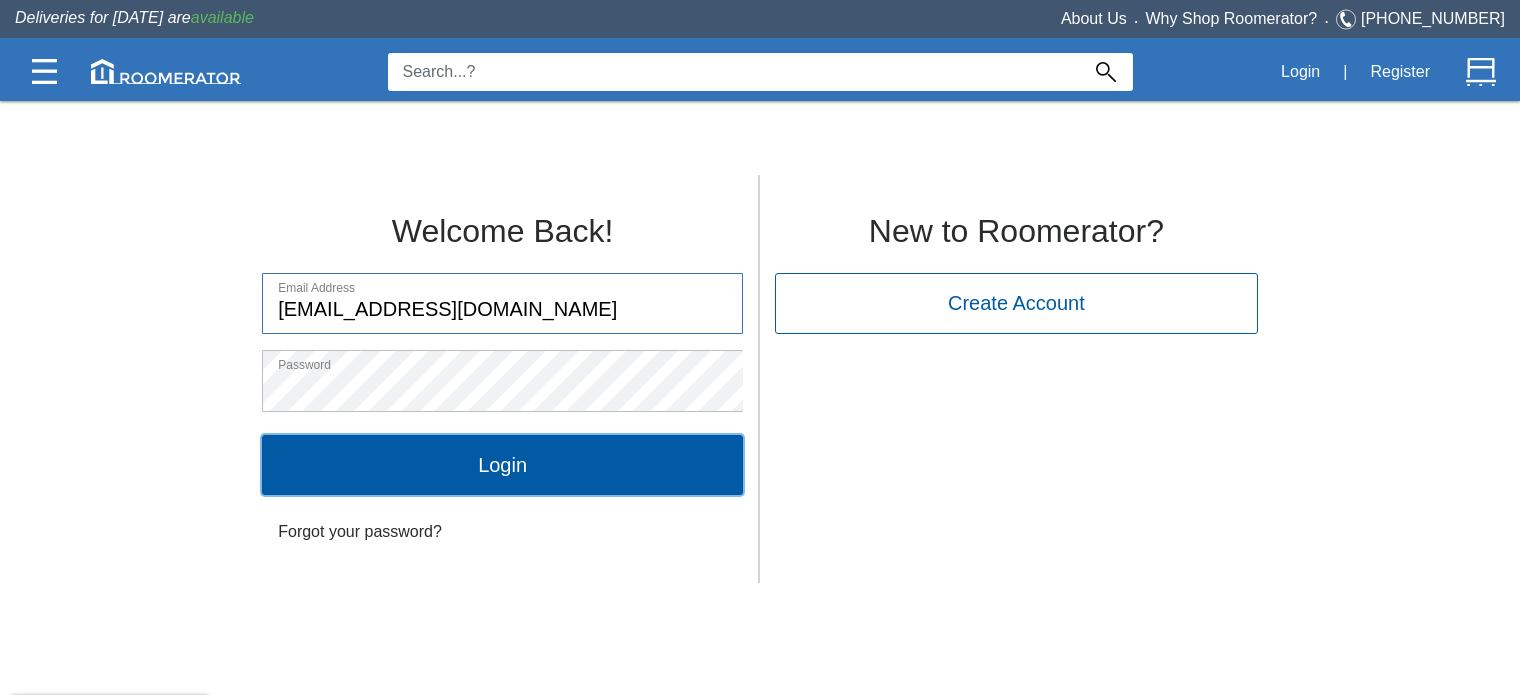 click on "Login" 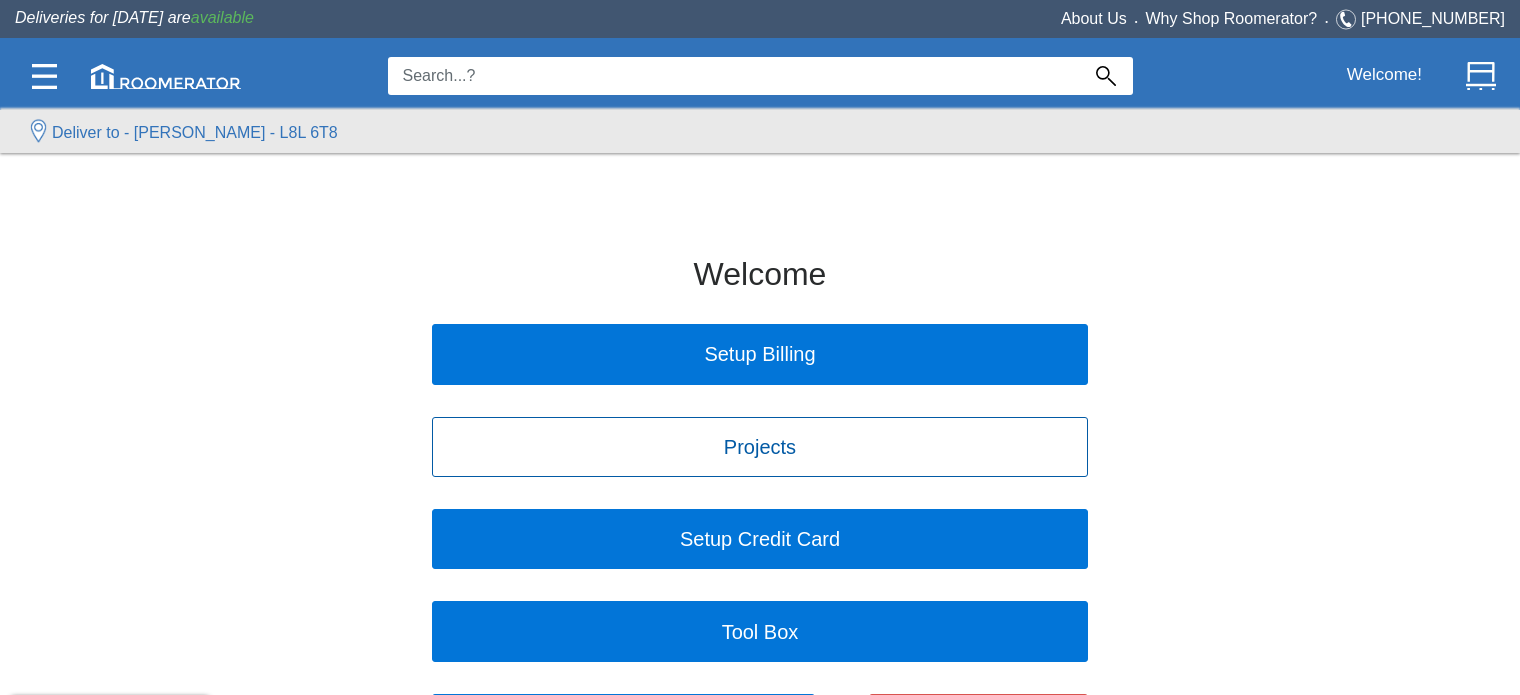 click on "Deliver to - [PERSON_NAME] - L8L 6T8" at bounding box center (195, 133) 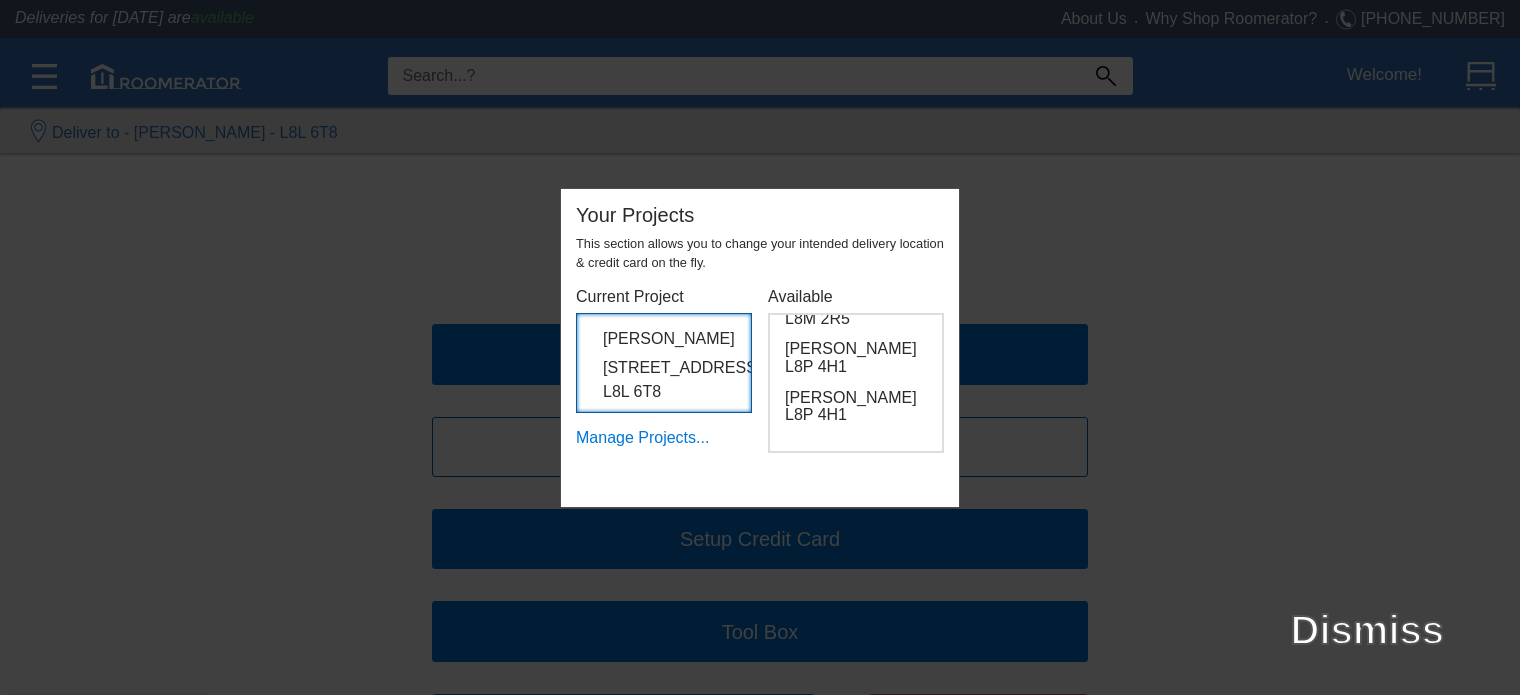 scroll, scrollTop: 230, scrollLeft: 0, axis: vertical 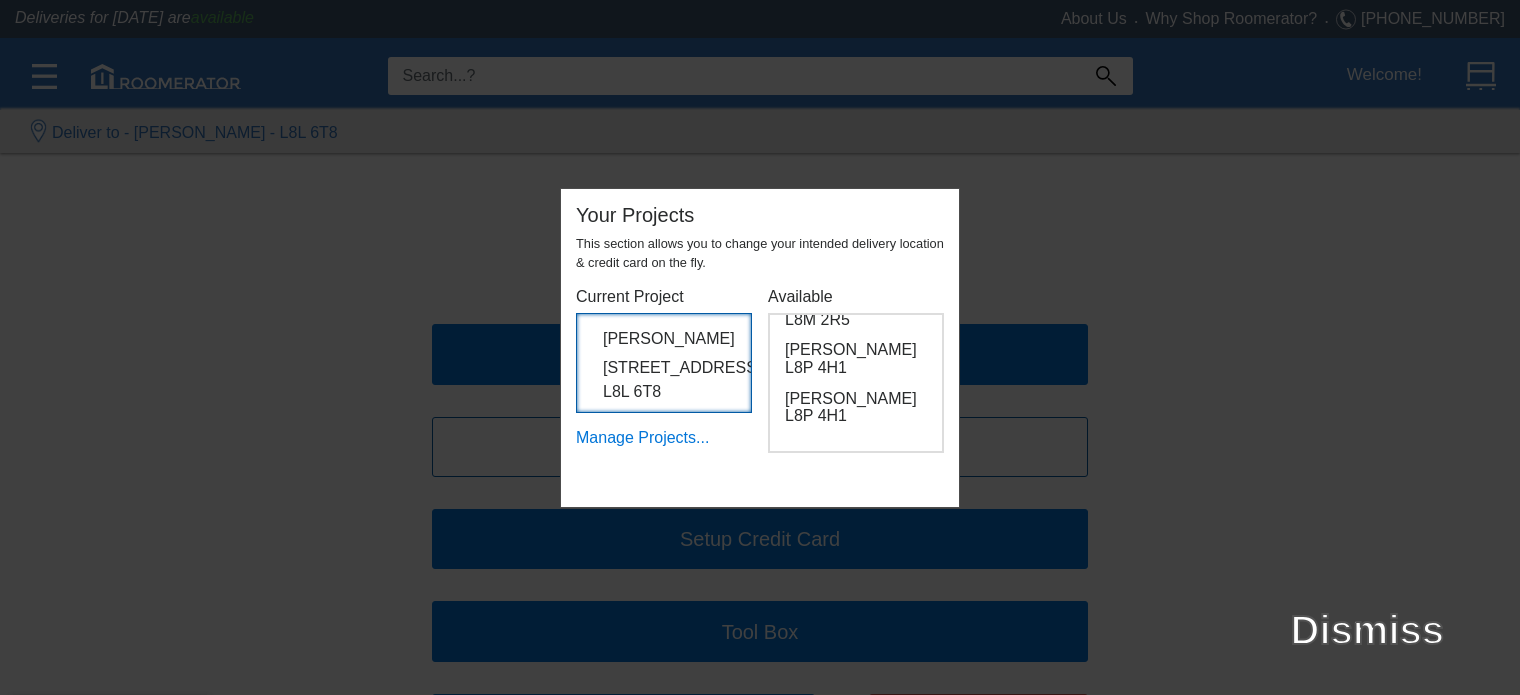 click on "Manage Projects..." at bounding box center (664, 430) 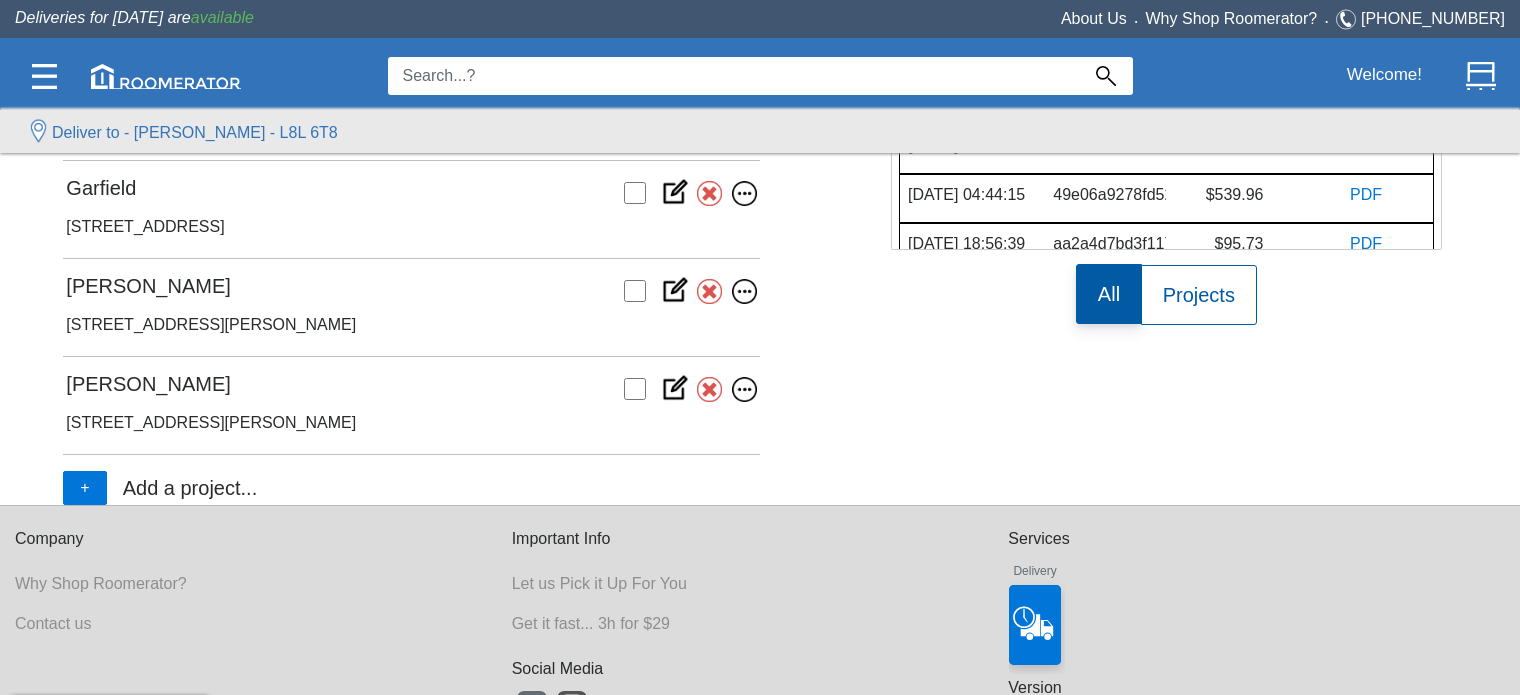 scroll, scrollTop: 700, scrollLeft: 0, axis: vertical 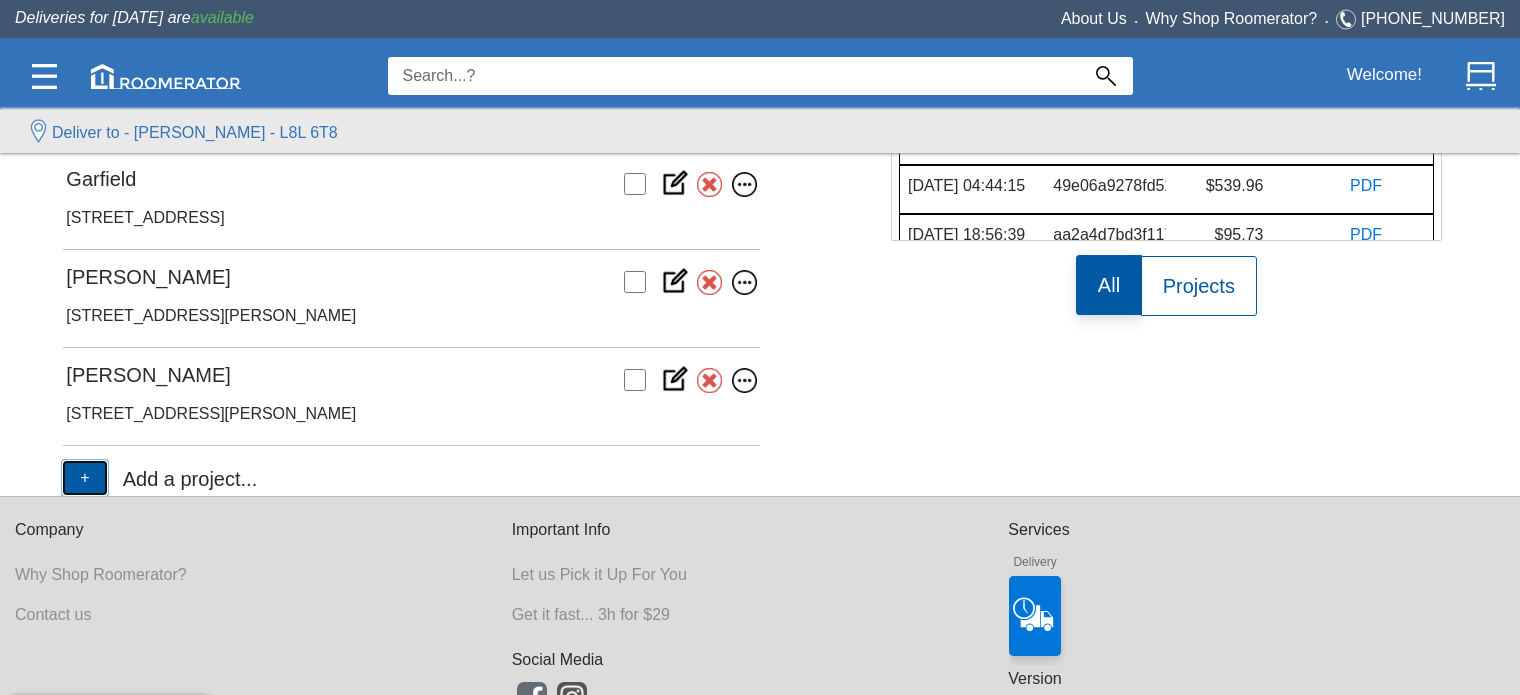 click on "+" 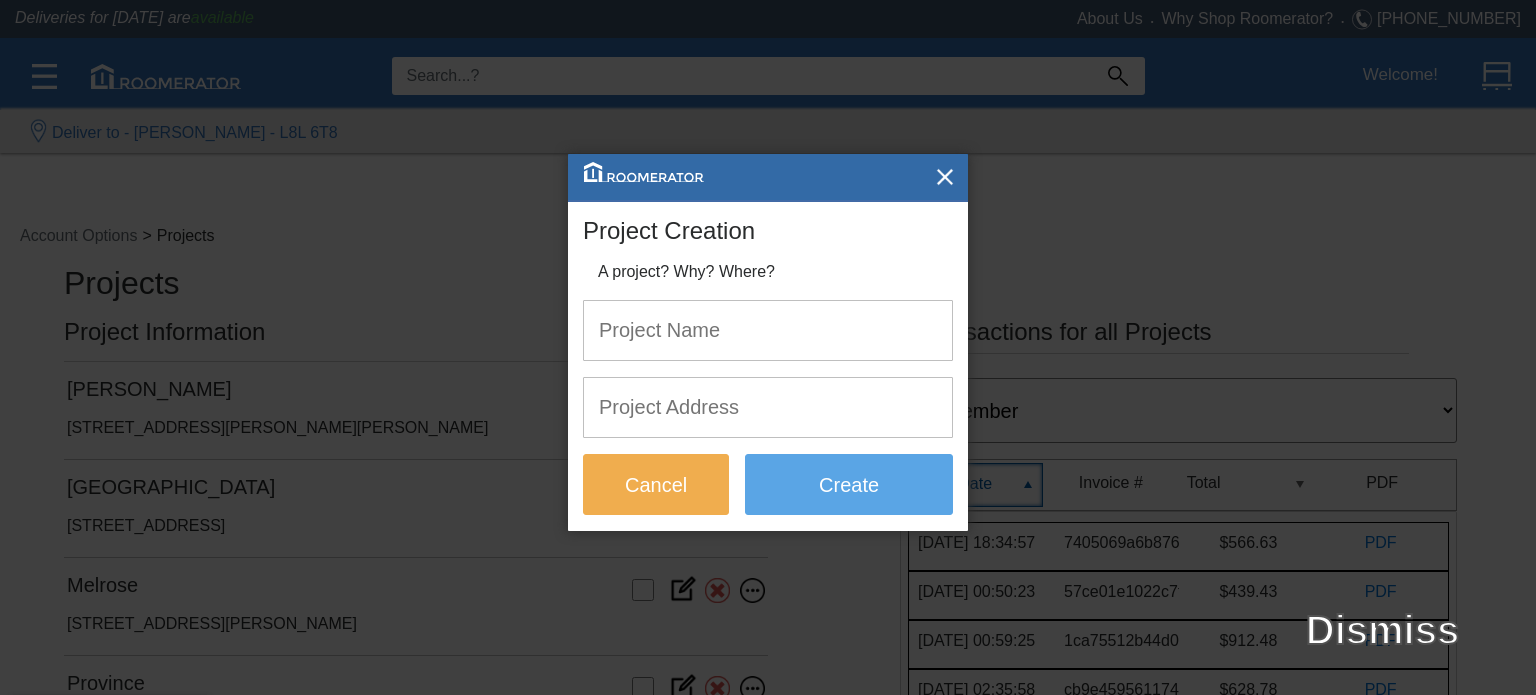 click 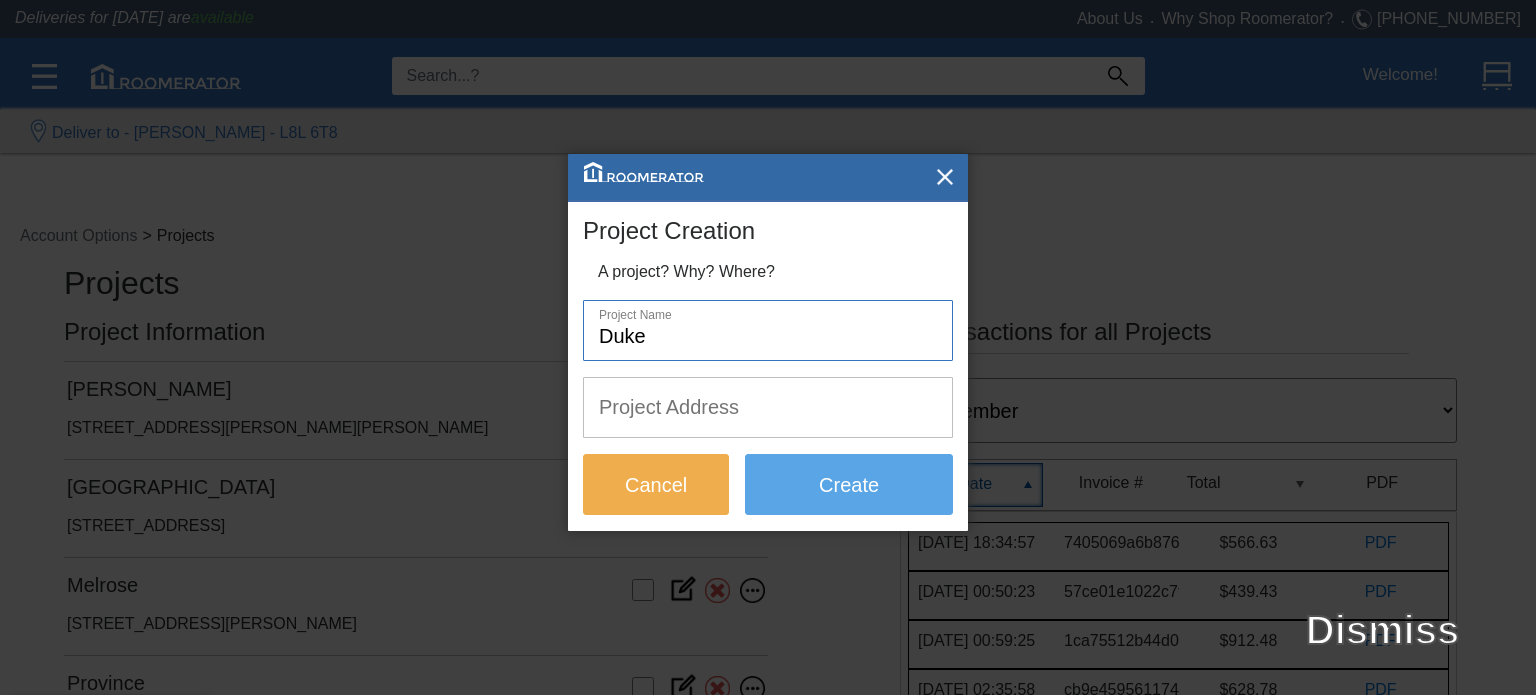 type on "Duke" 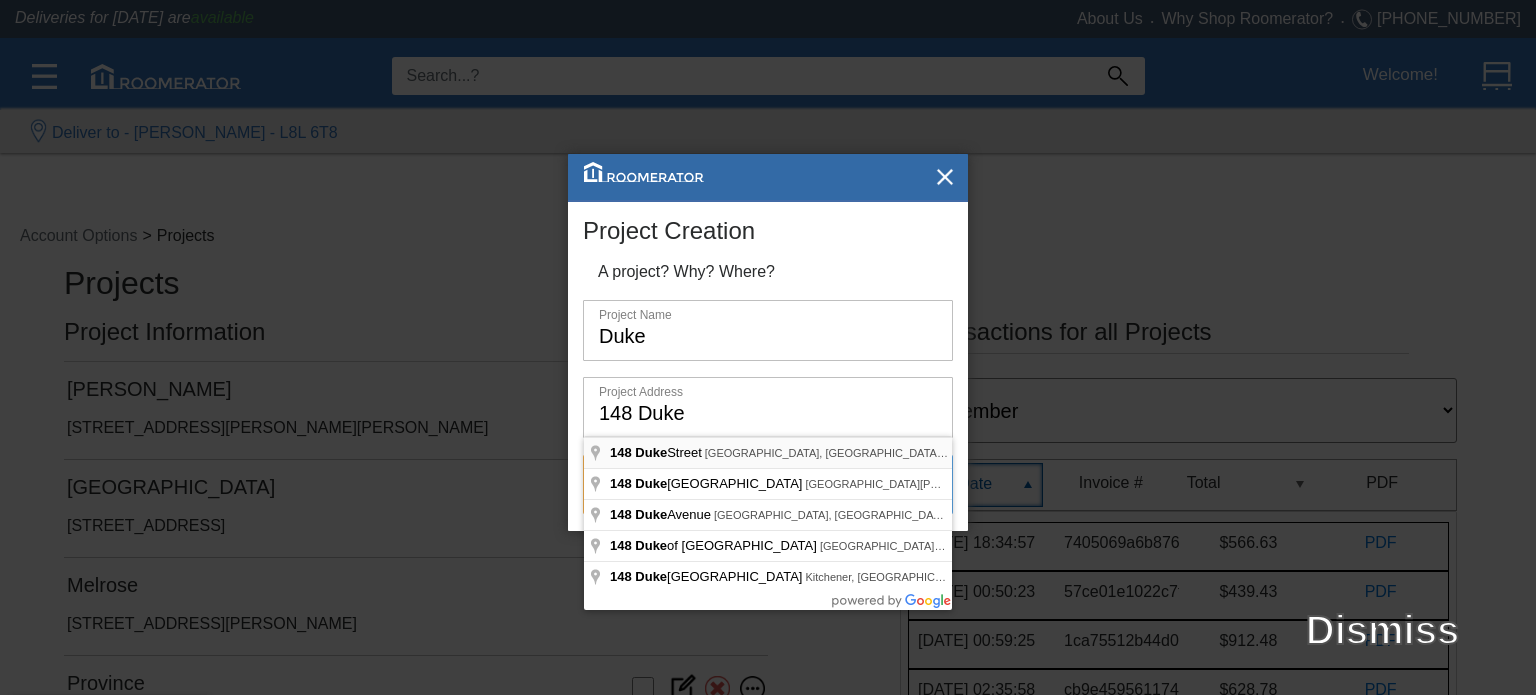 type on "[STREET_ADDRESS]" 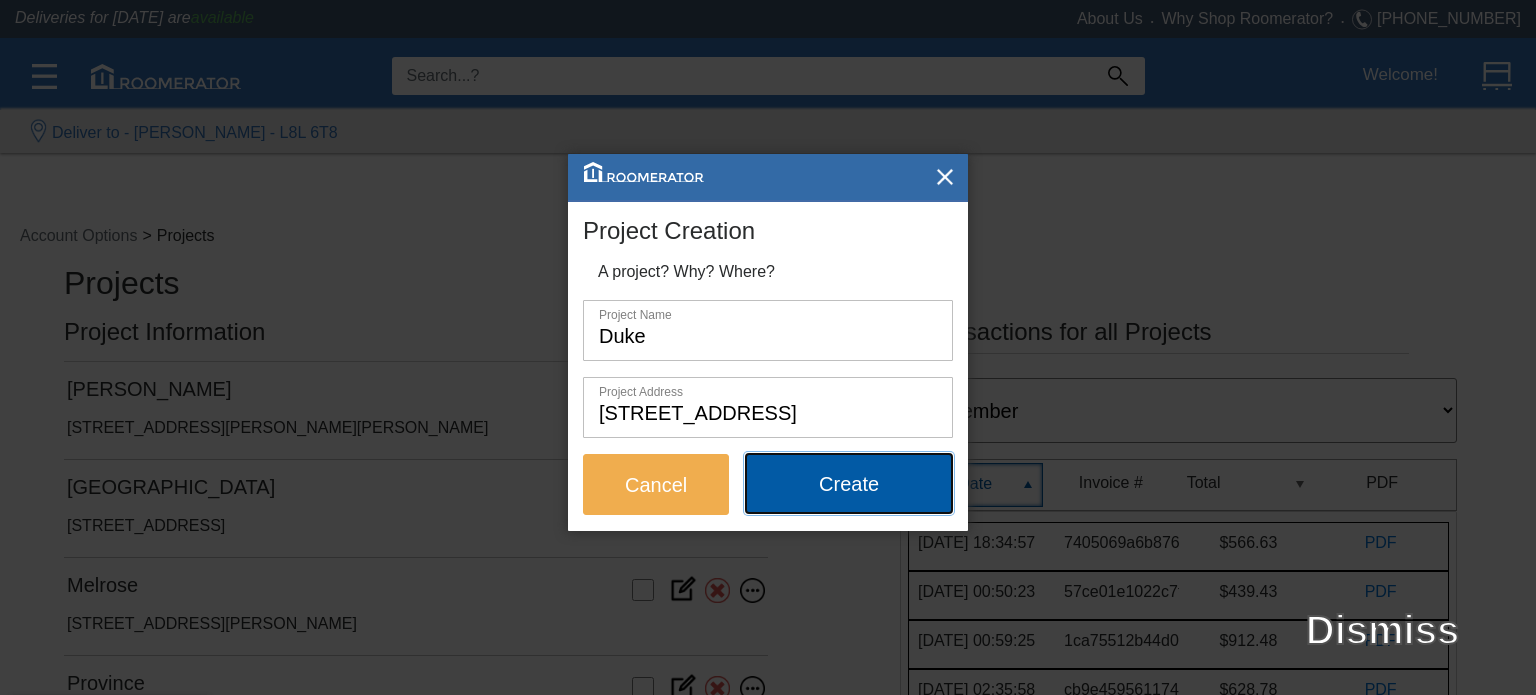 click on "Create" 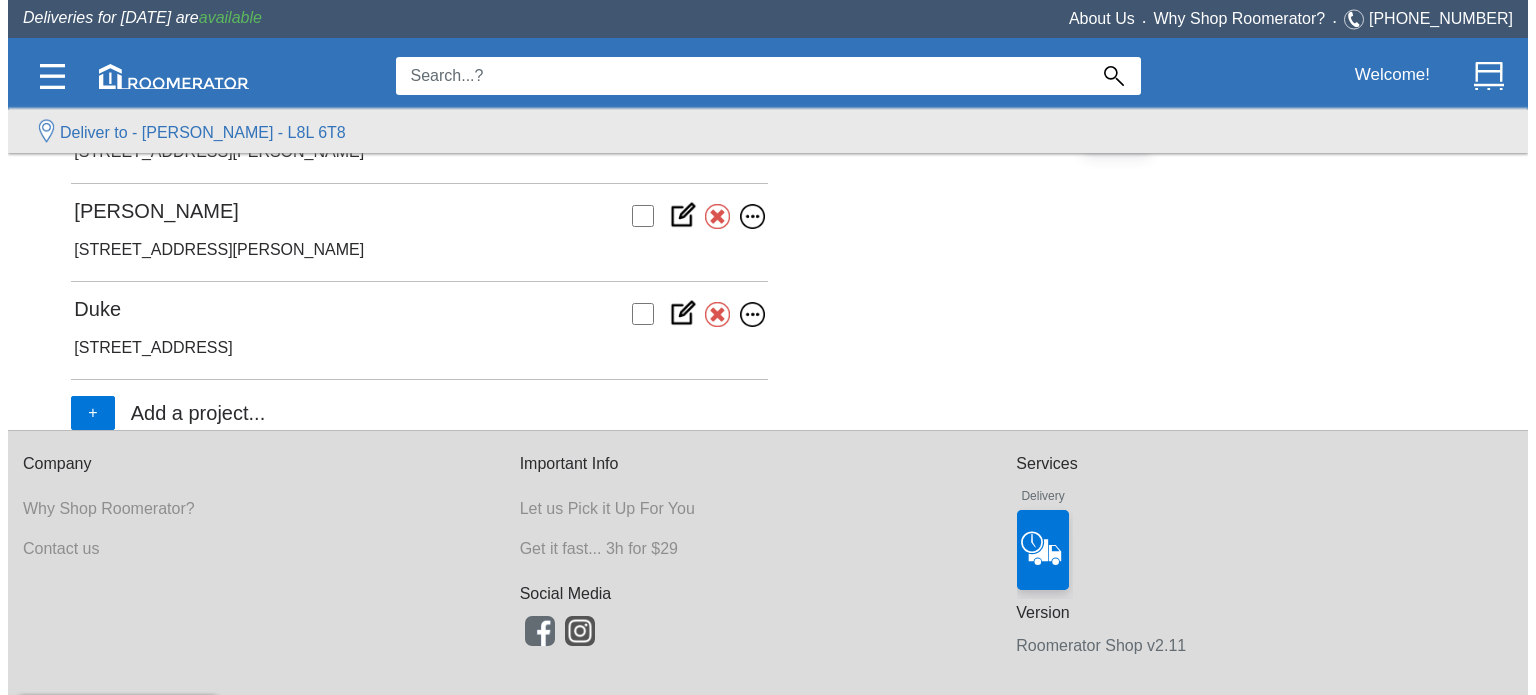 scroll, scrollTop: 864, scrollLeft: 0, axis: vertical 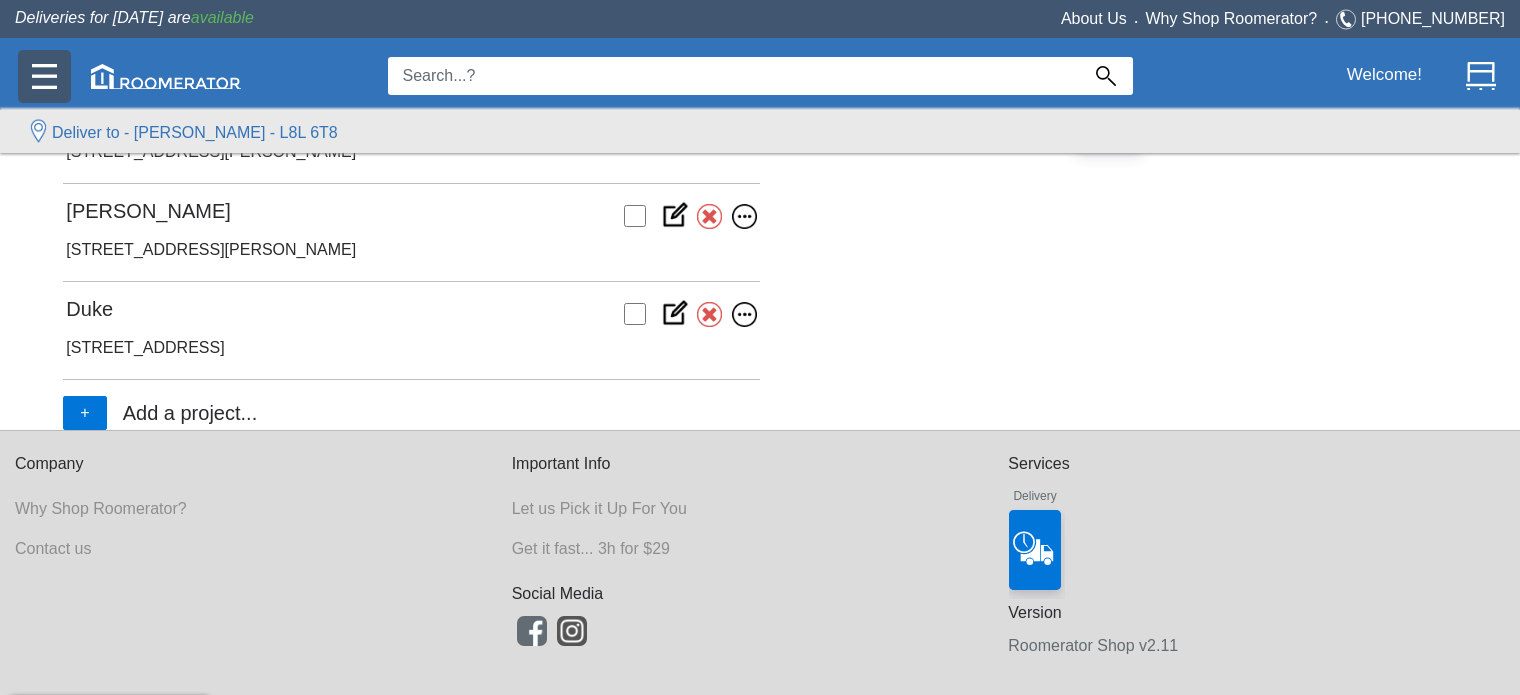 click at bounding box center [44, 76] 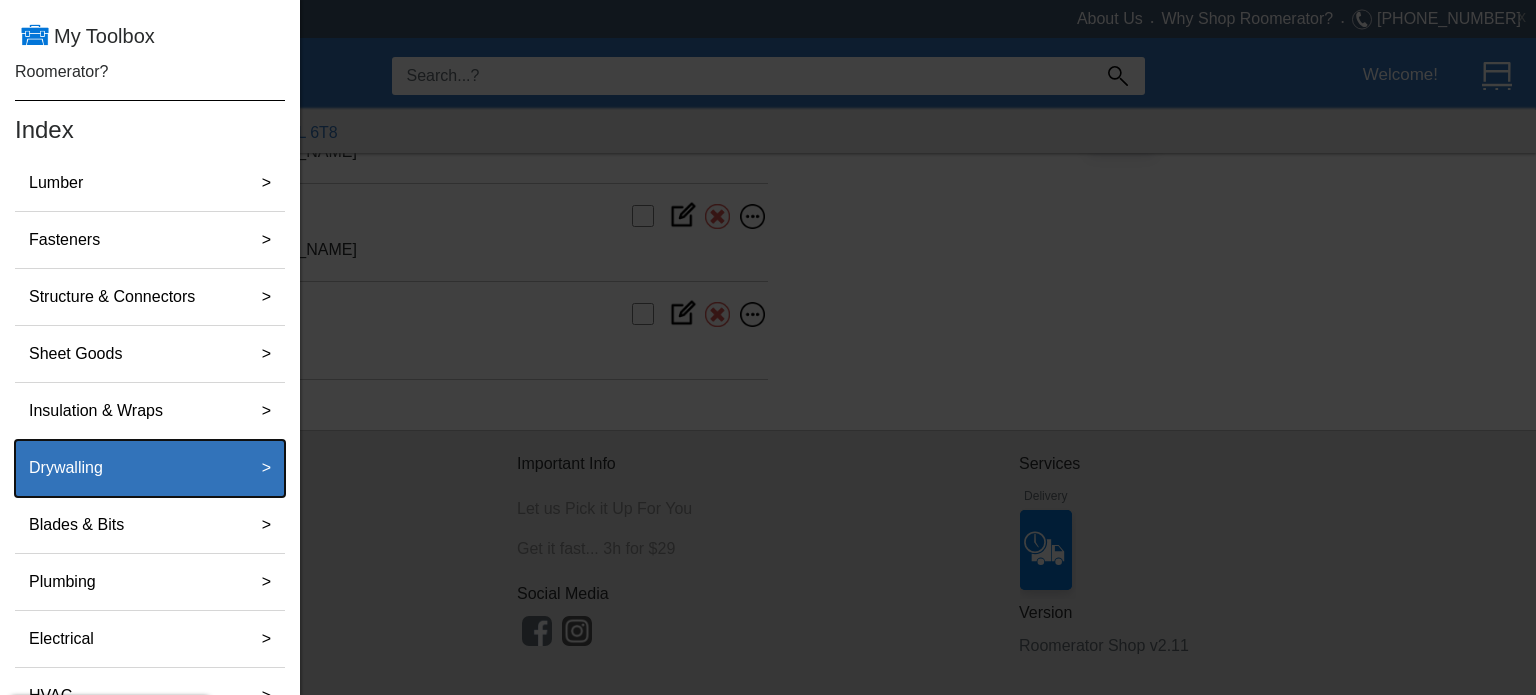 click on "Drywalling" at bounding box center [66, 468] 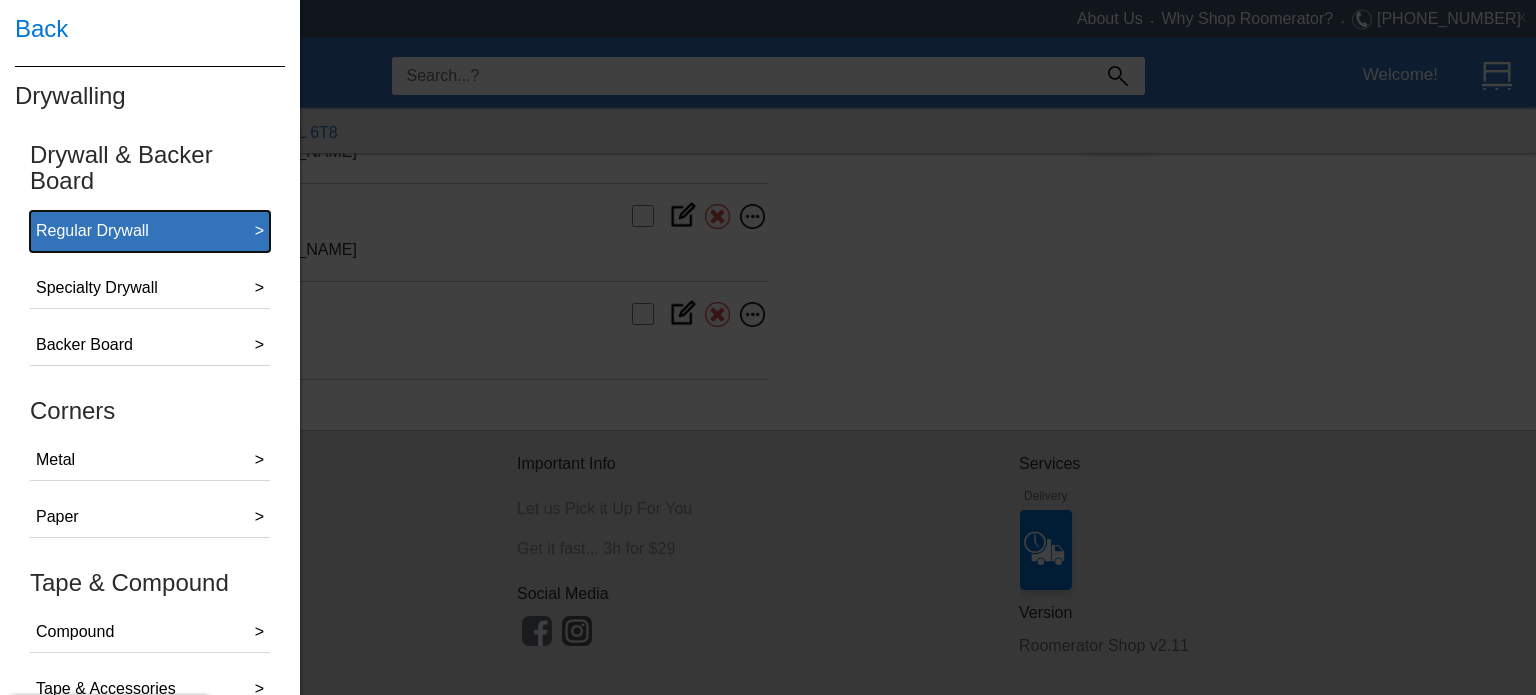 click on "Regular Drywall >" at bounding box center [150, 231] 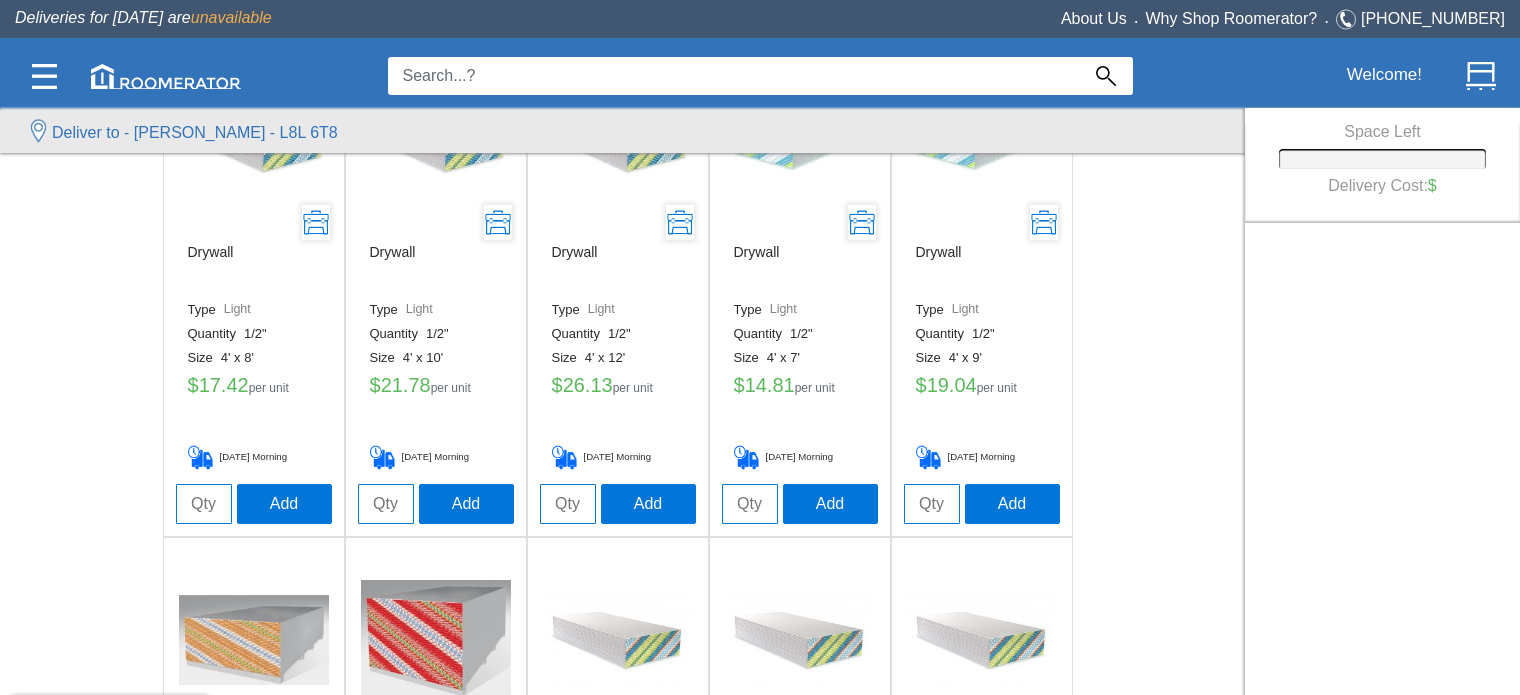 scroll, scrollTop: 300, scrollLeft: 0, axis: vertical 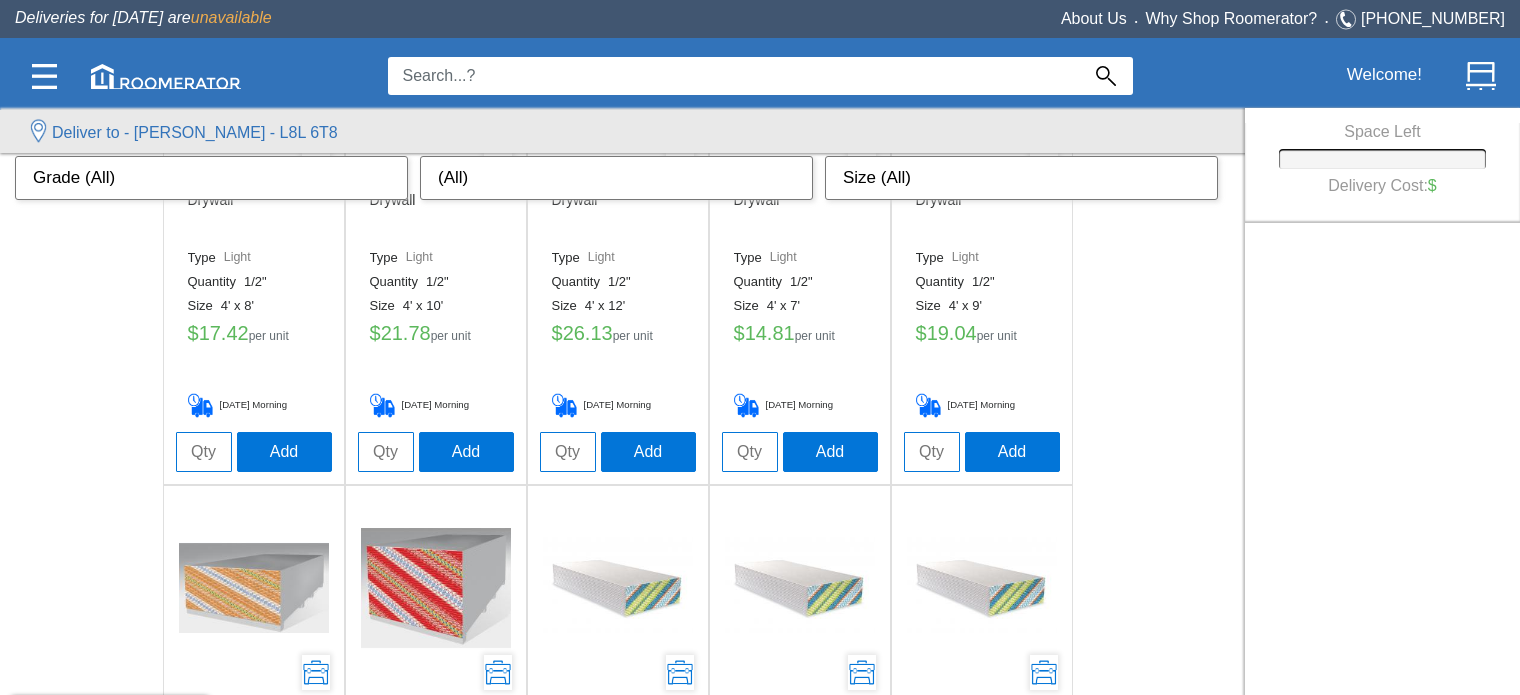 click 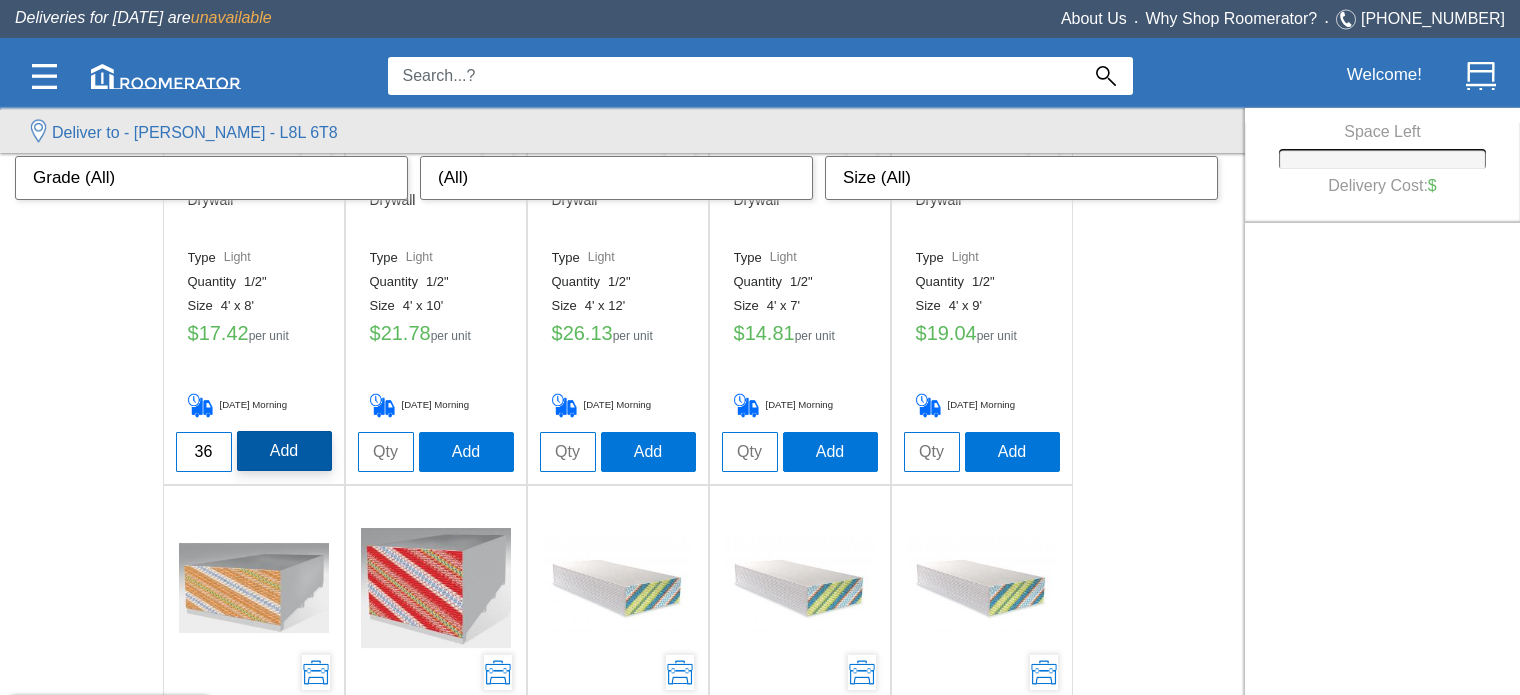 type on "36" 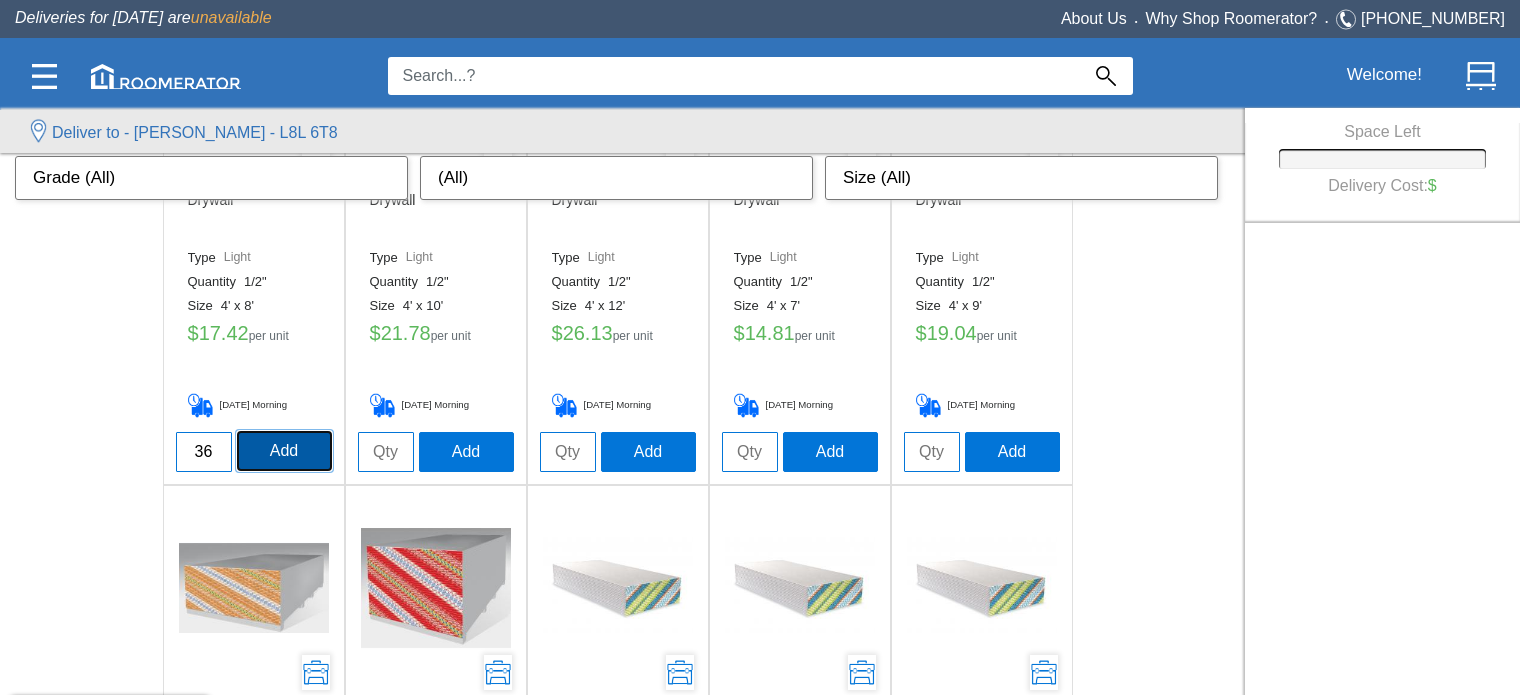 click on "Add" 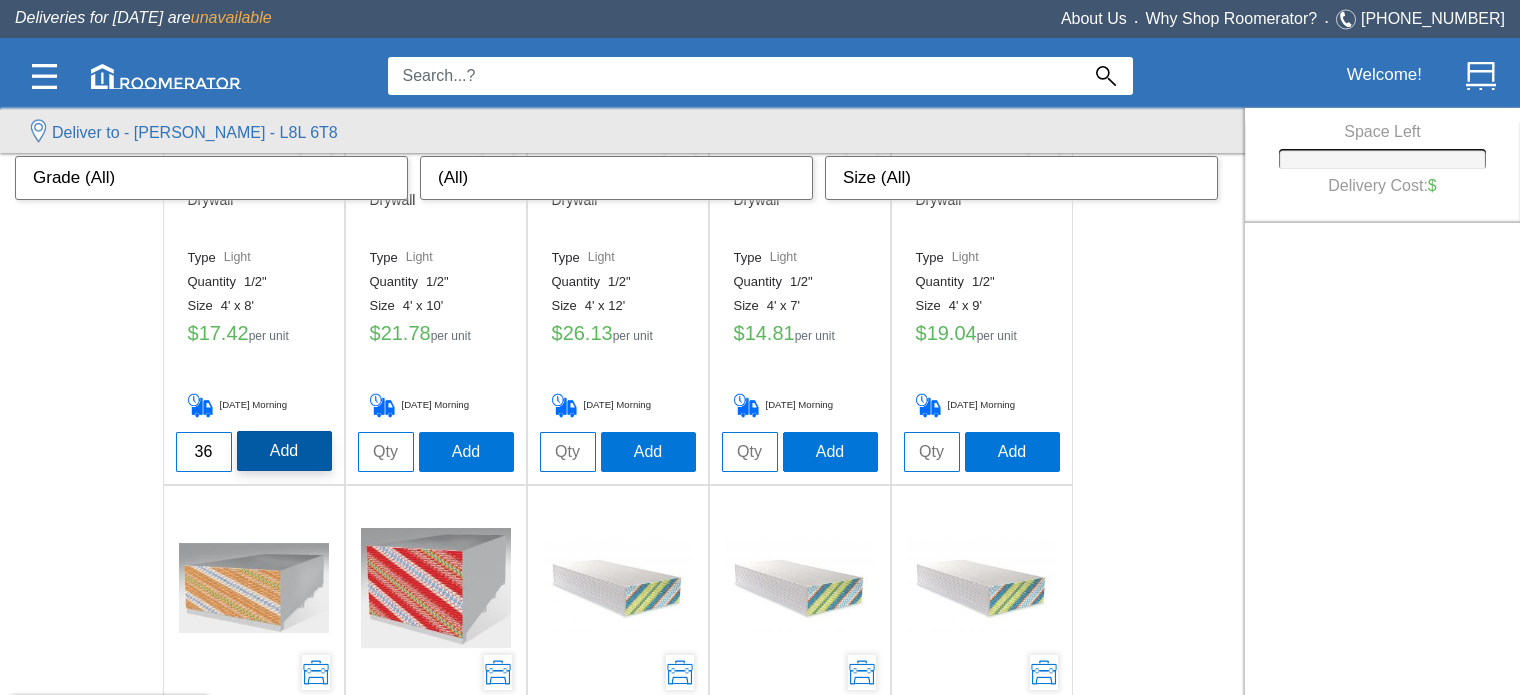 type 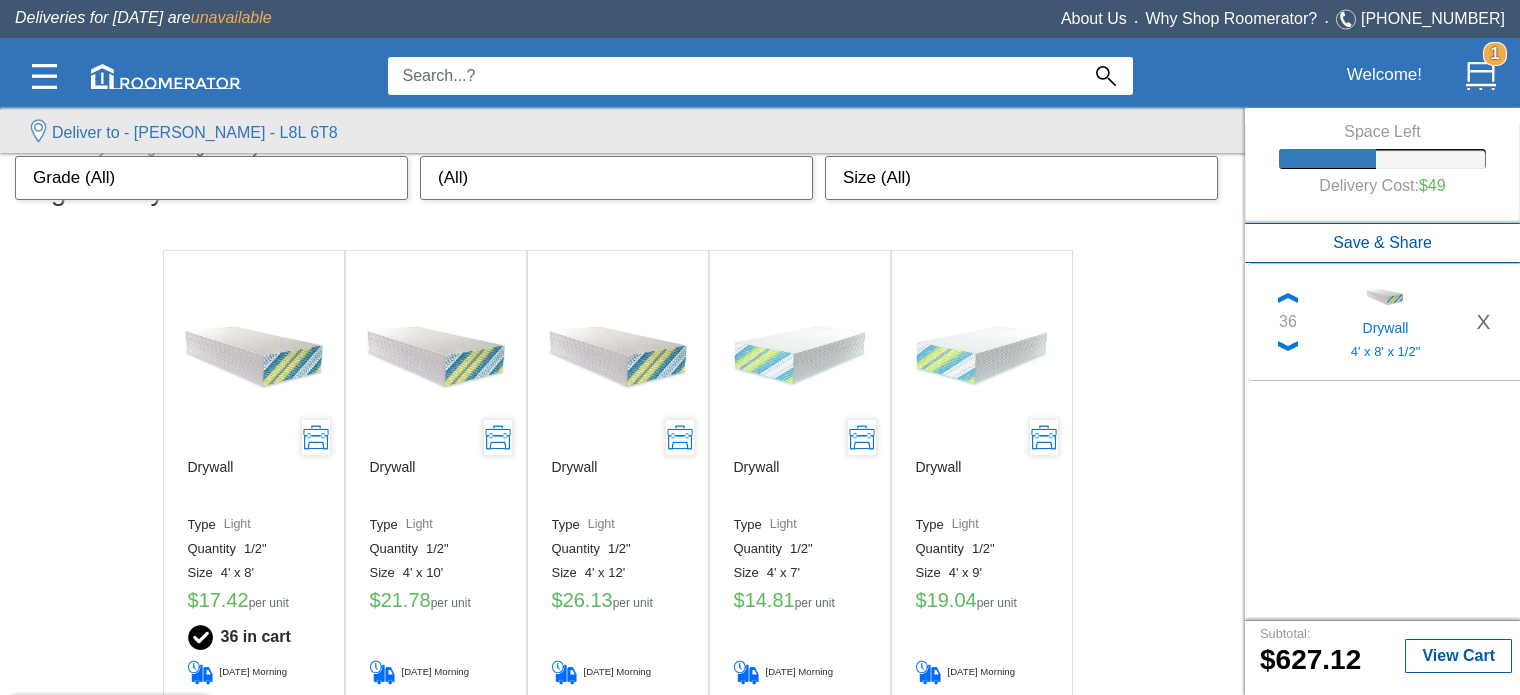 scroll, scrollTop: 0, scrollLeft: 0, axis: both 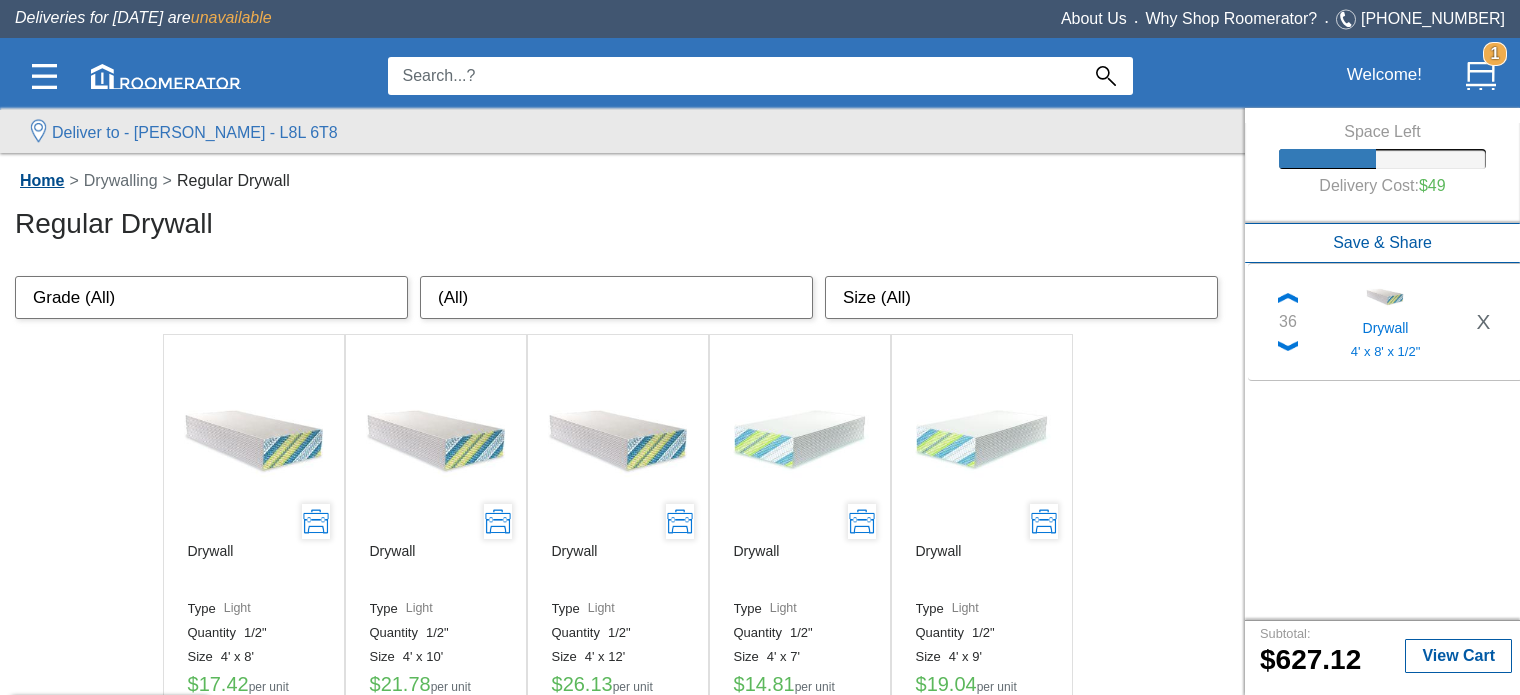 click on "Home" 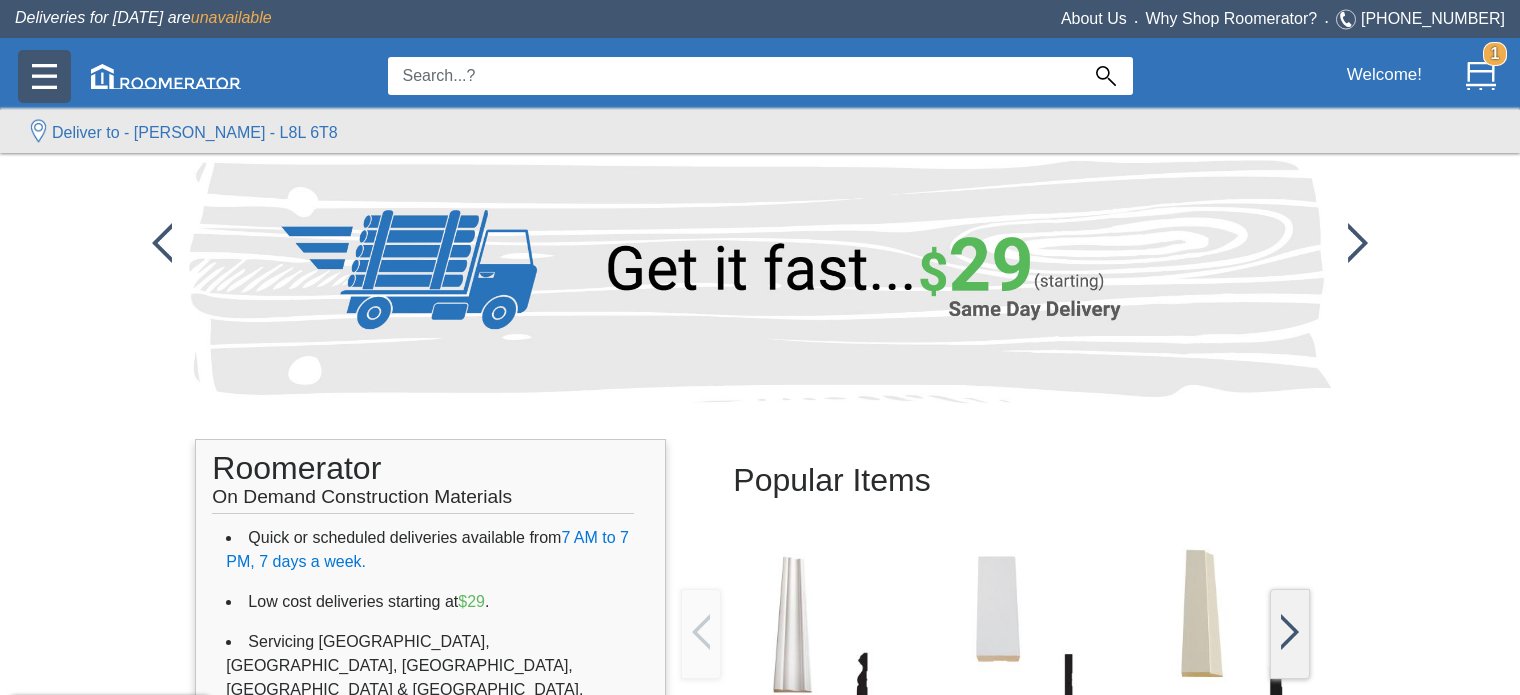 click at bounding box center (44, 76) 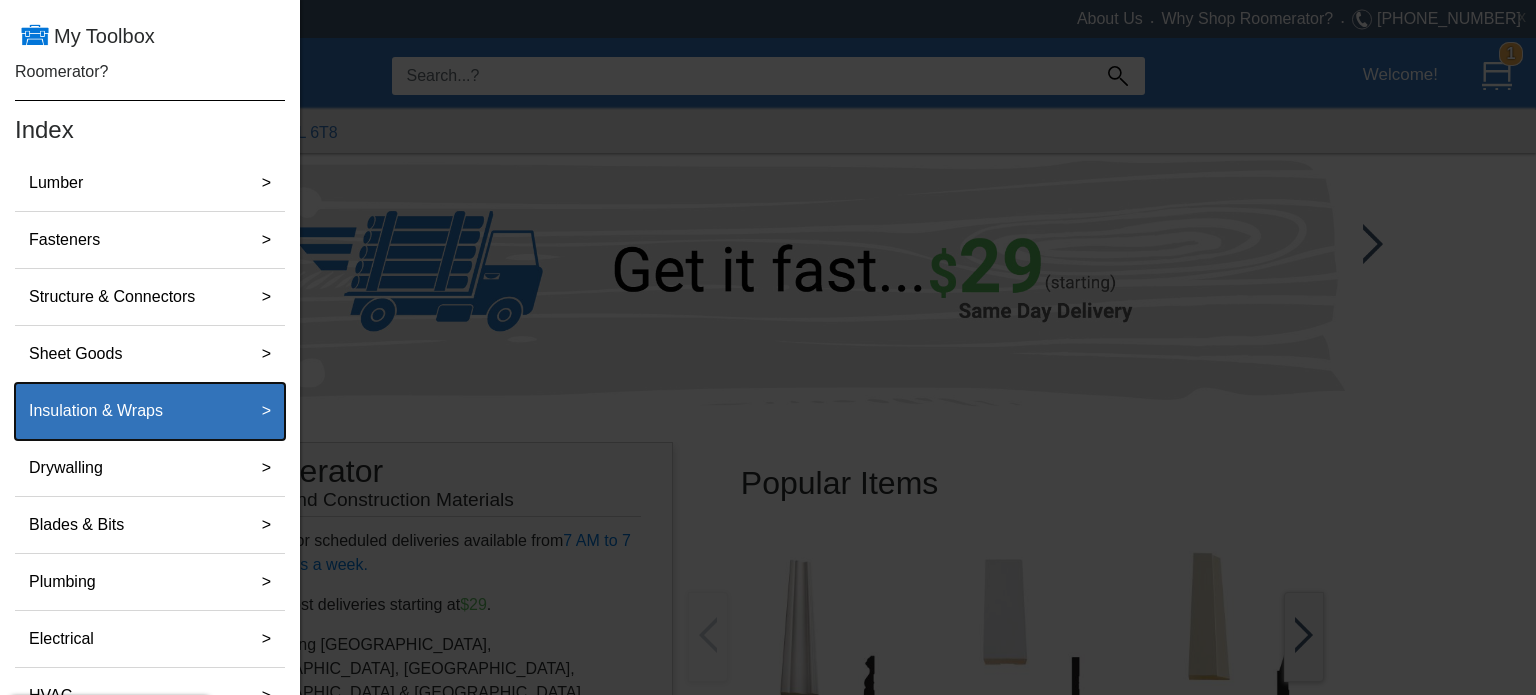 click on "Insulation & Wraps" at bounding box center (96, 411) 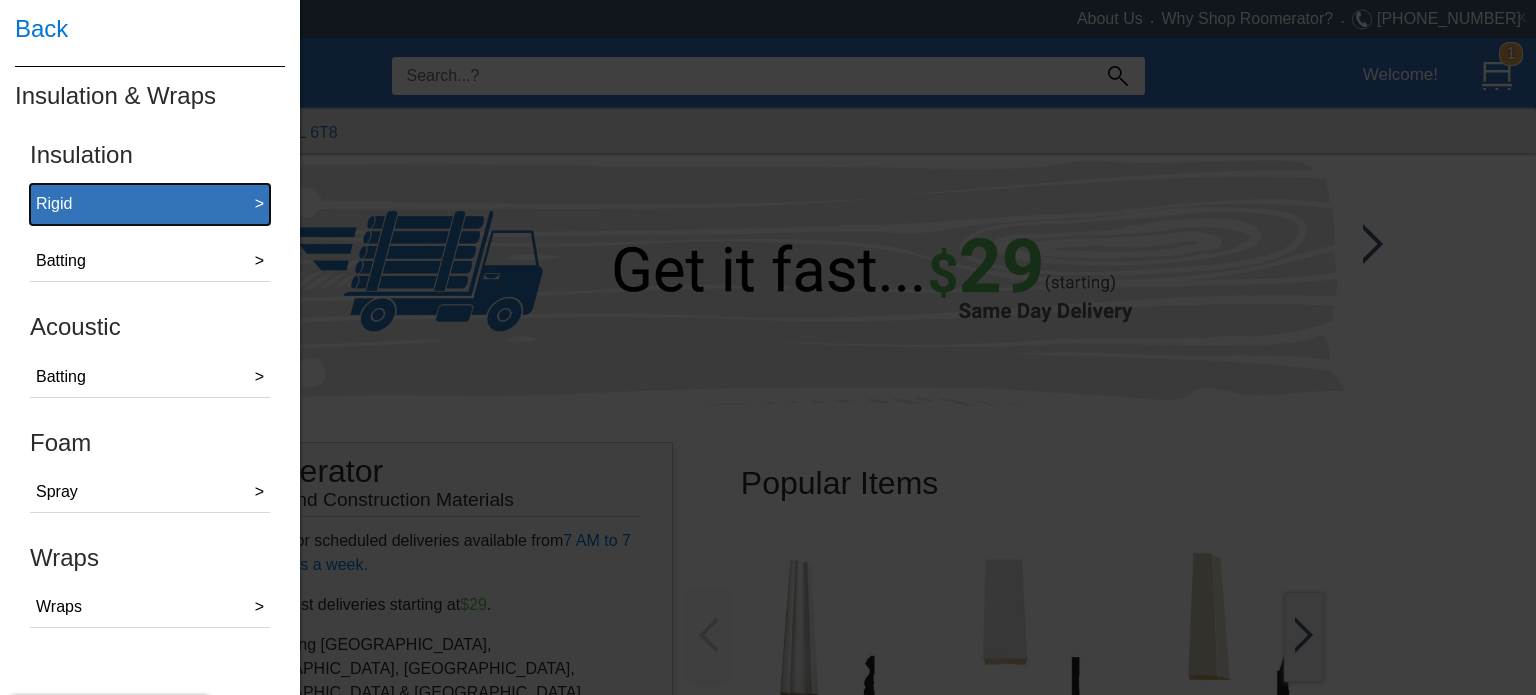 click on "Rigid >" at bounding box center [150, 204] 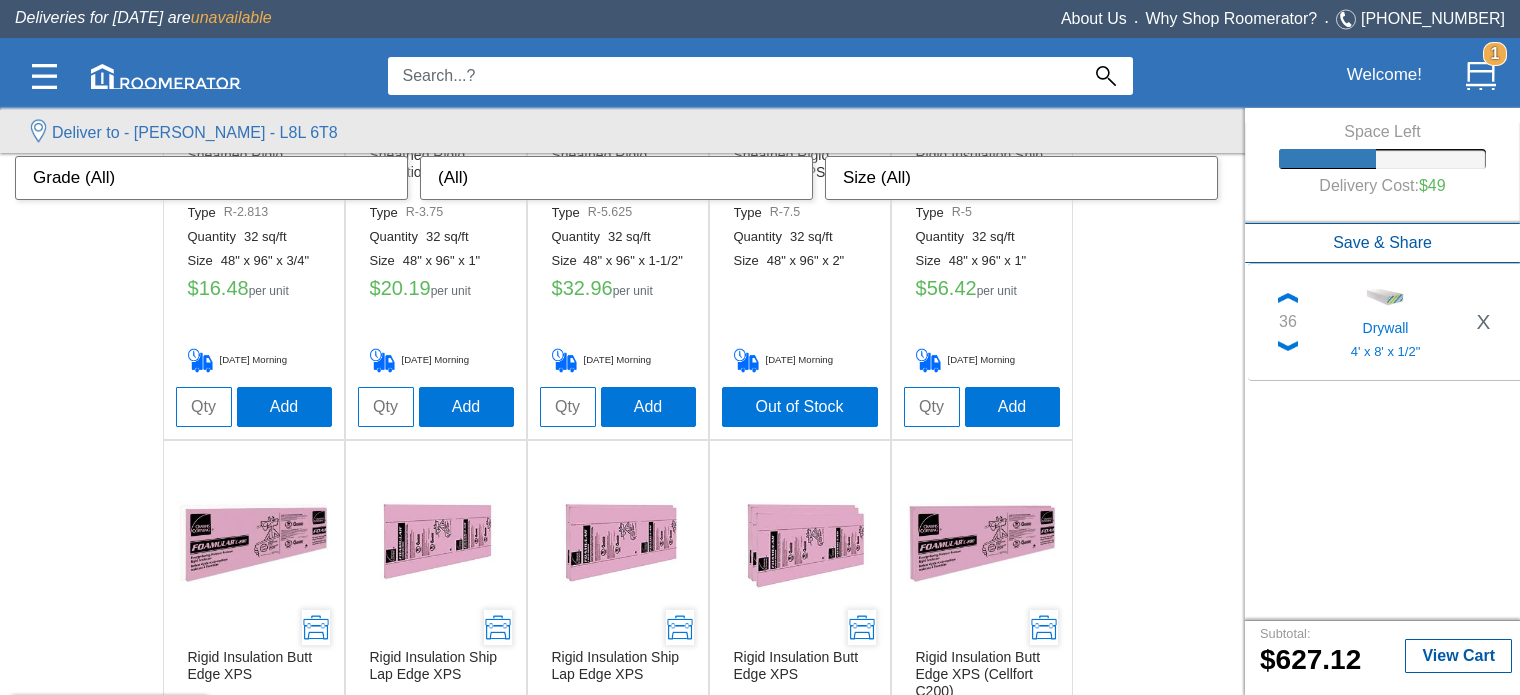 scroll, scrollTop: 800, scrollLeft: 0, axis: vertical 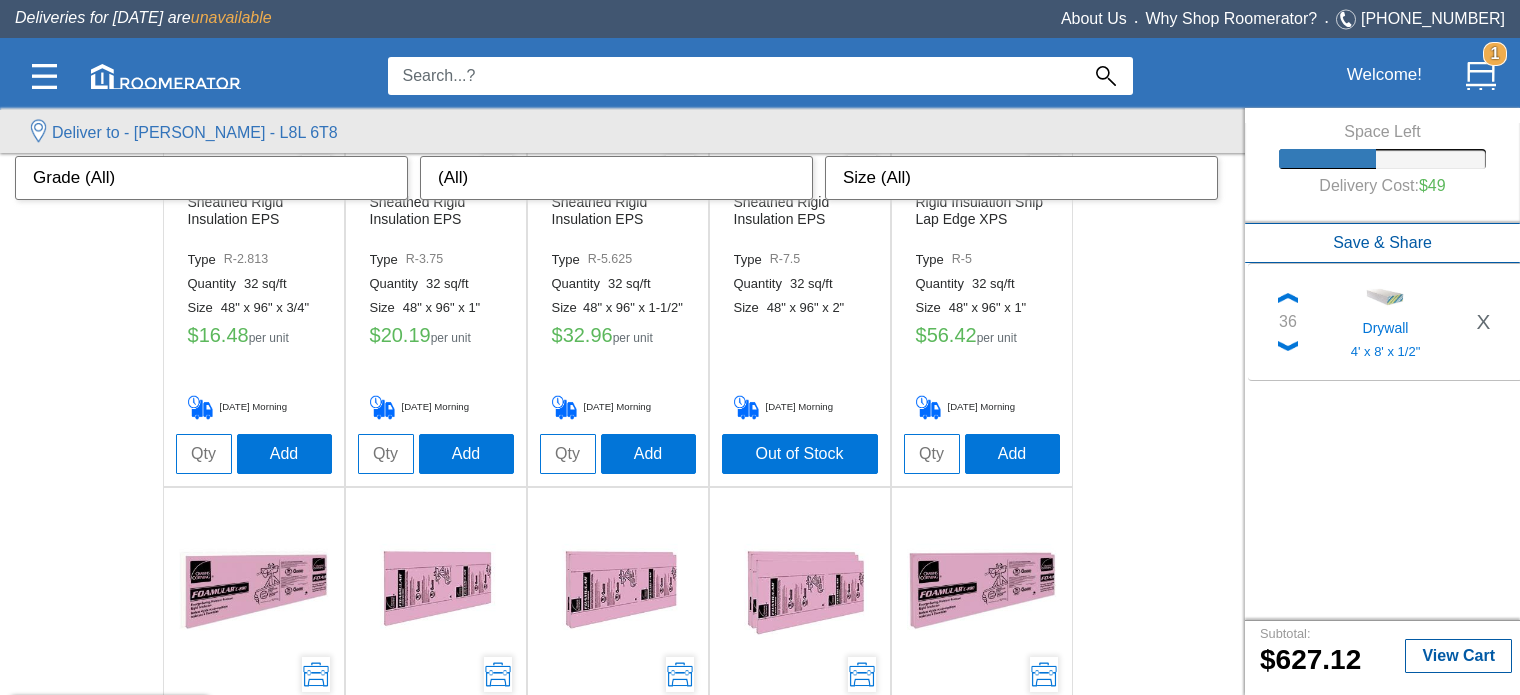 click 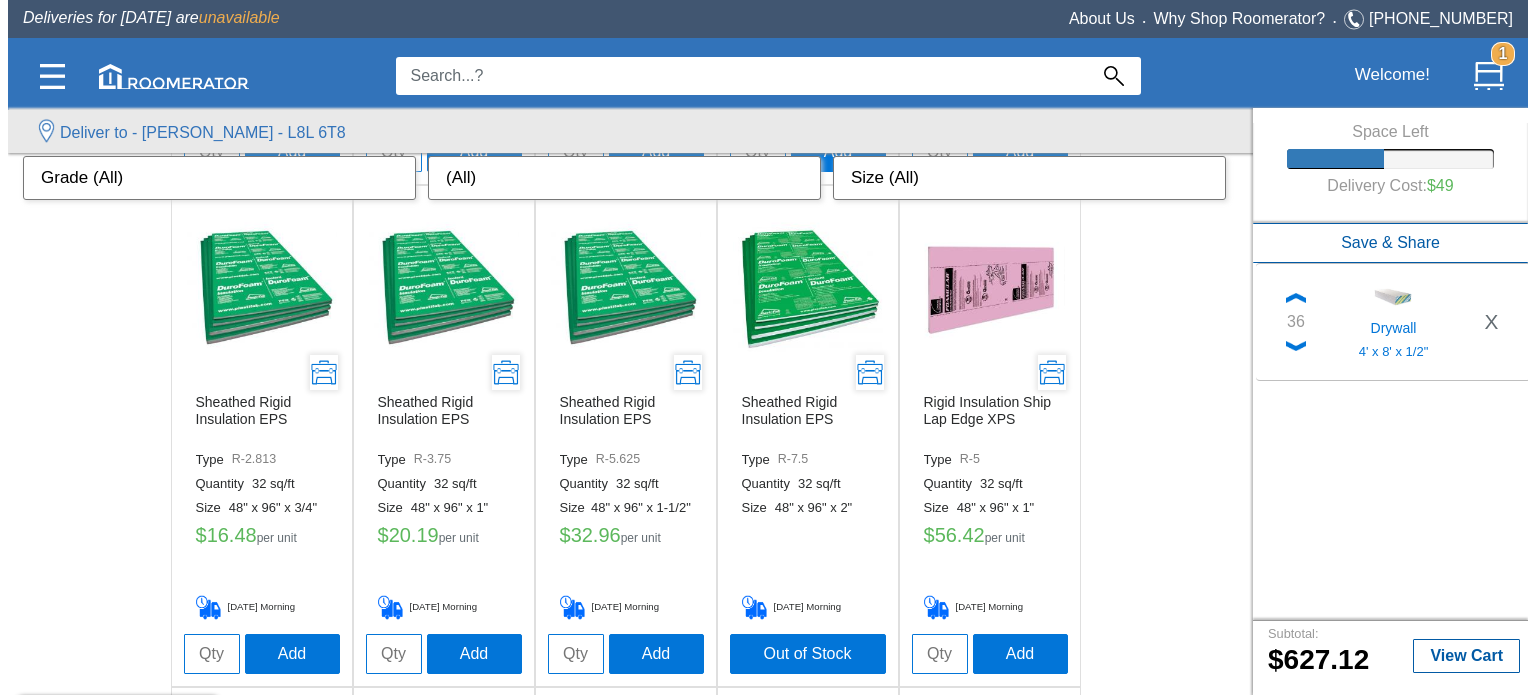scroll, scrollTop: 700, scrollLeft: 0, axis: vertical 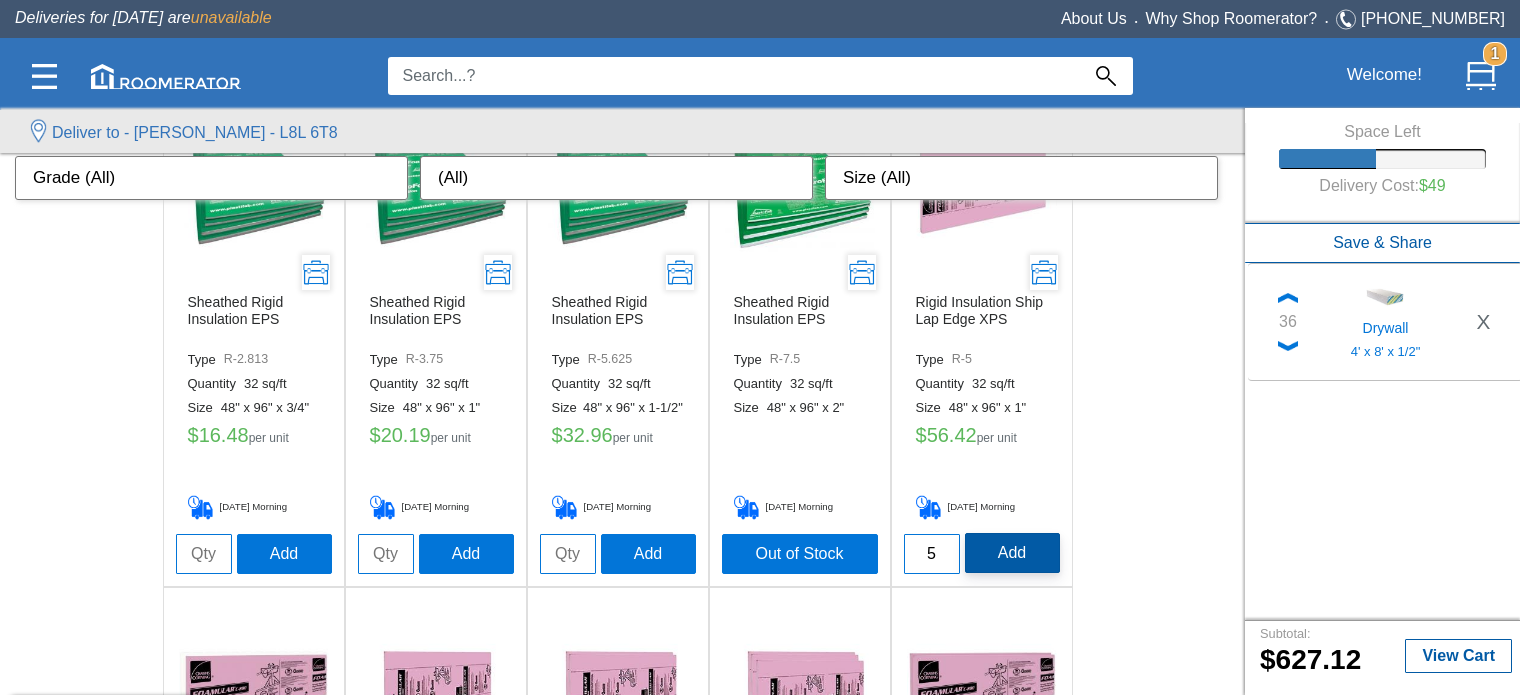 type on "5" 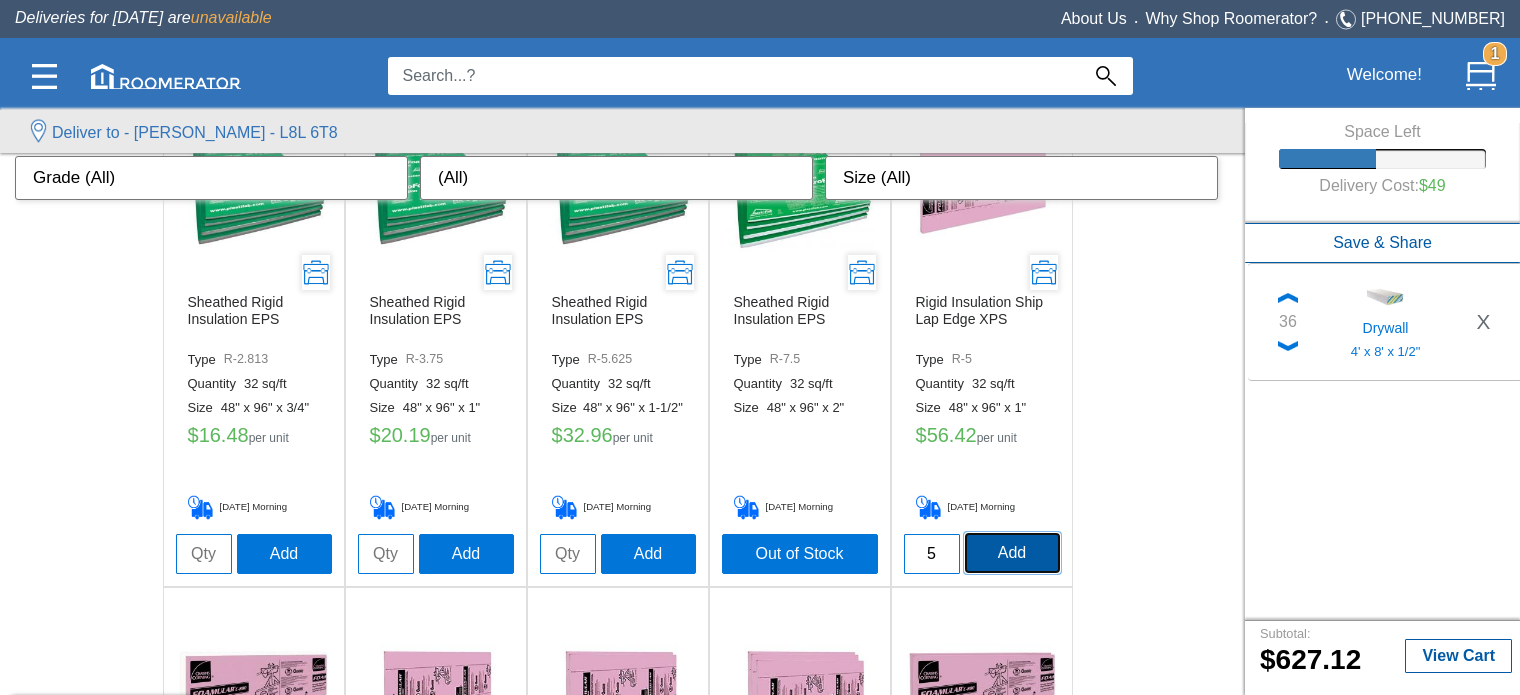 click on "Add" 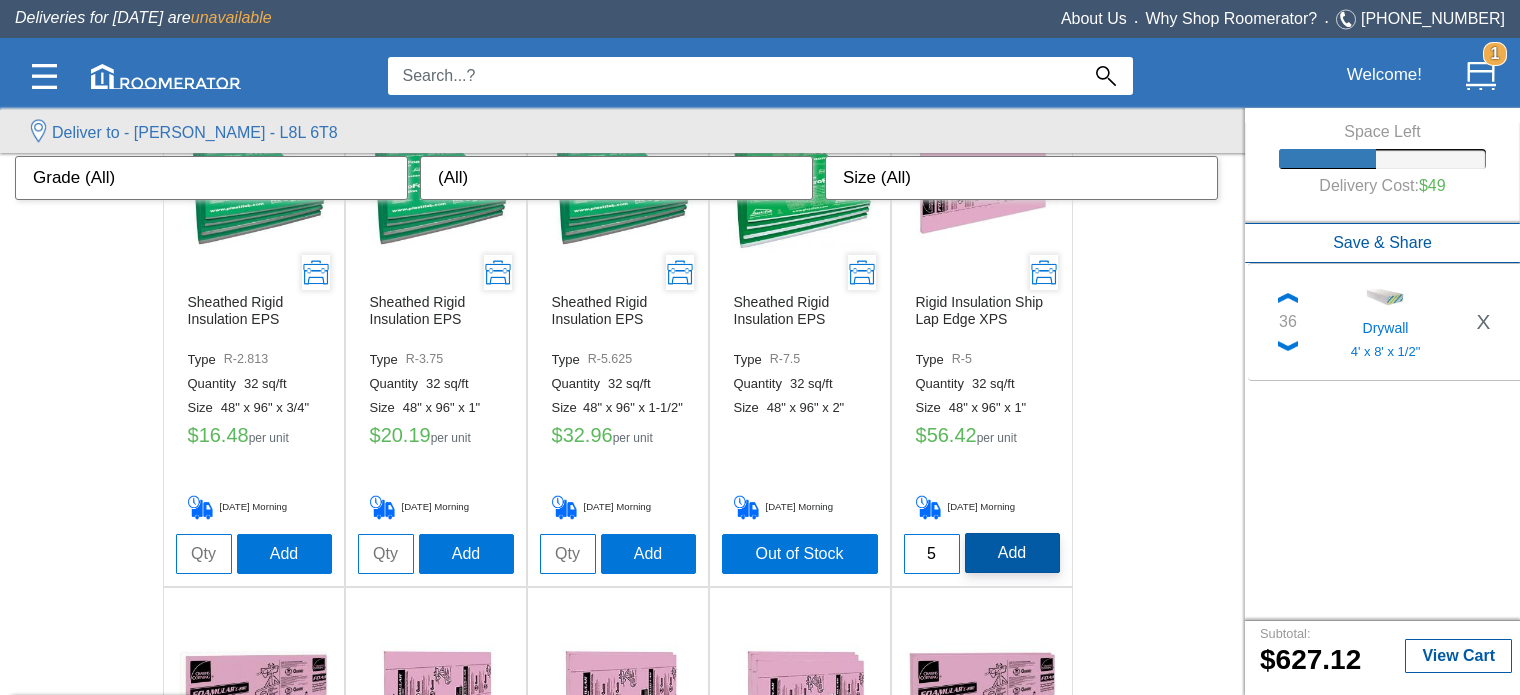 type 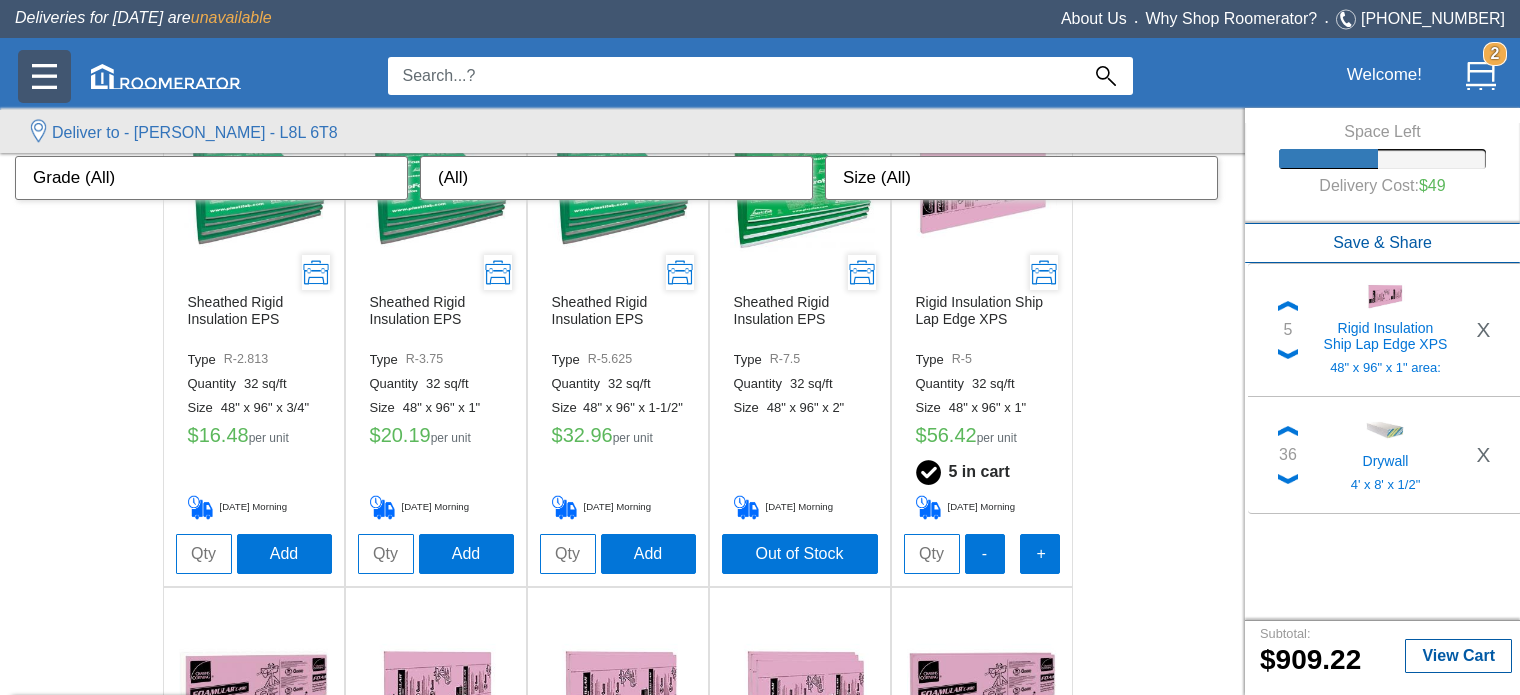 click at bounding box center (44, 76) 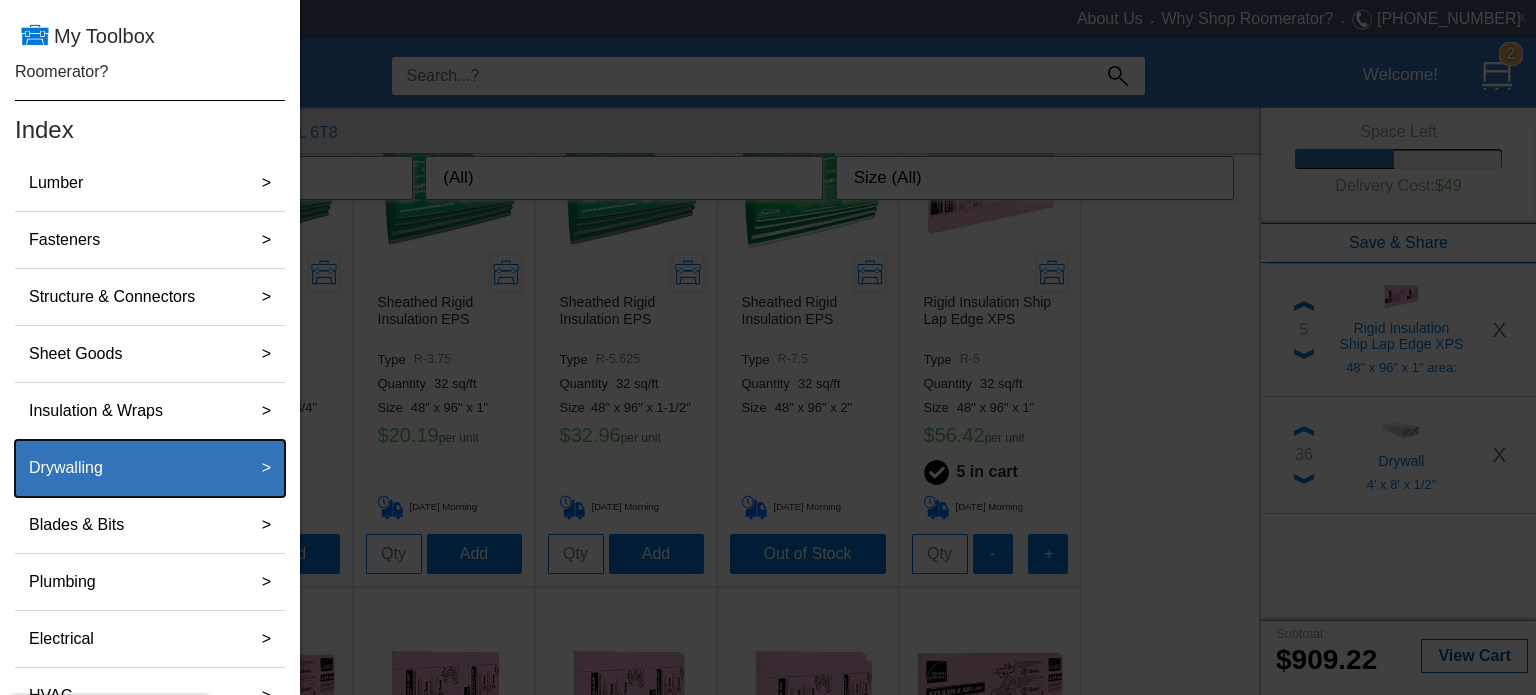 click on "Drywalling" at bounding box center (128, 468) 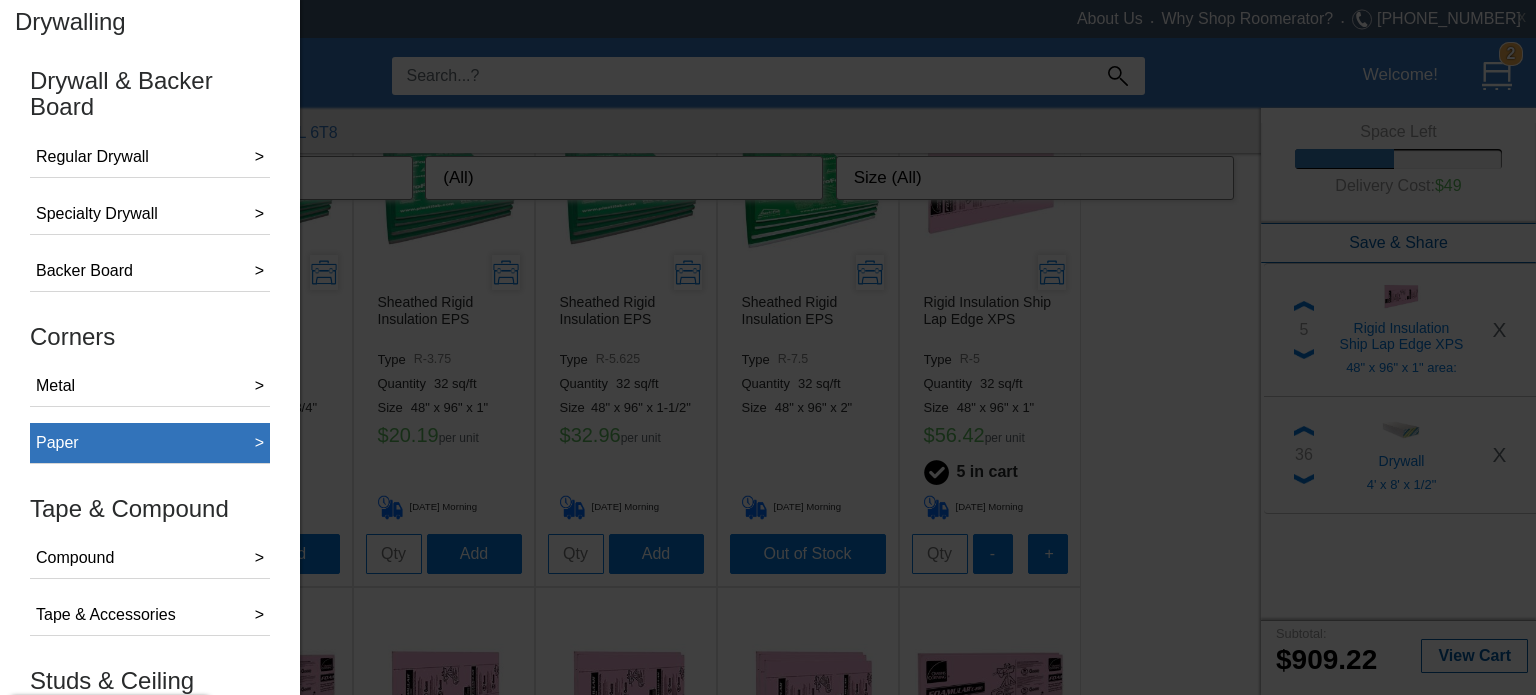 scroll, scrollTop: 160, scrollLeft: 0, axis: vertical 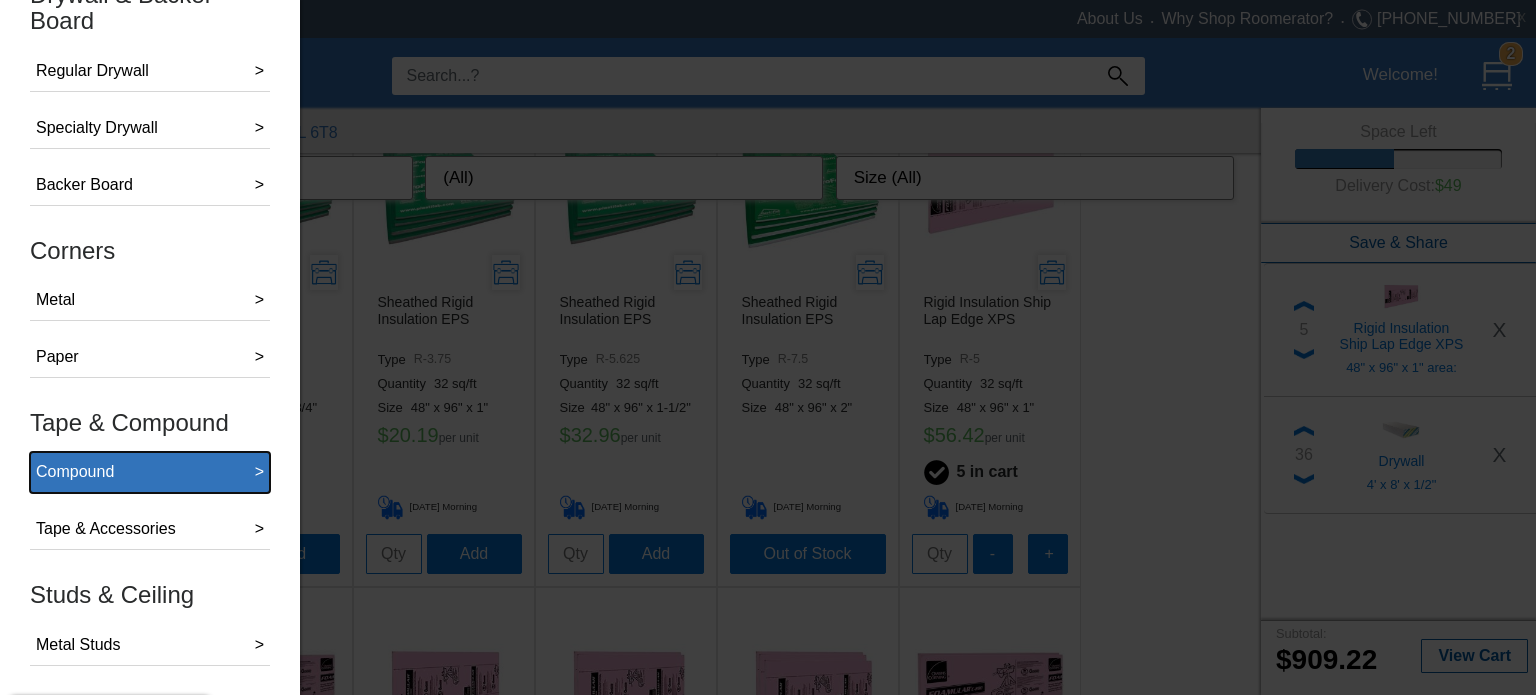 click on "Compound >" at bounding box center [150, 472] 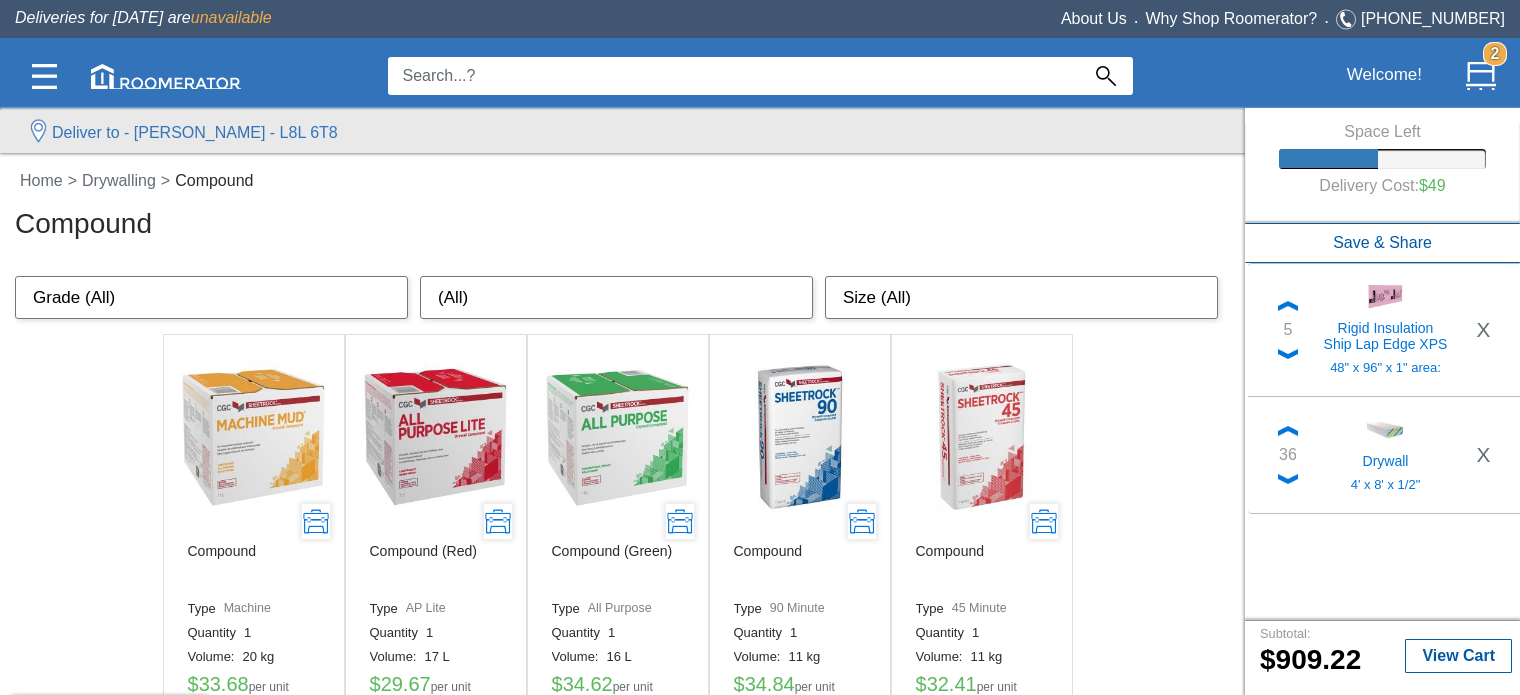 scroll, scrollTop: 100, scrollLeft: 0, axis: vertical 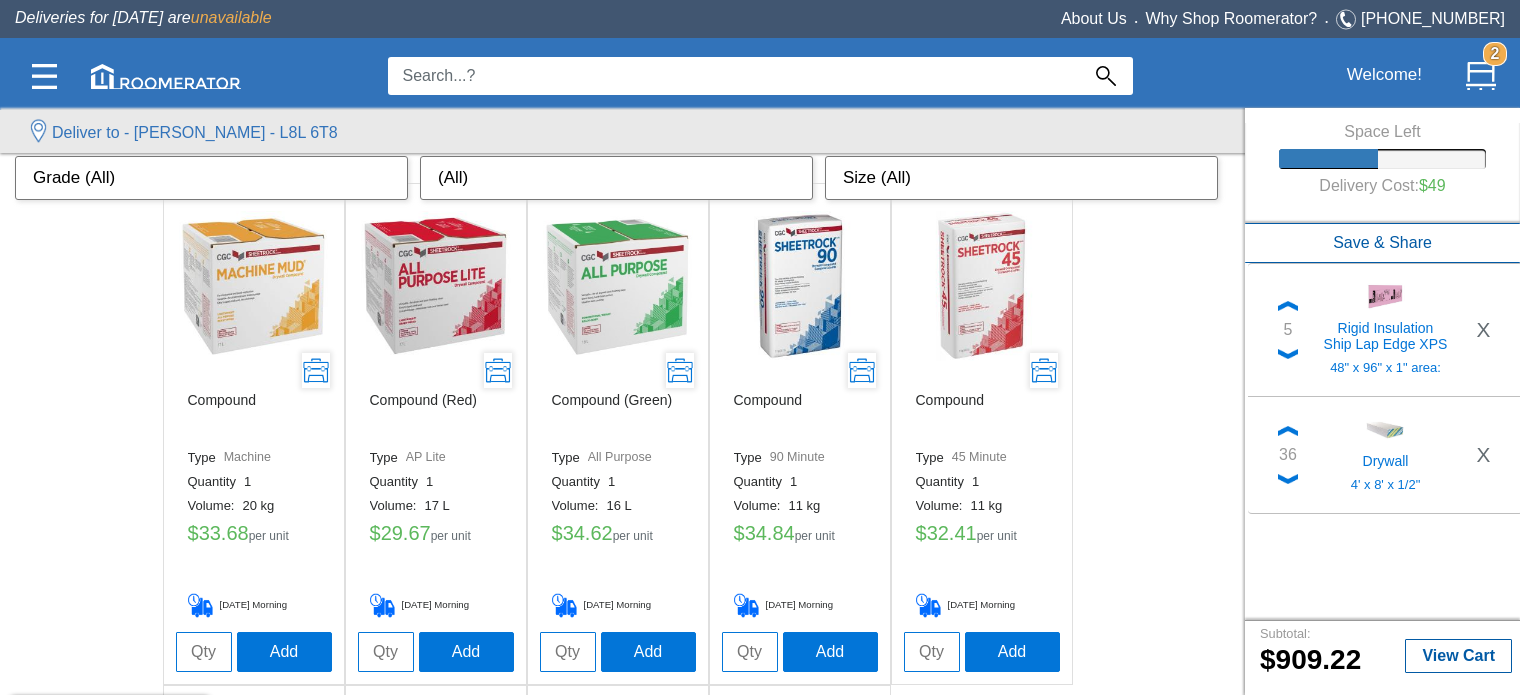 click 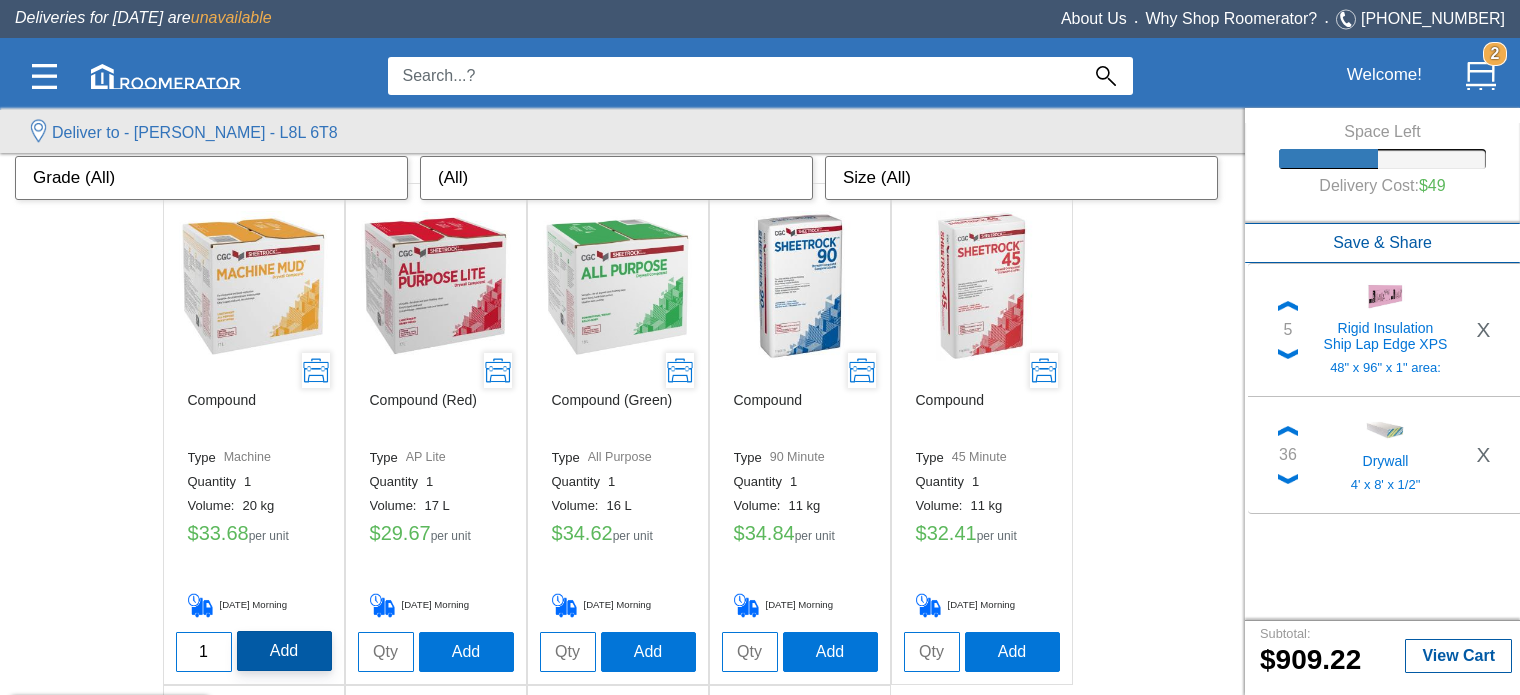 type on "1" 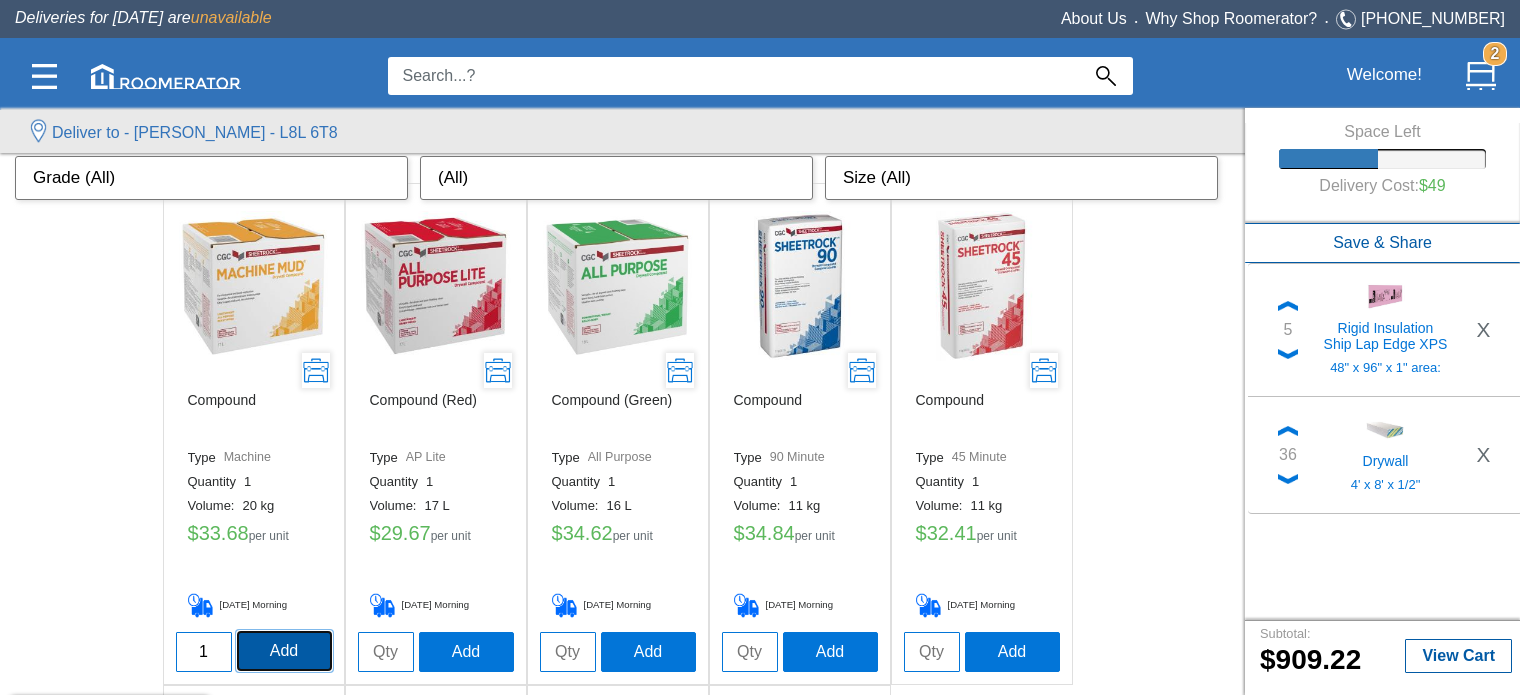 click on "Add" 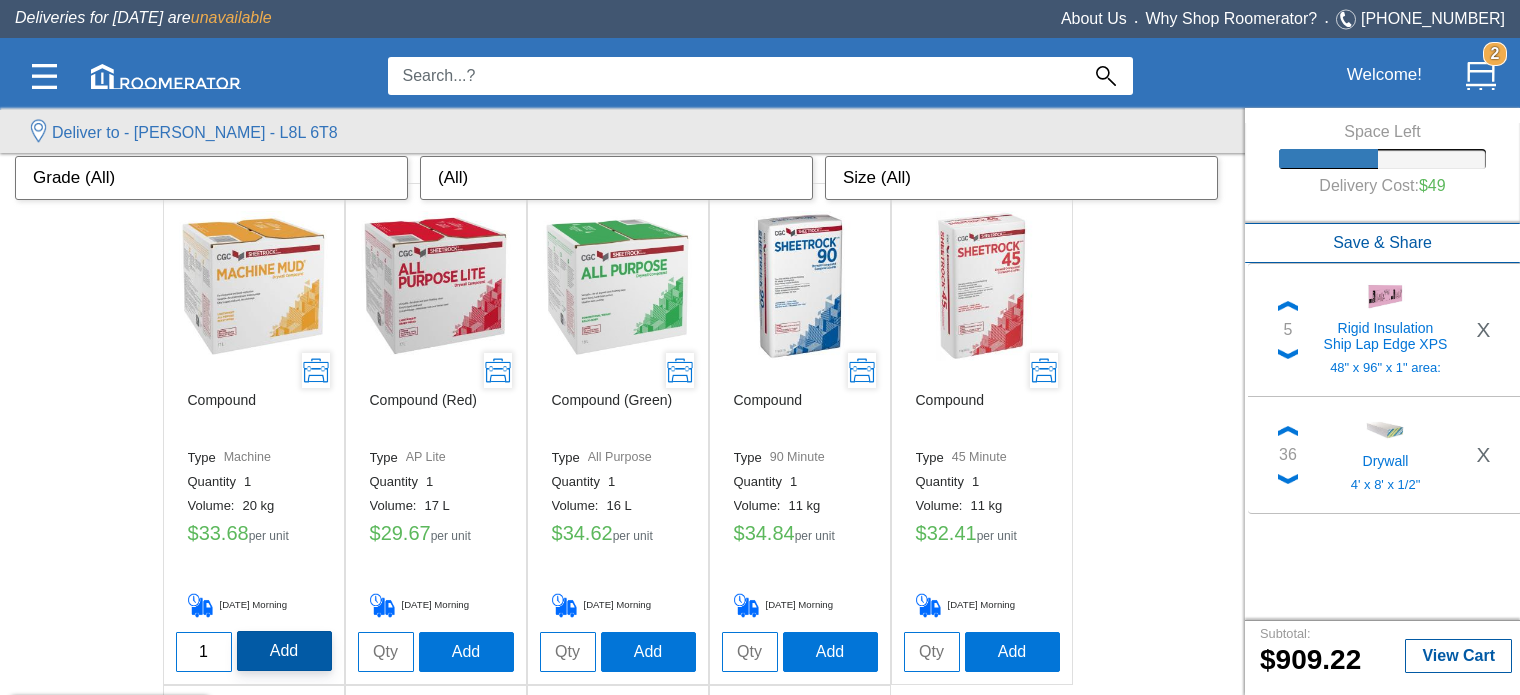 type 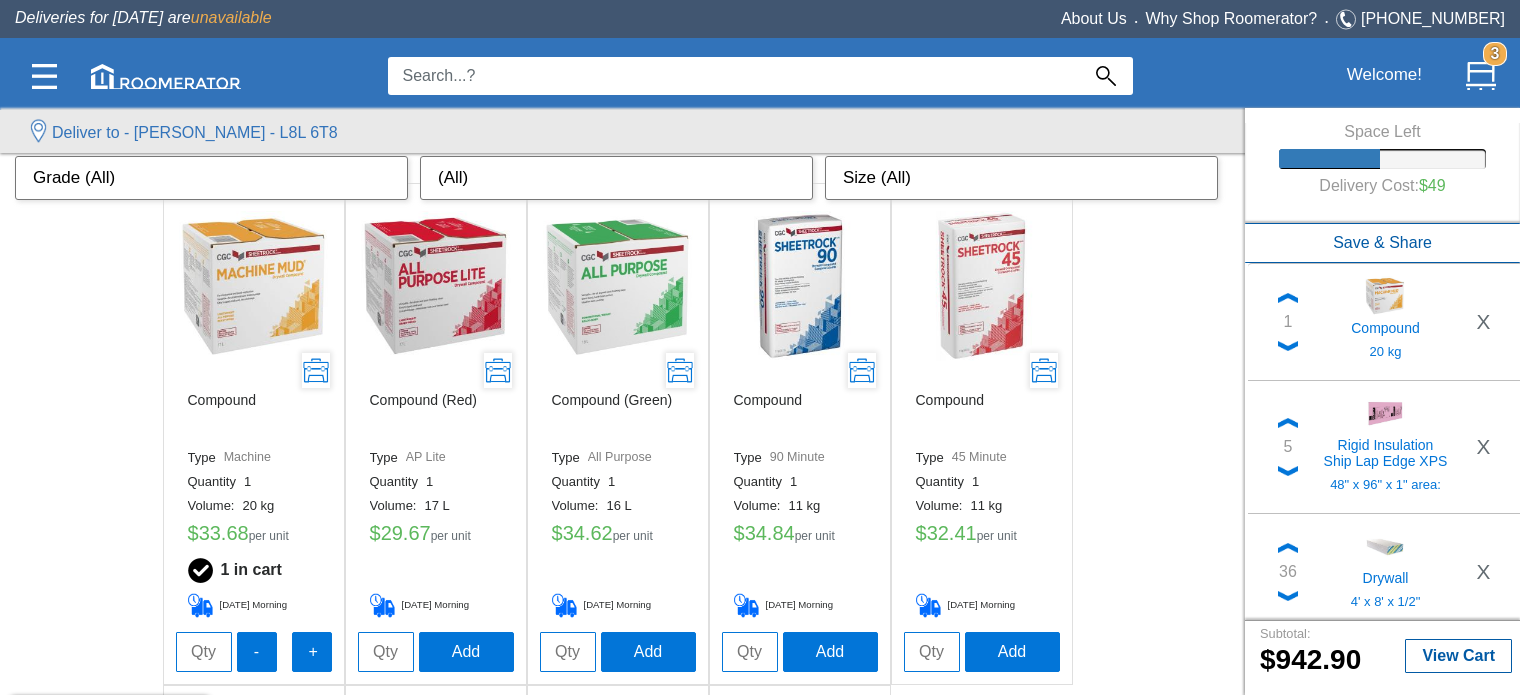 scroll, scrollTop: 200, scrollLeft: 0, axis: vertical 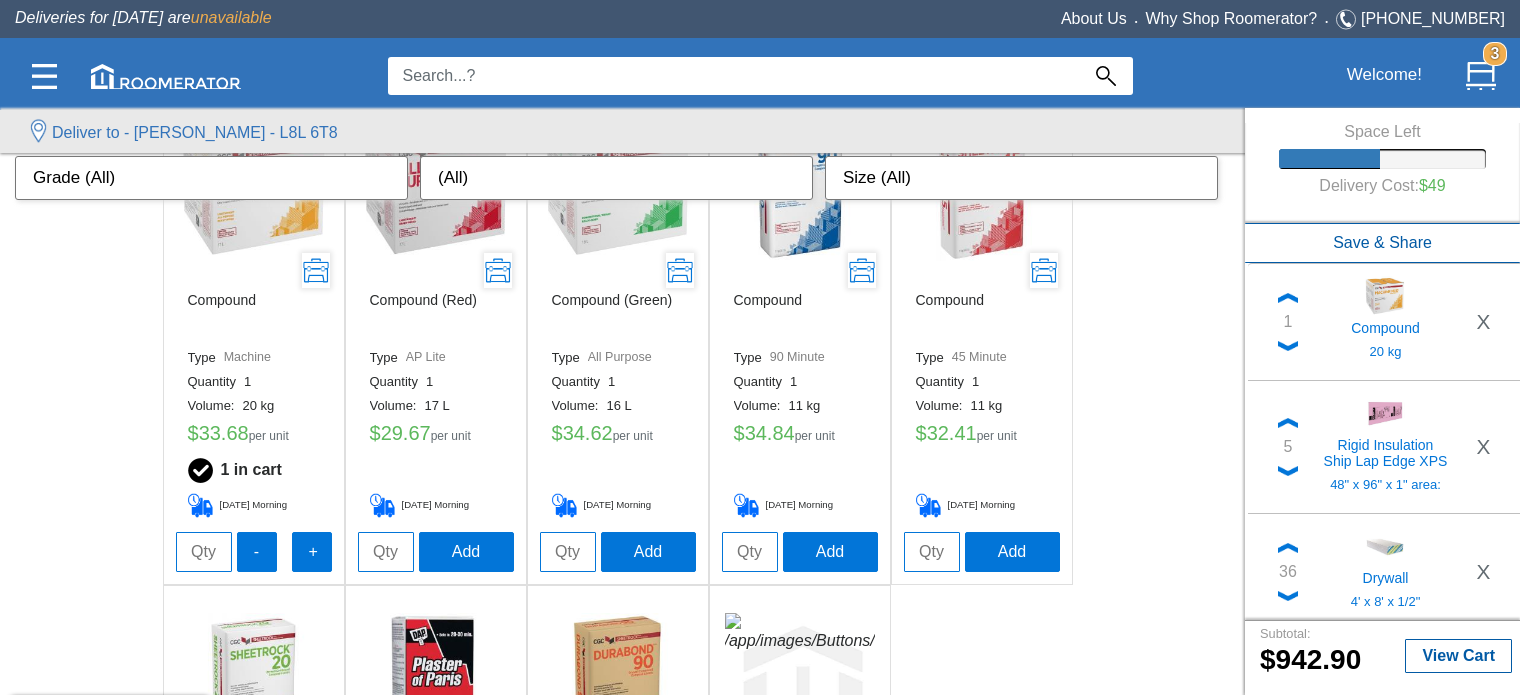click 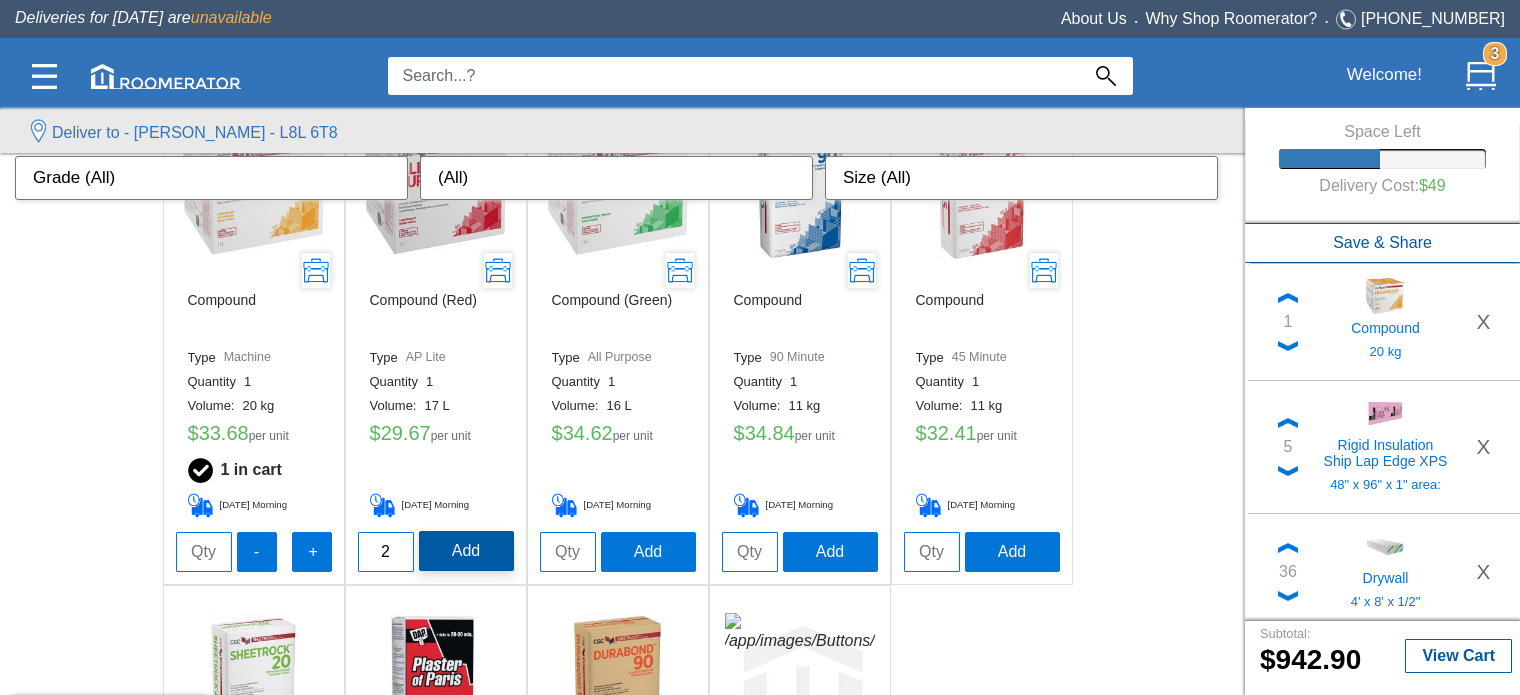 type on "2" 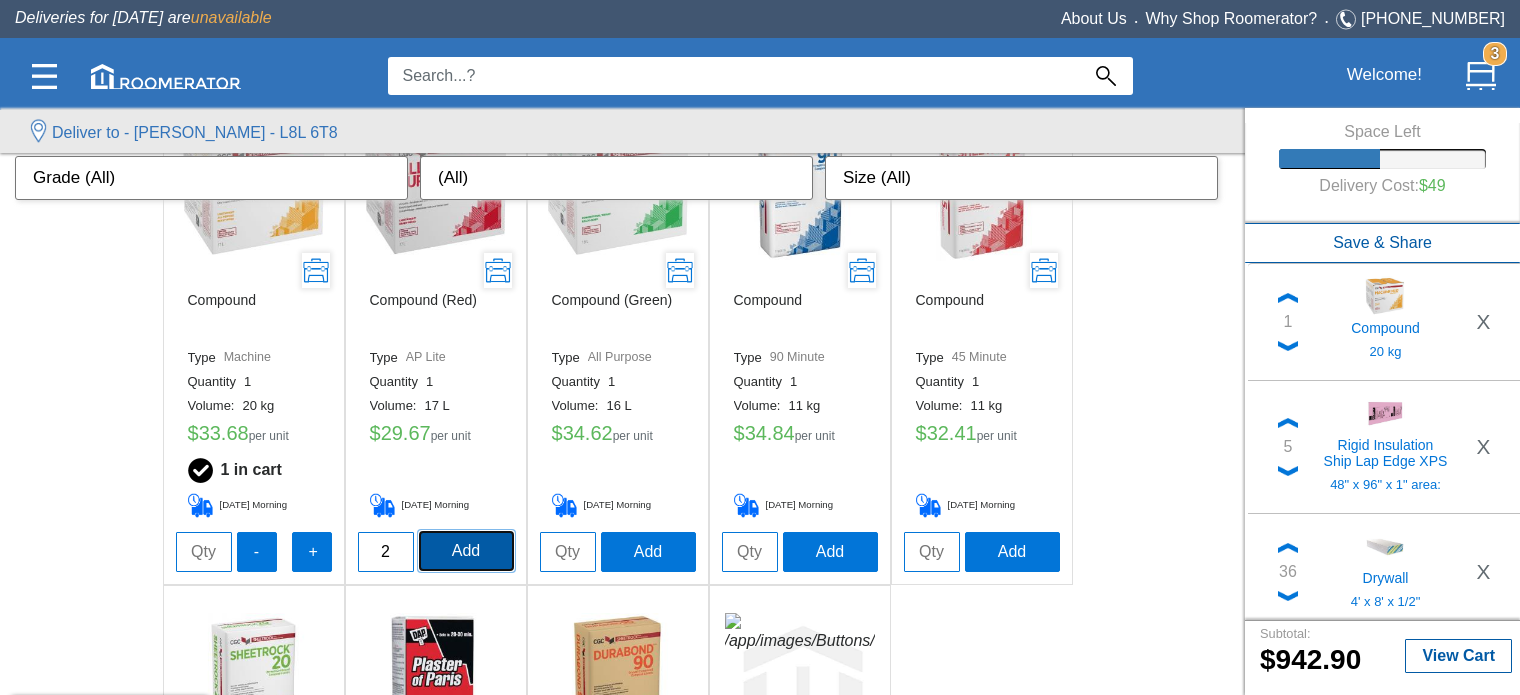 click on "Add" 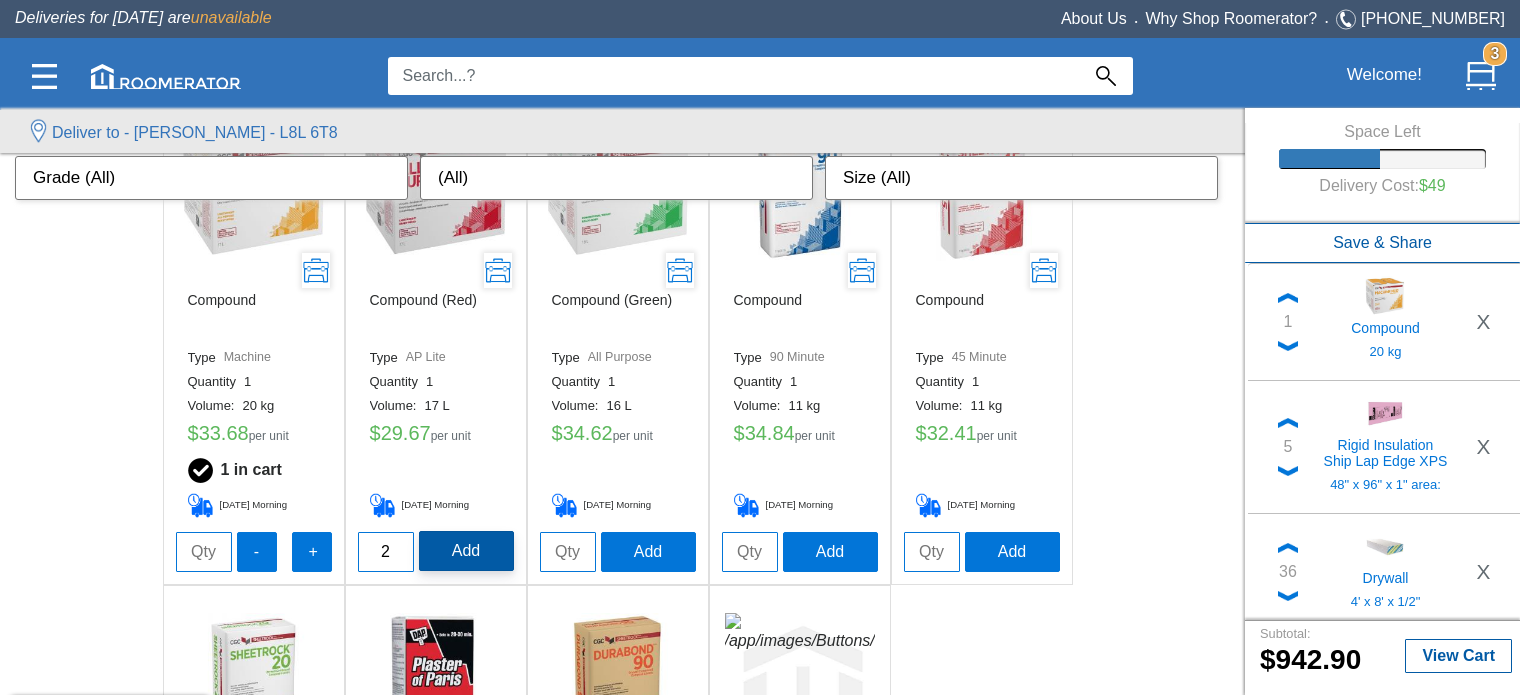 type 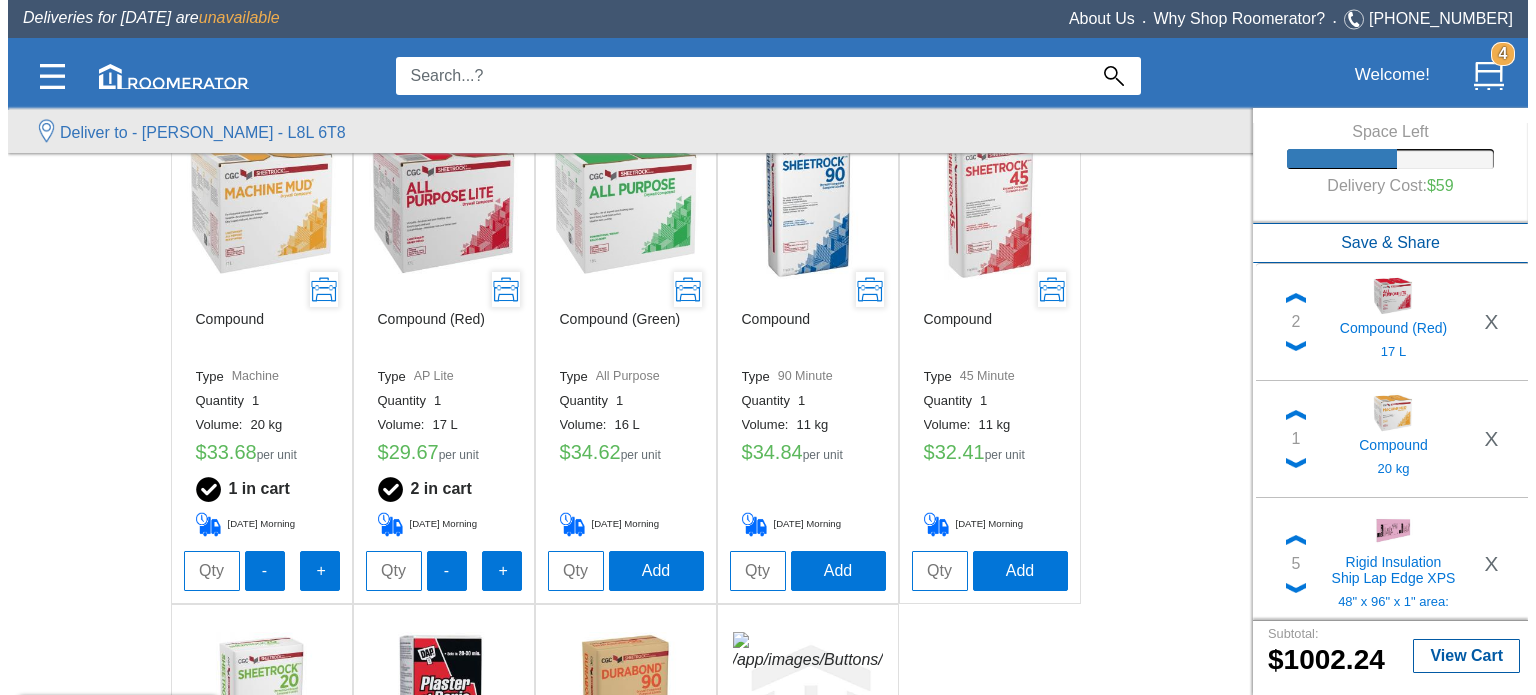 scroll, scrollTop: 0, scrollLeft: 0, axis: both 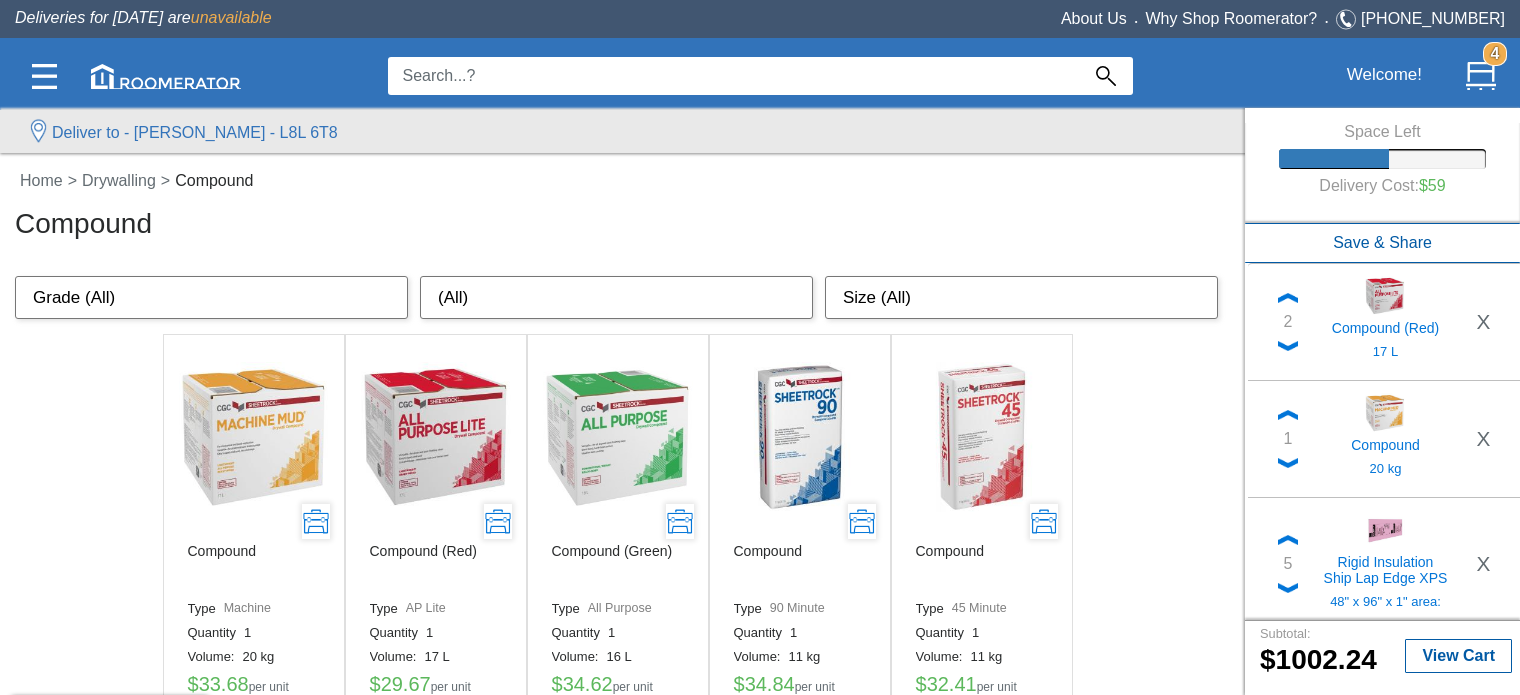 click at bounding box center [733, 76] 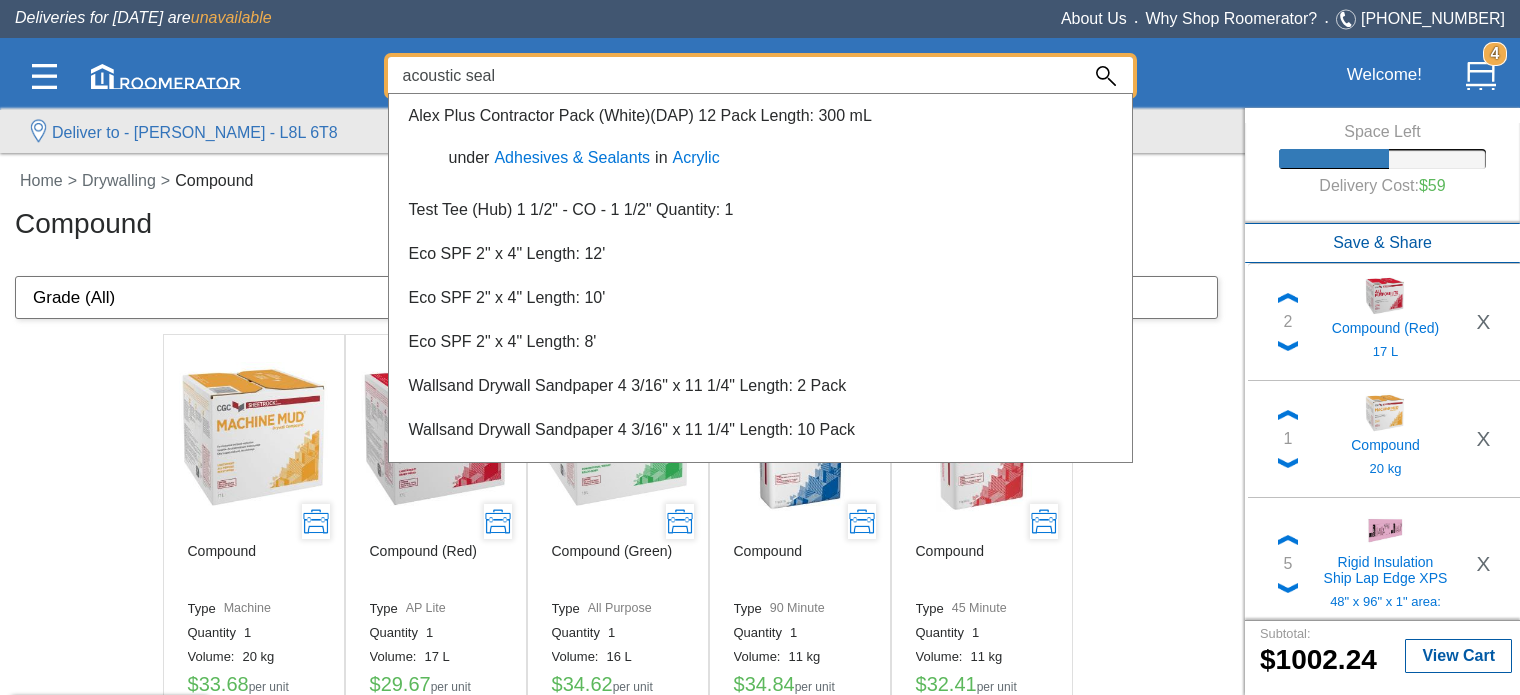 type on "acoustic seal" 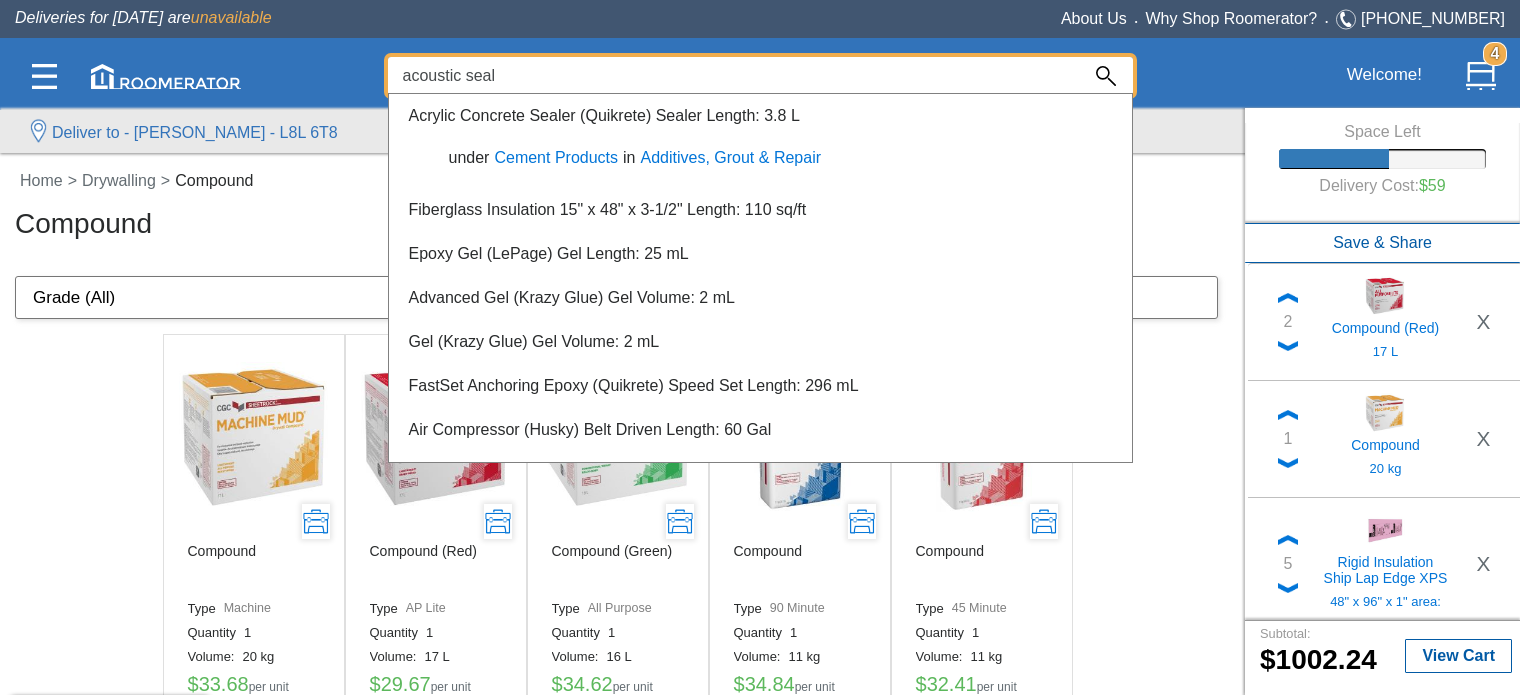 click on "acoustic seal" at bounding box center [733, 76] 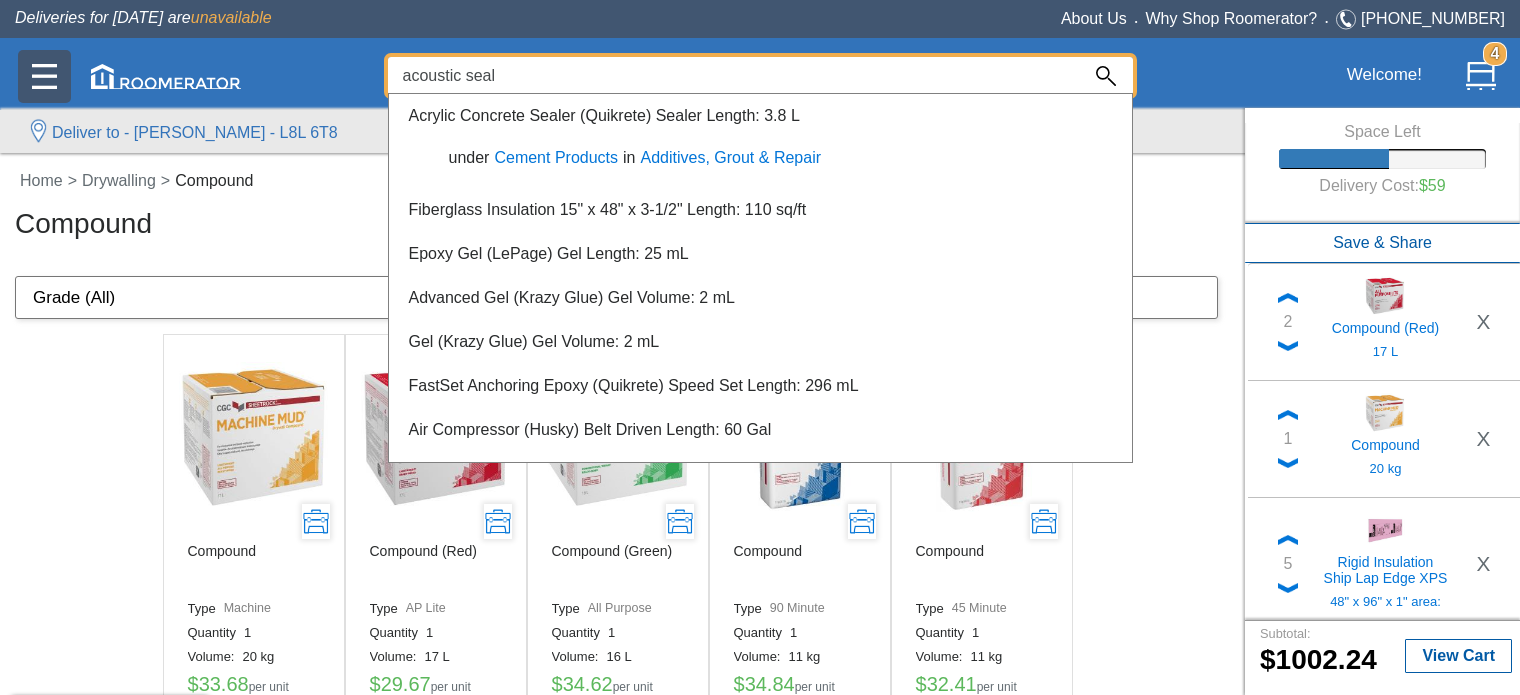 click at bounding box center (44, 76) 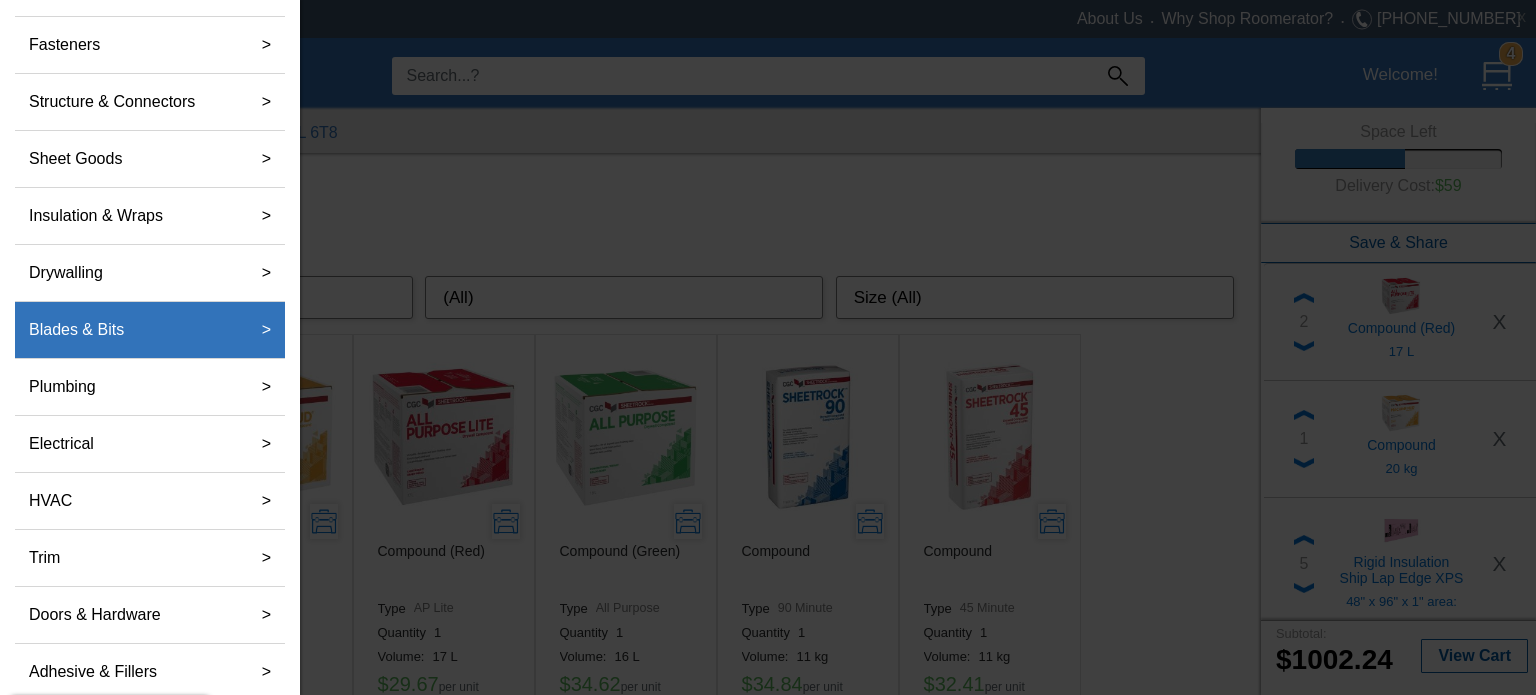 scroll, scrollTop: 300, scrollLeft: 0, axis: vertical 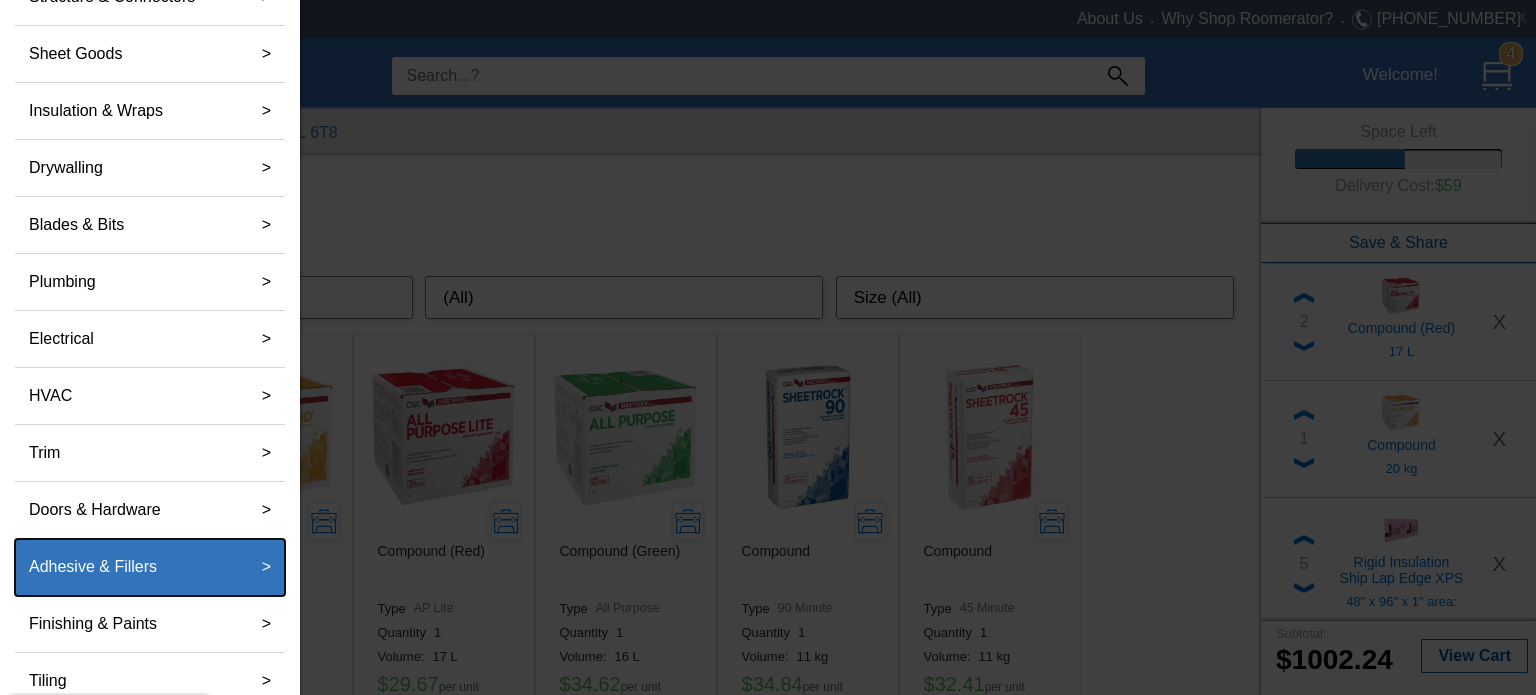click on "Adhesive & Fillers" at bounding box center [93, 567] 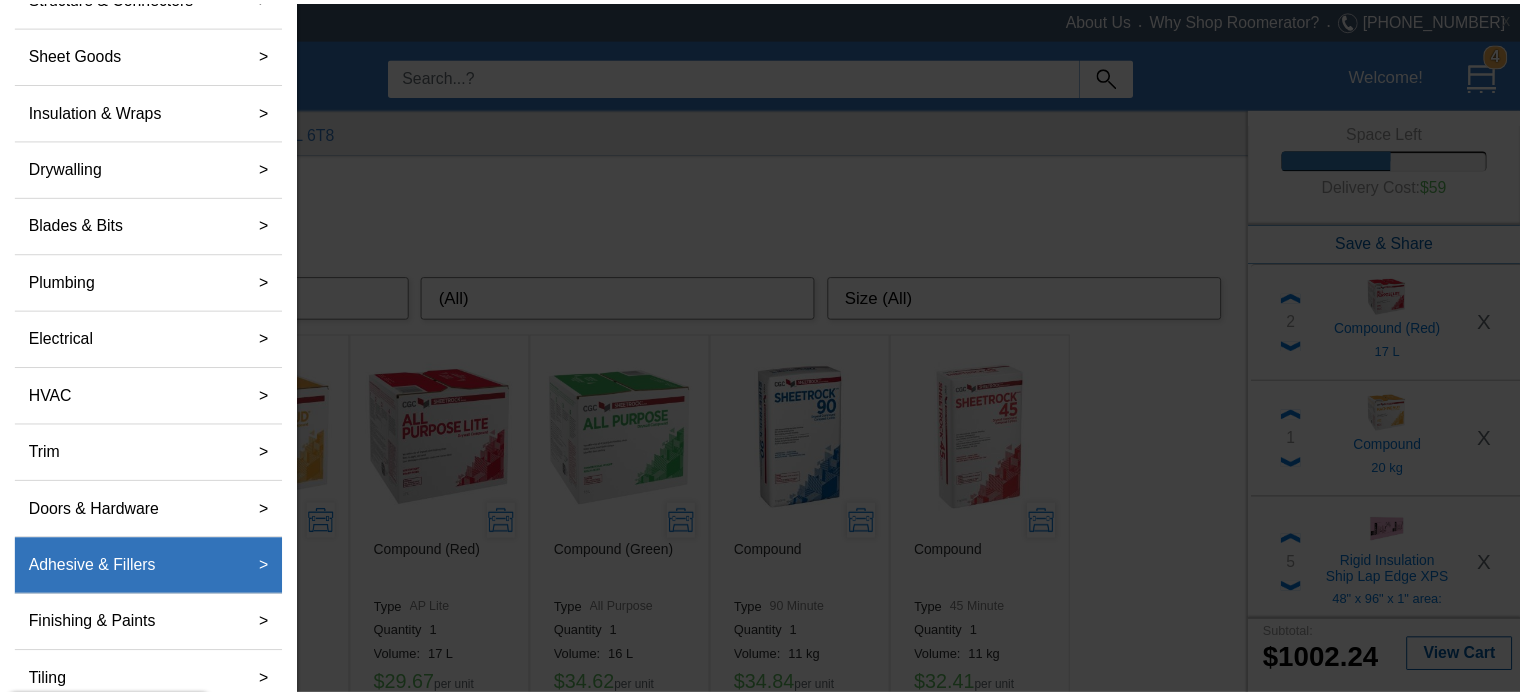 scroll, scrollTop: 17, scrollLeft: 0, axis: vertical 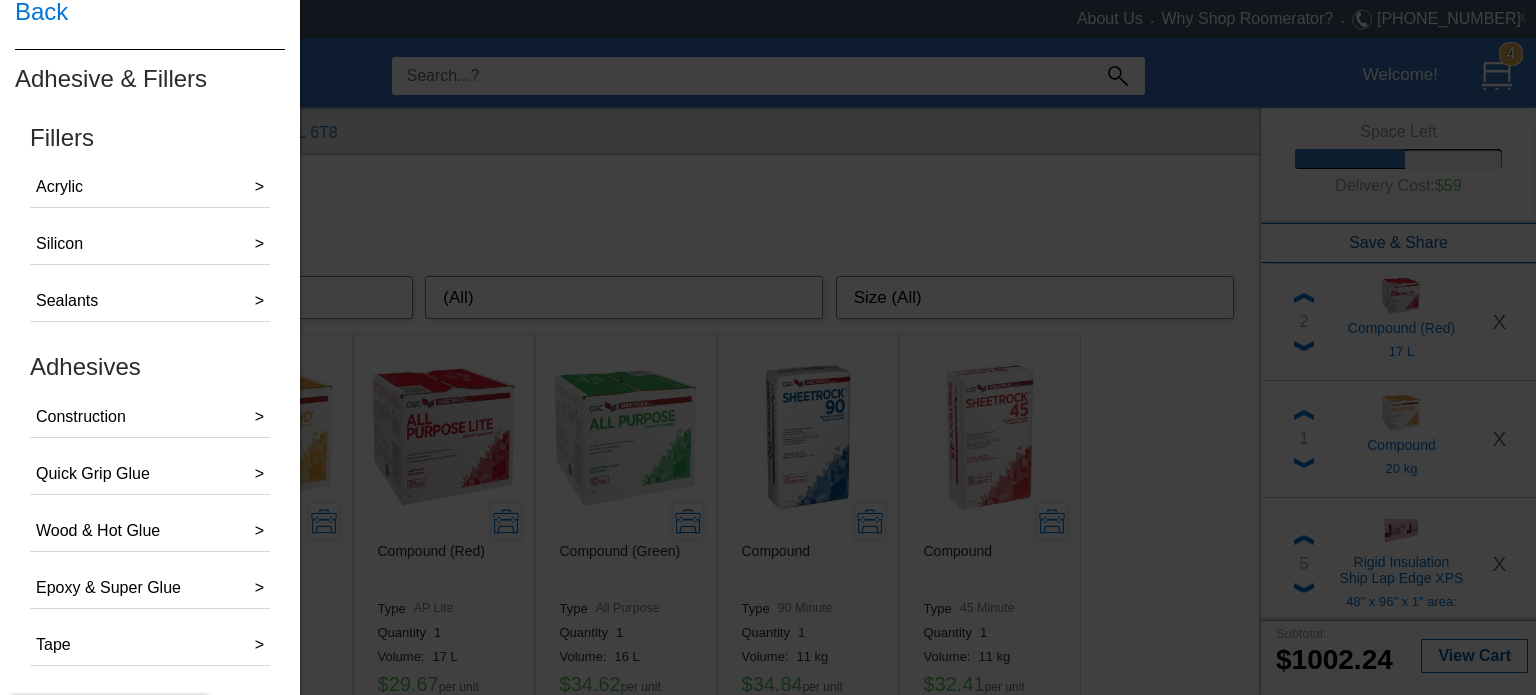 click on "Sealants >" at bounding box center (150, 301) 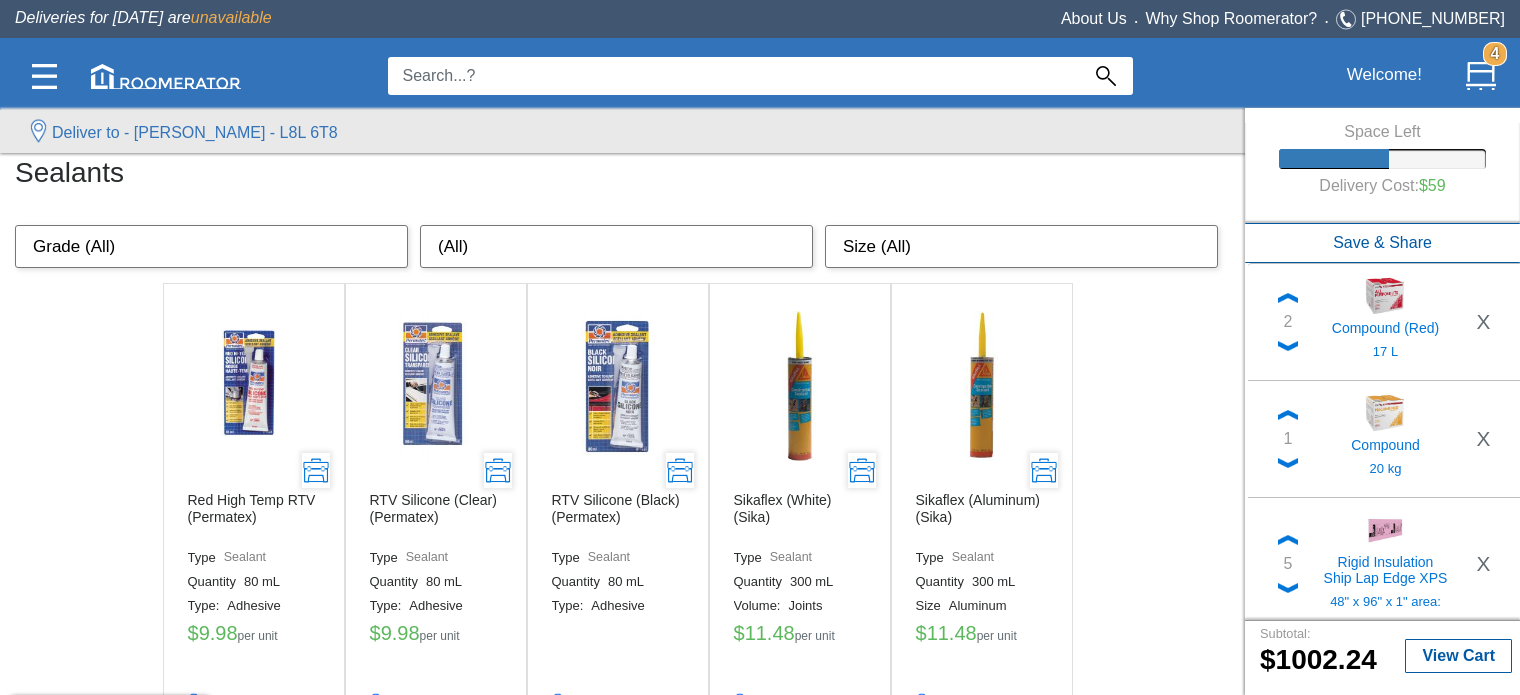 scroll, scrollTop: 100, scrollLeft: 0, axis: vertical 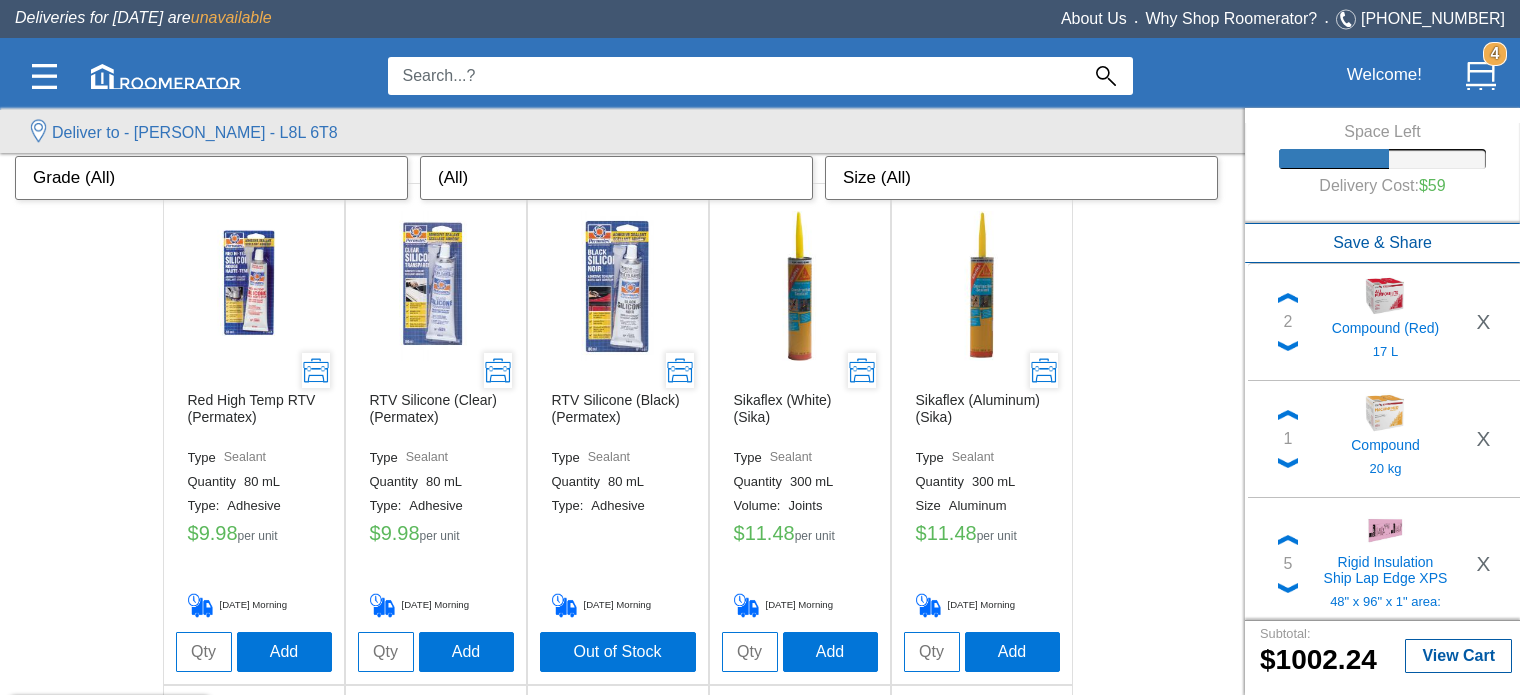 click at bounding box center (733, 76) 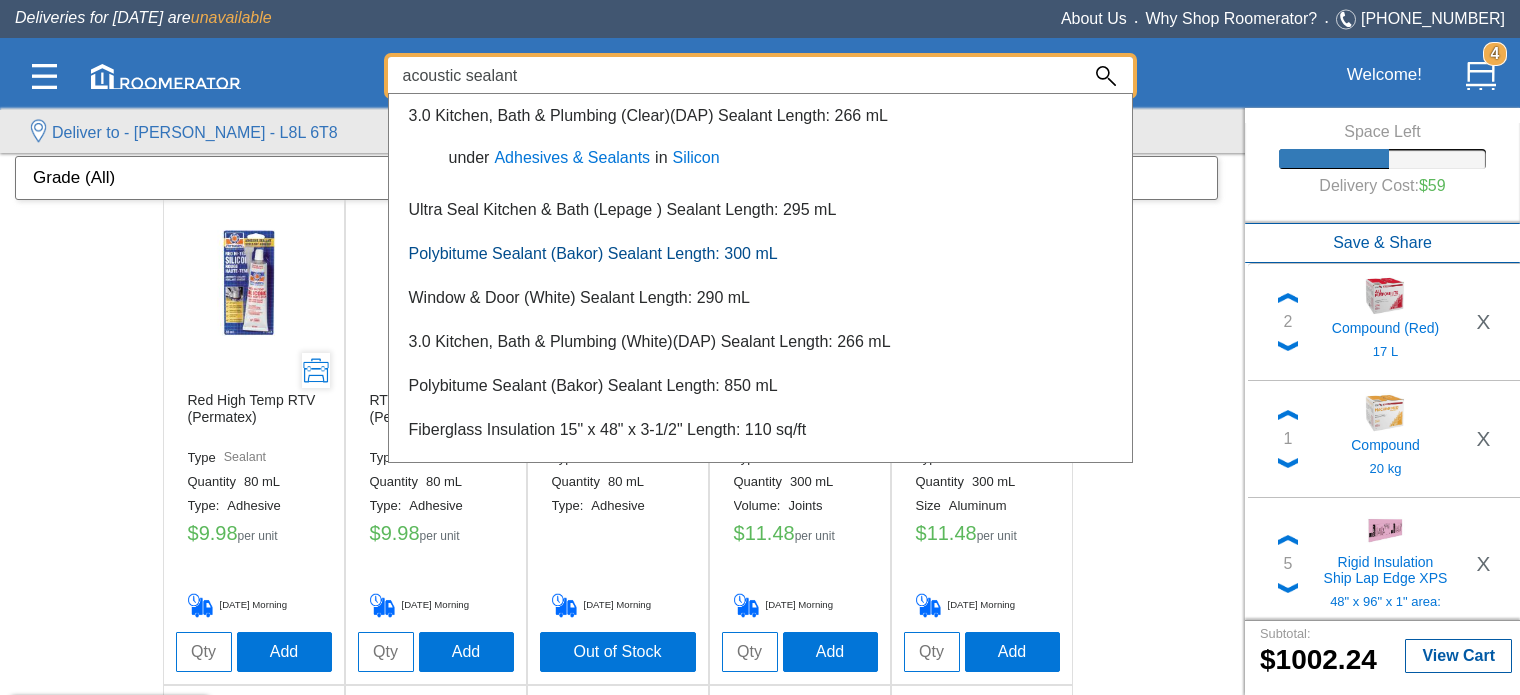type on "acoustic sealant" 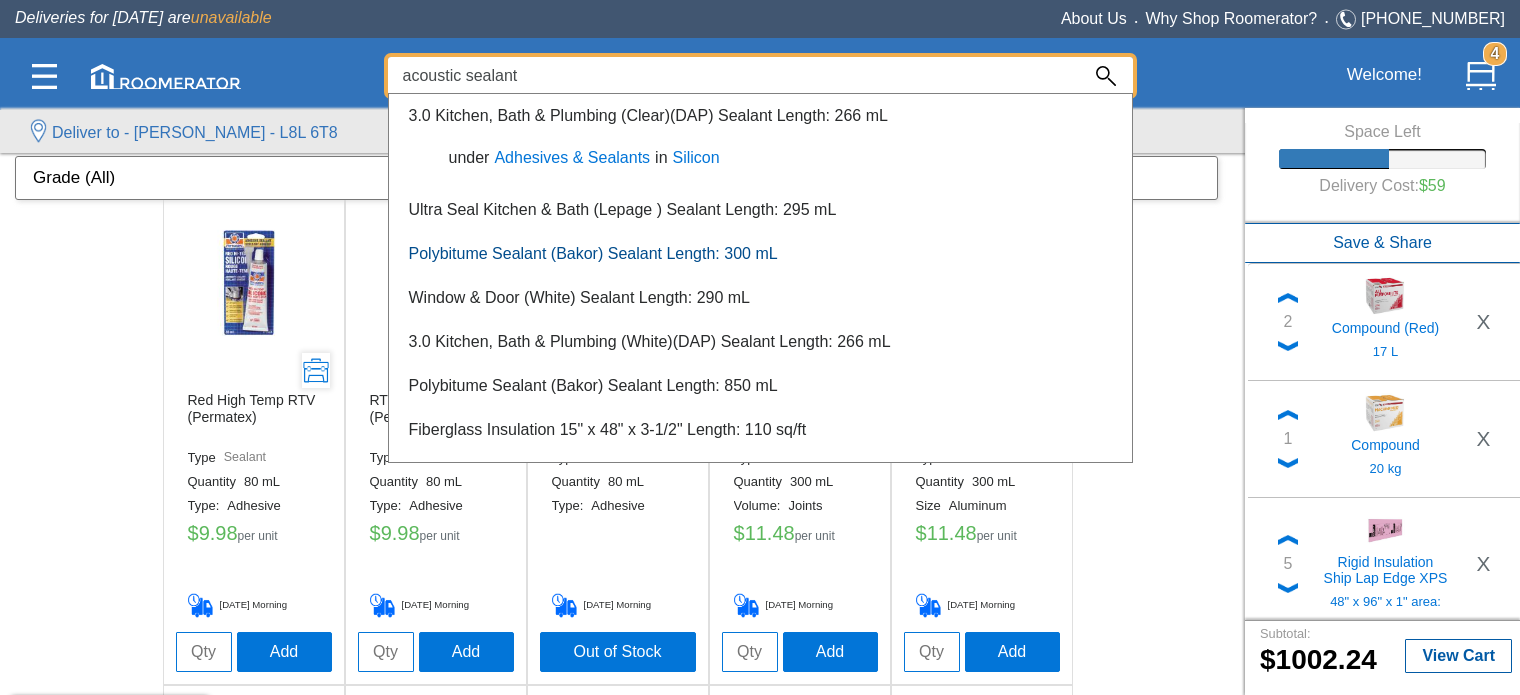 click on "Polybitume Sealant (Bakor) Sealant Length: 300 mL" at bounding box center (593, 253) 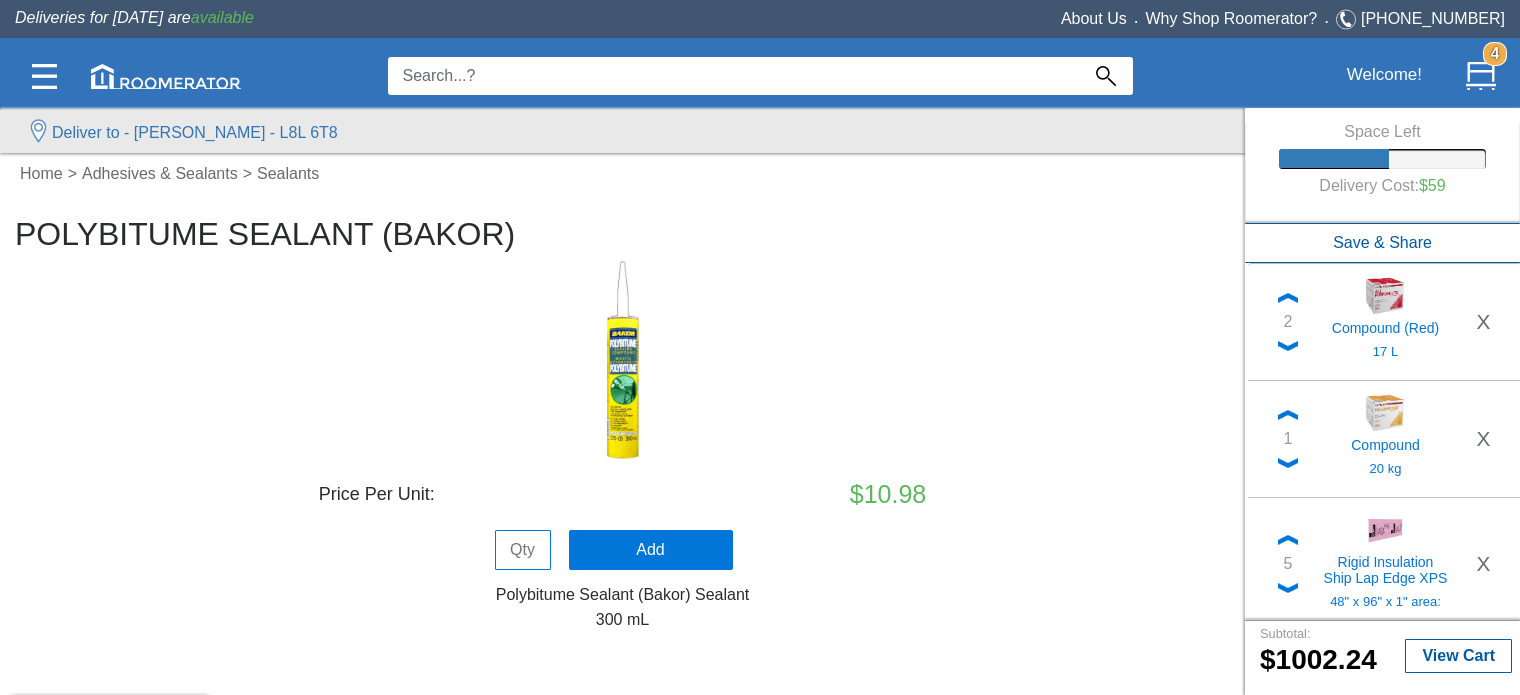 click 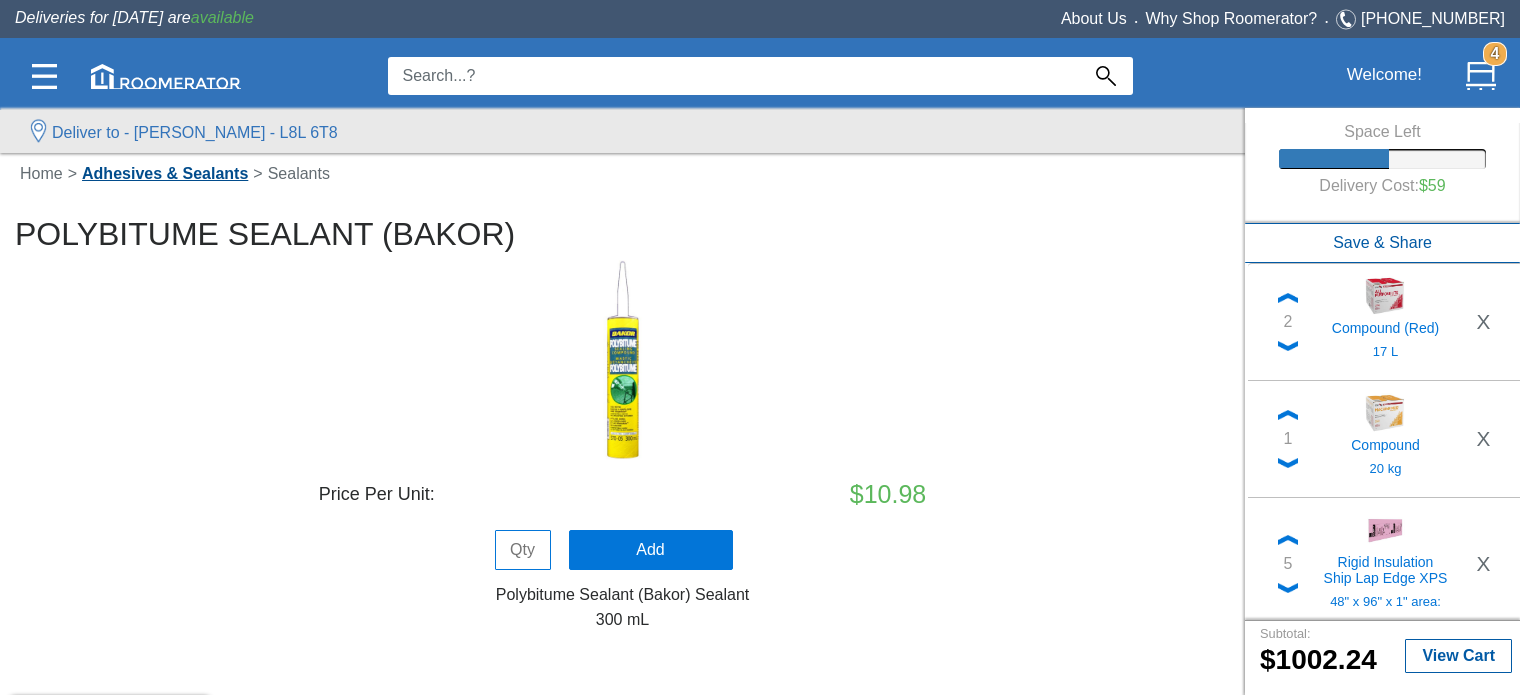 click on "Adhesives & Sealants" 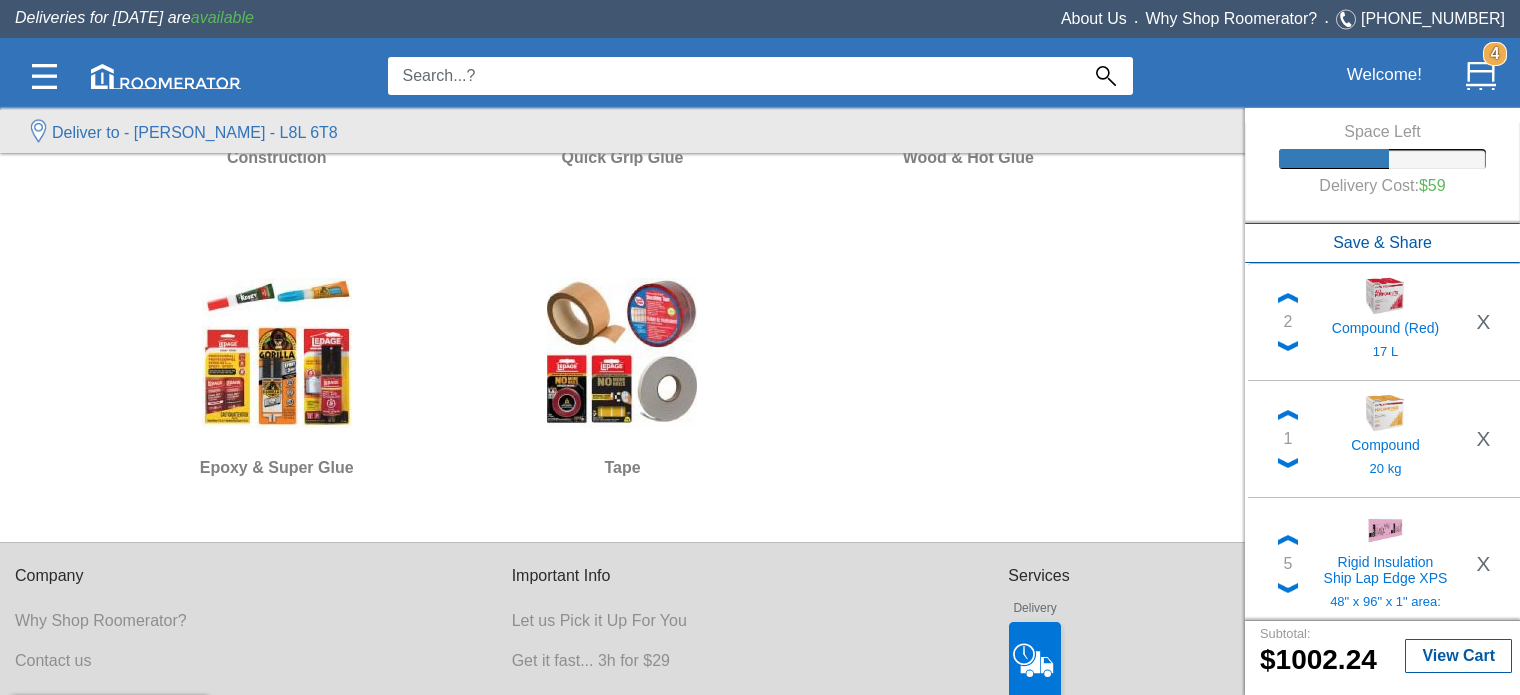 scroll, scrollTop: 600, scrollLeft: 0, axis: vertical 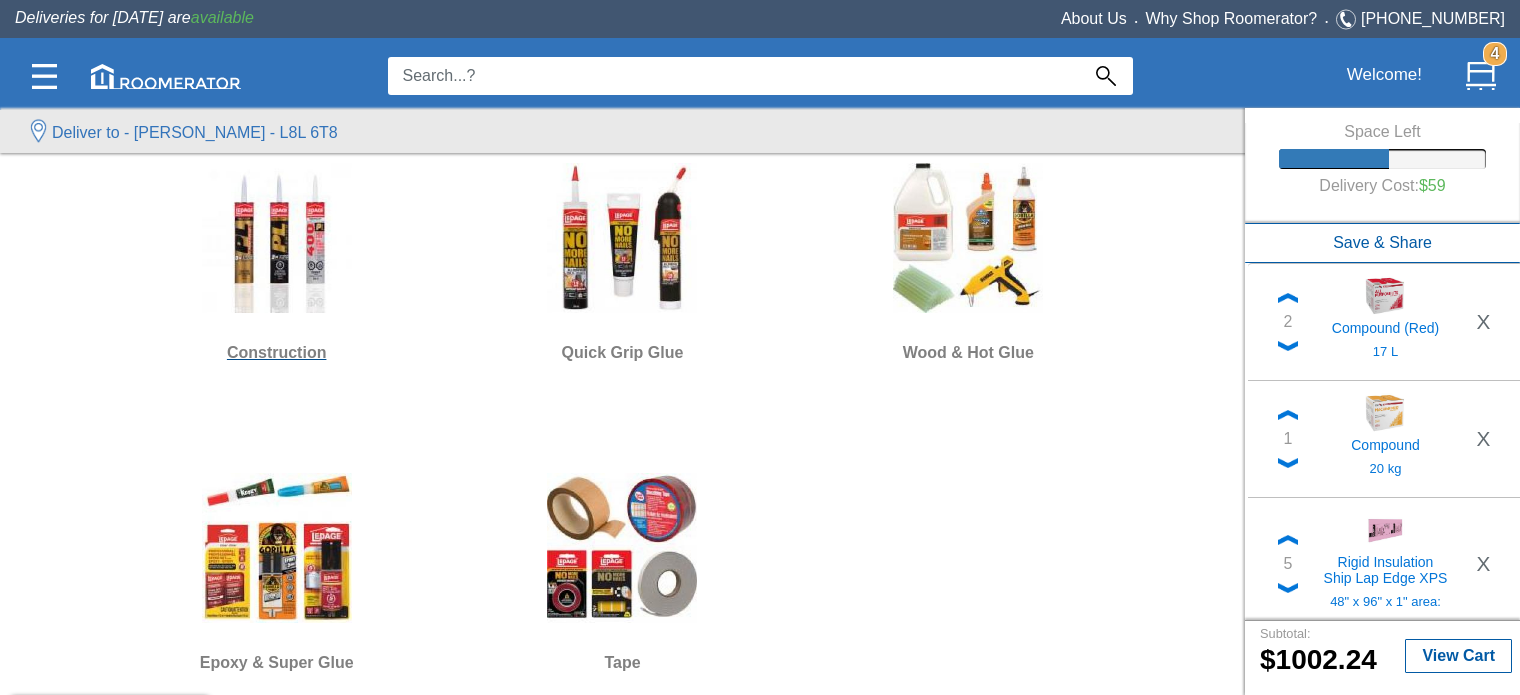 click on "Construction" 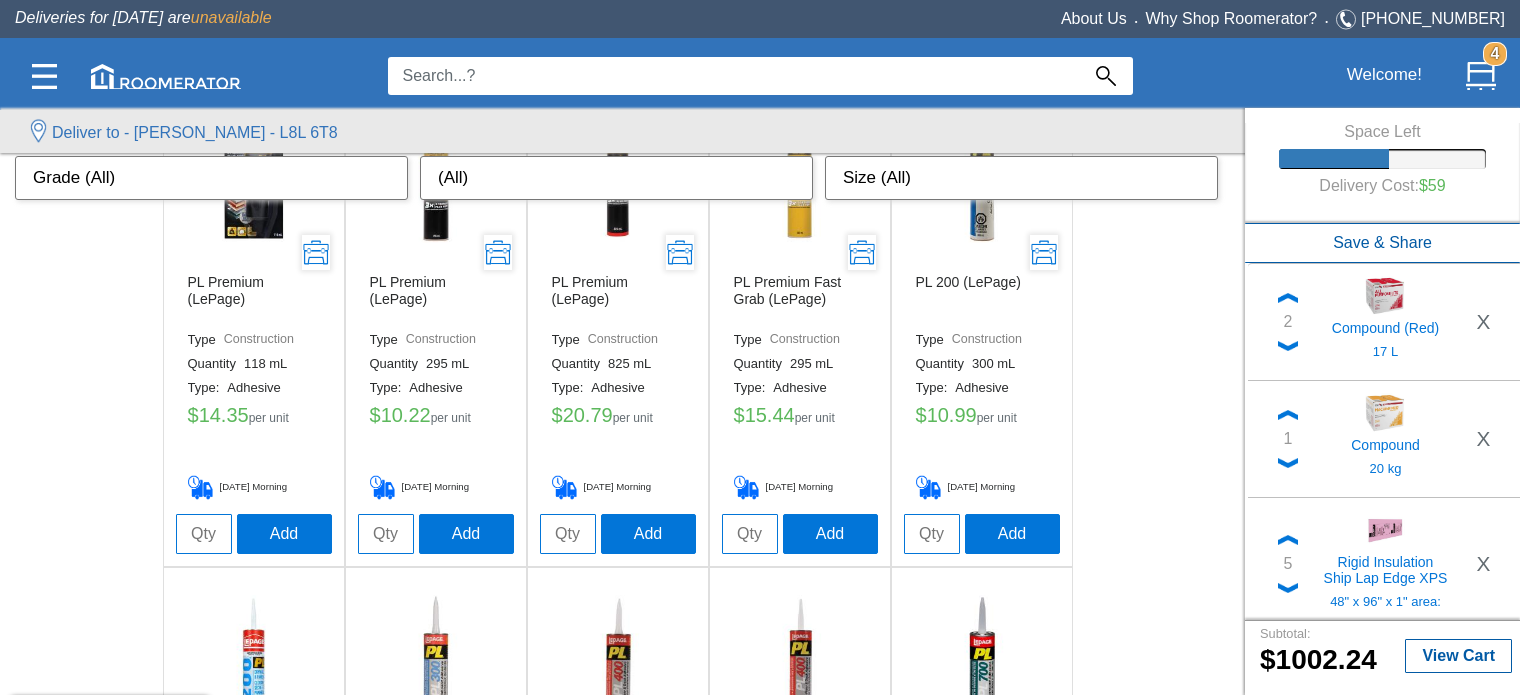 scroll, scrollTop: 0, scrollLeft: 0, axis: both 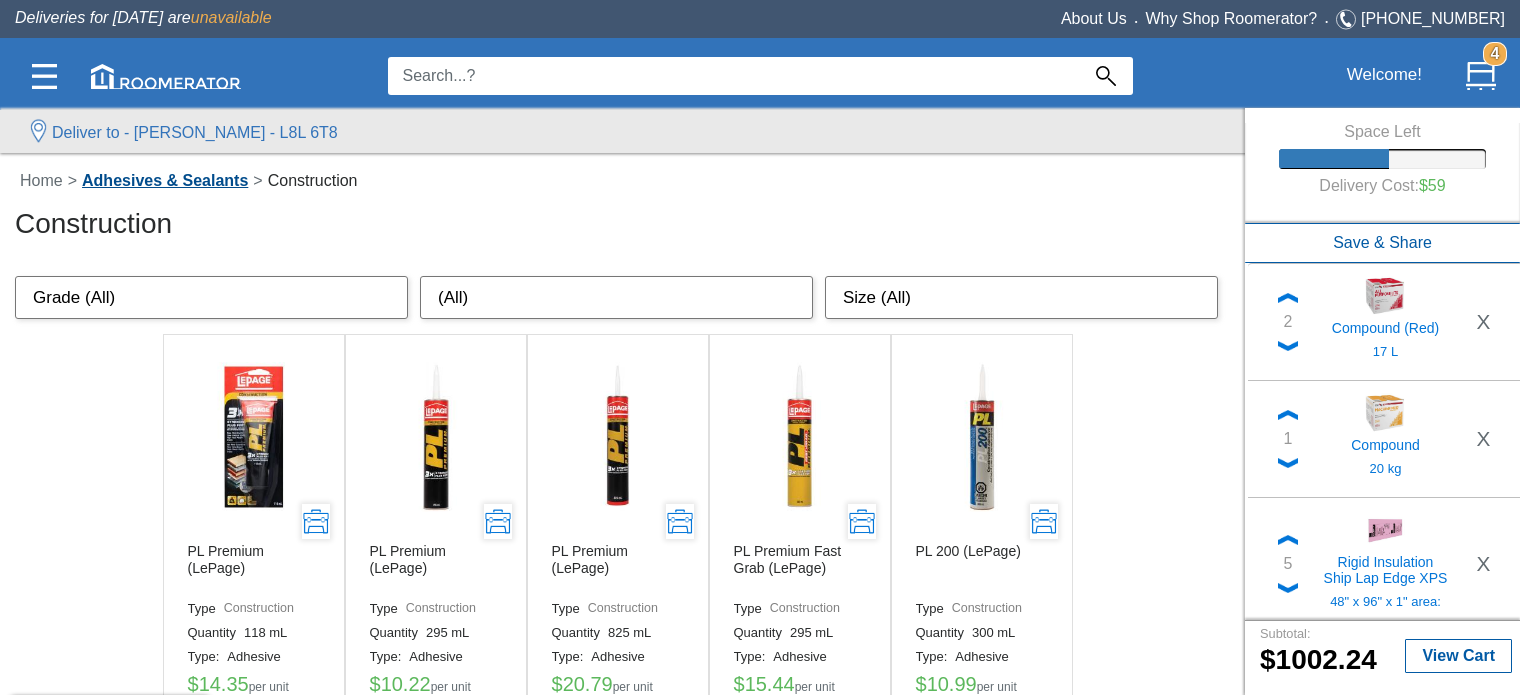 click on "Adhesives & Sealants" 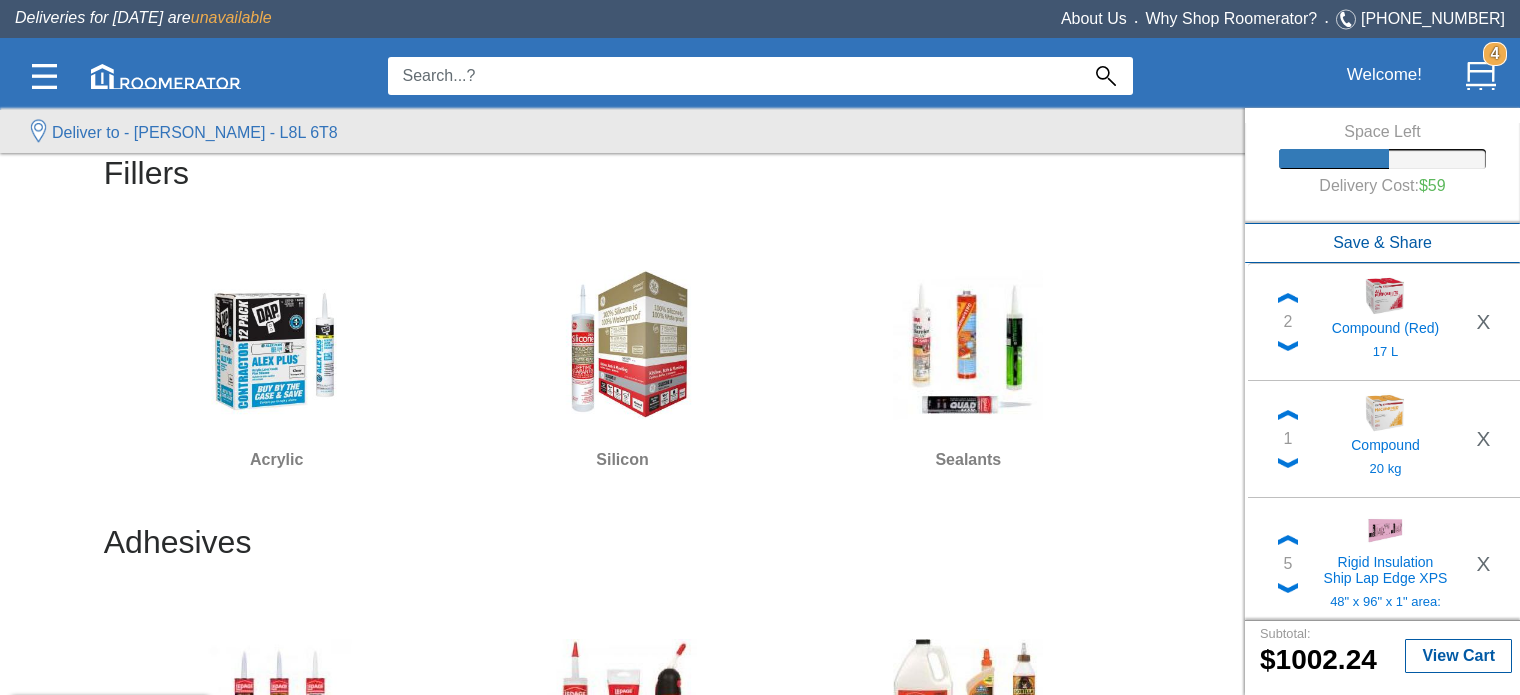 scroll, scrollTop: 100, scrollLeft: 0, axis: vertical 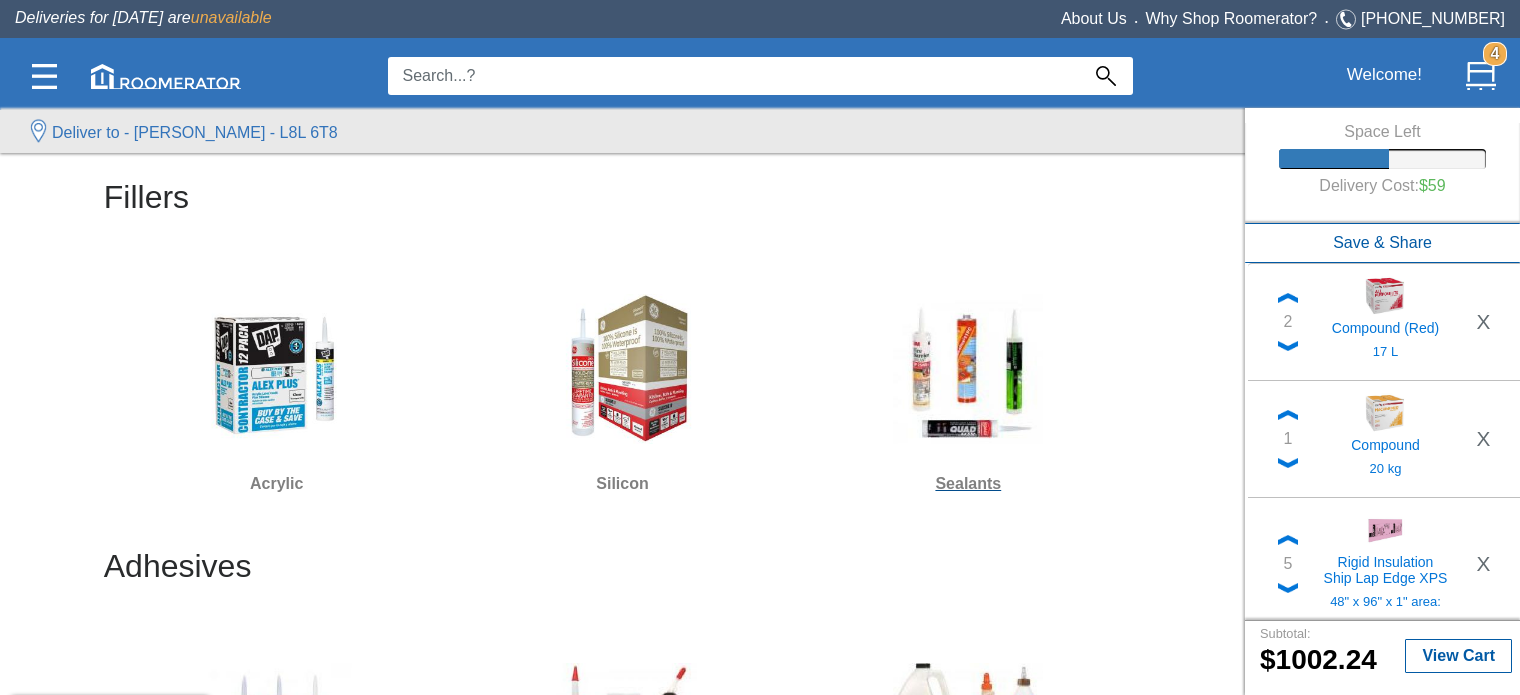 click on "Sealants" 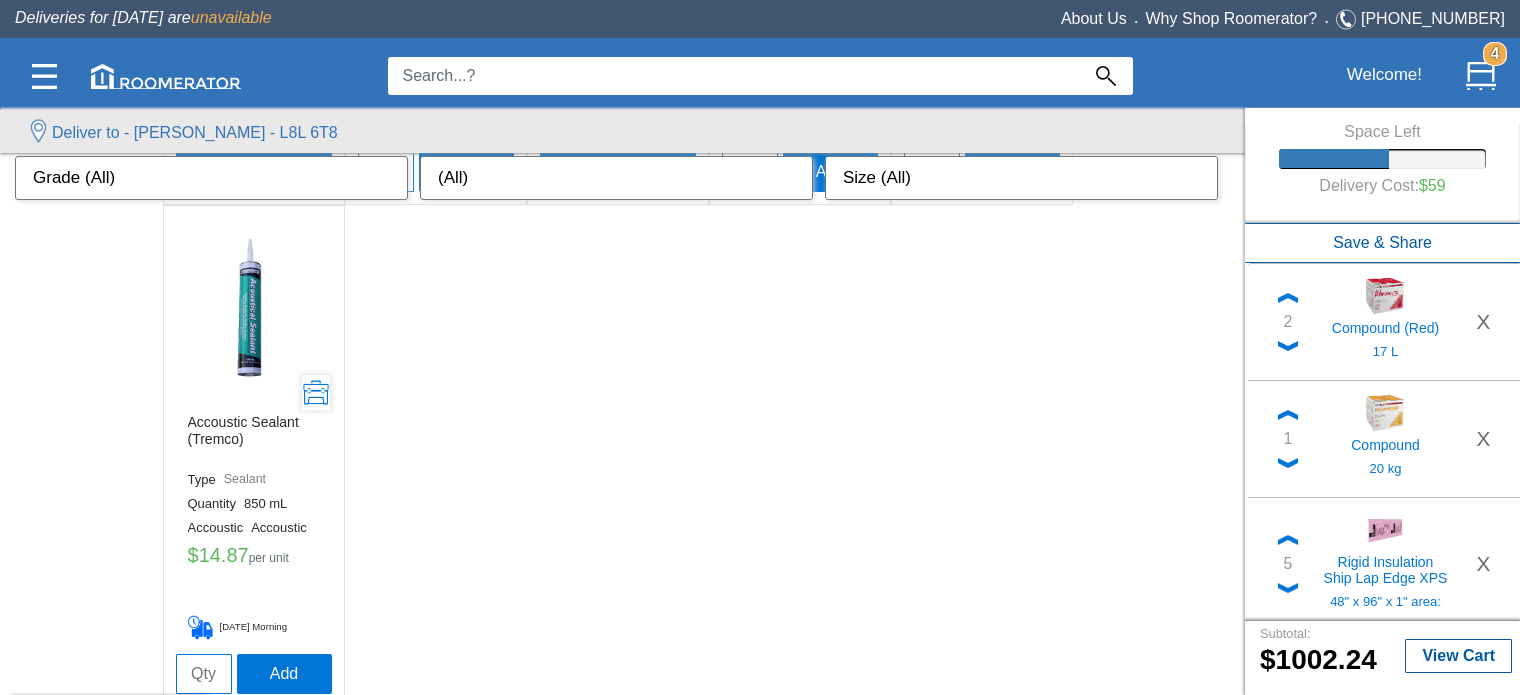 scroll, scrollTop: 2110, scrollLeft: 0, axis: vertical 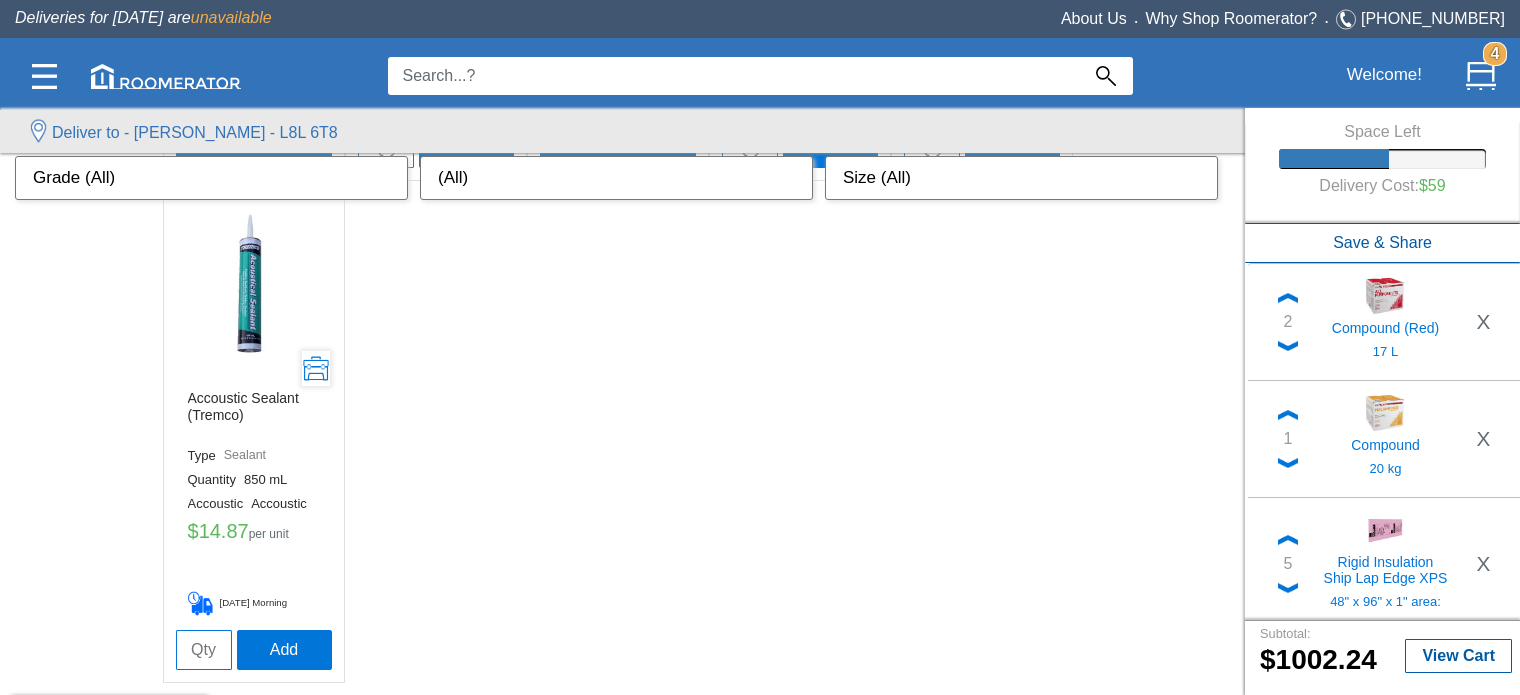 click 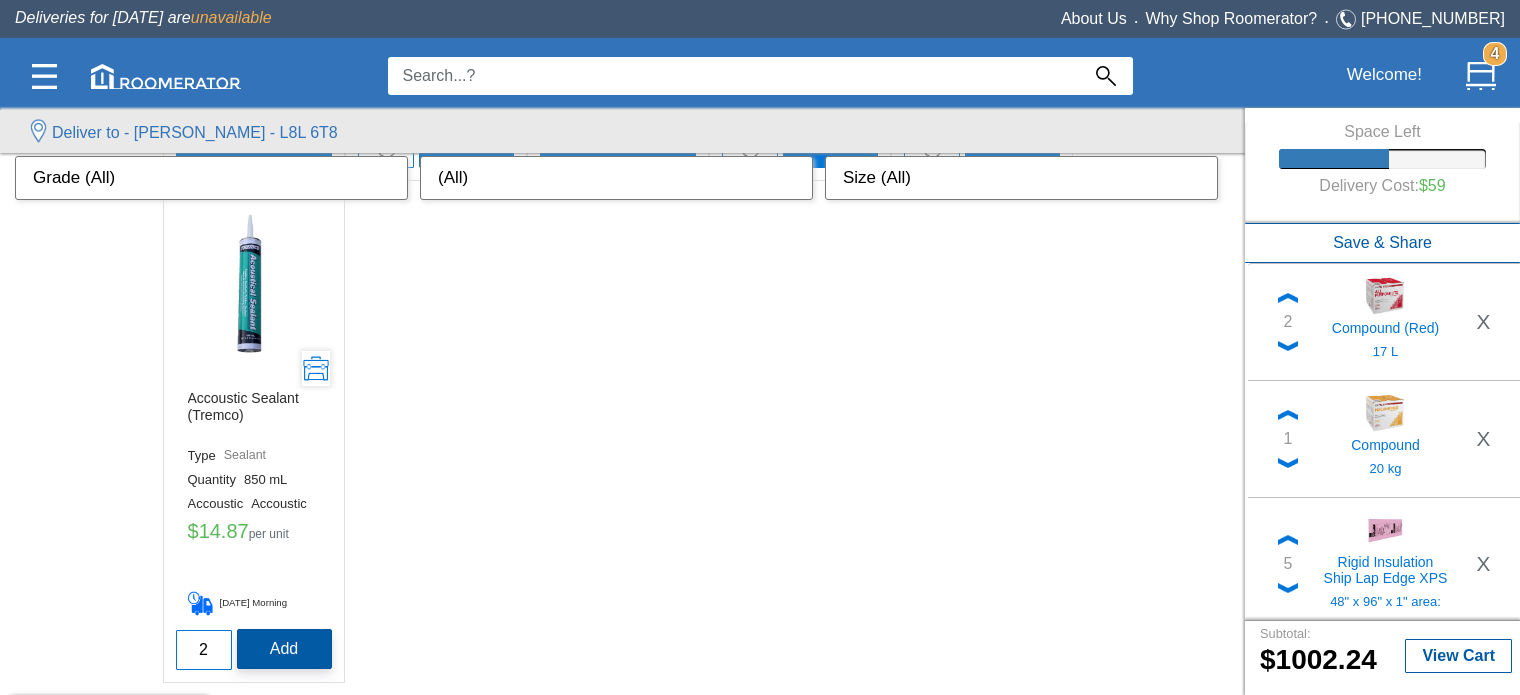 type on "2" 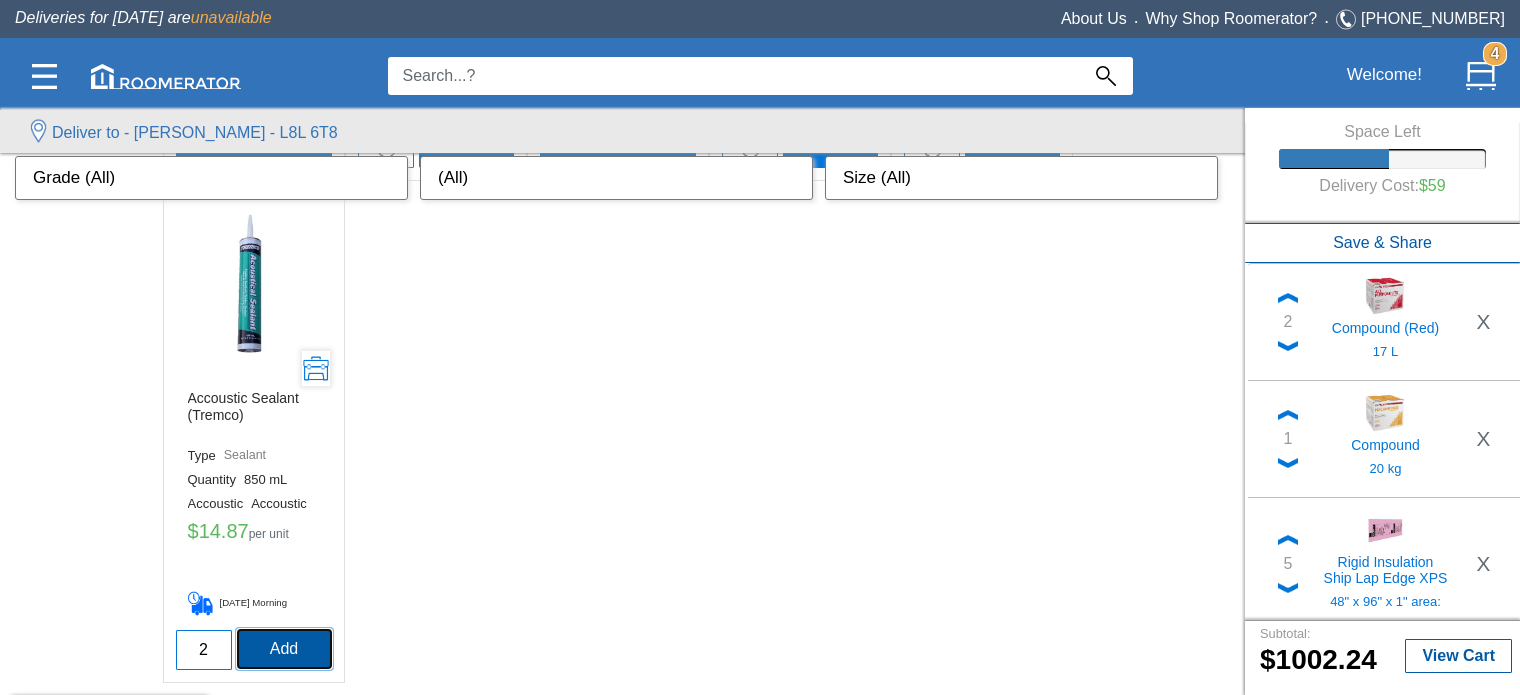 click on "Add" 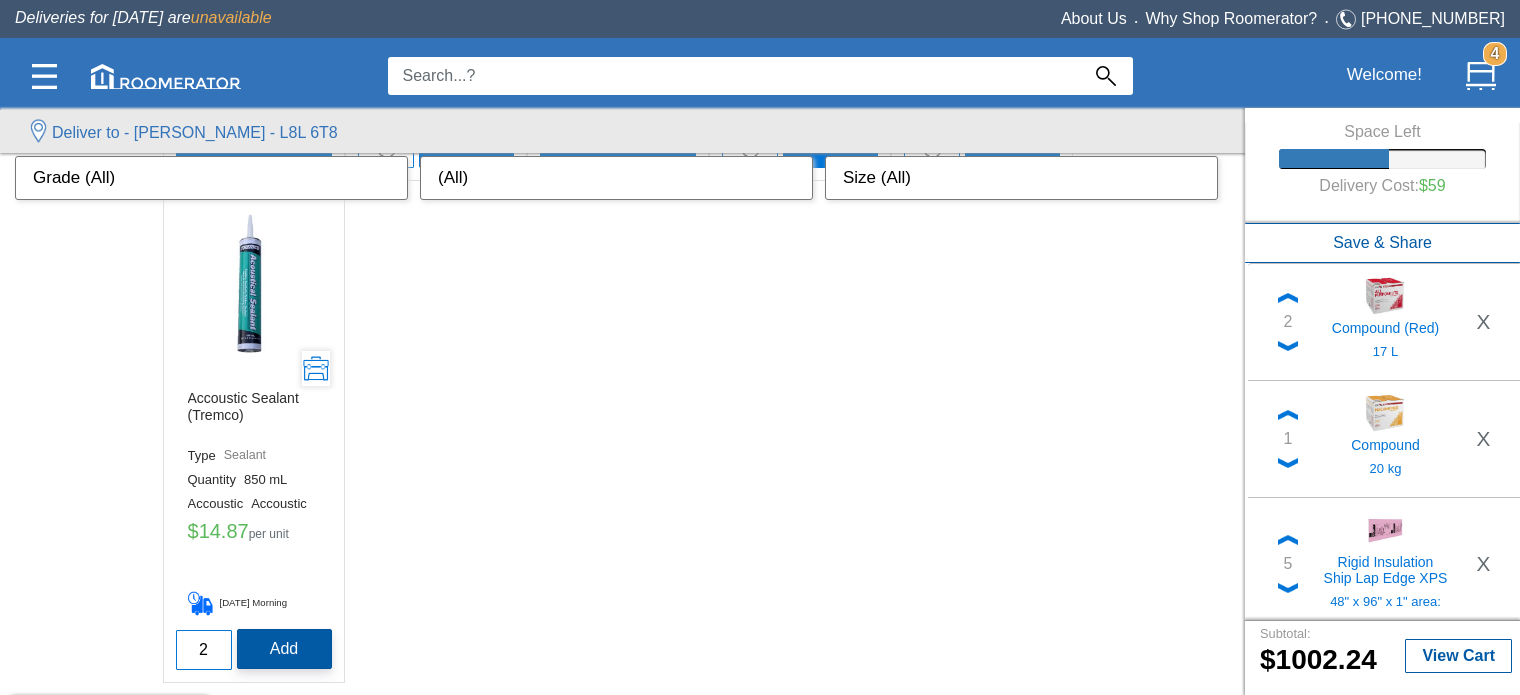 type 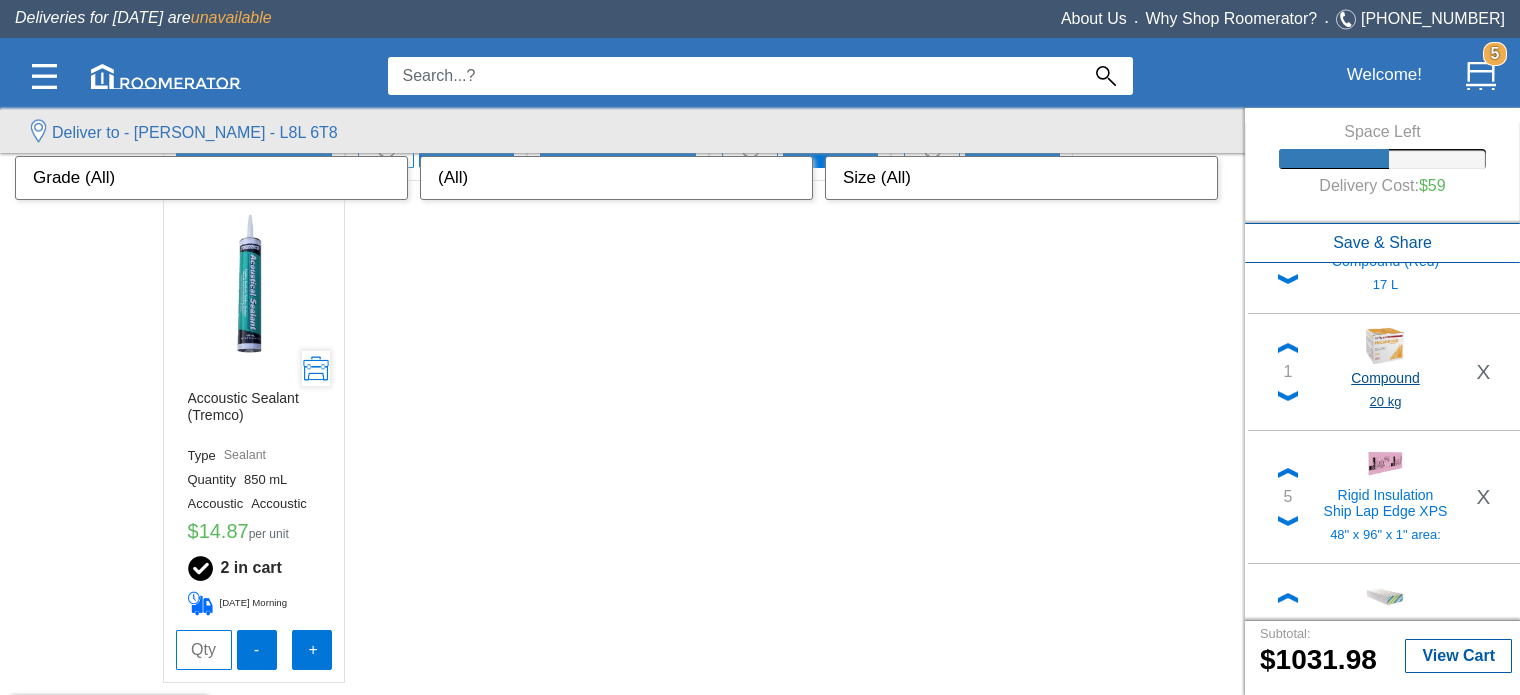 scroll, scrollTop: 0, scrollLeft: 0, axis: both 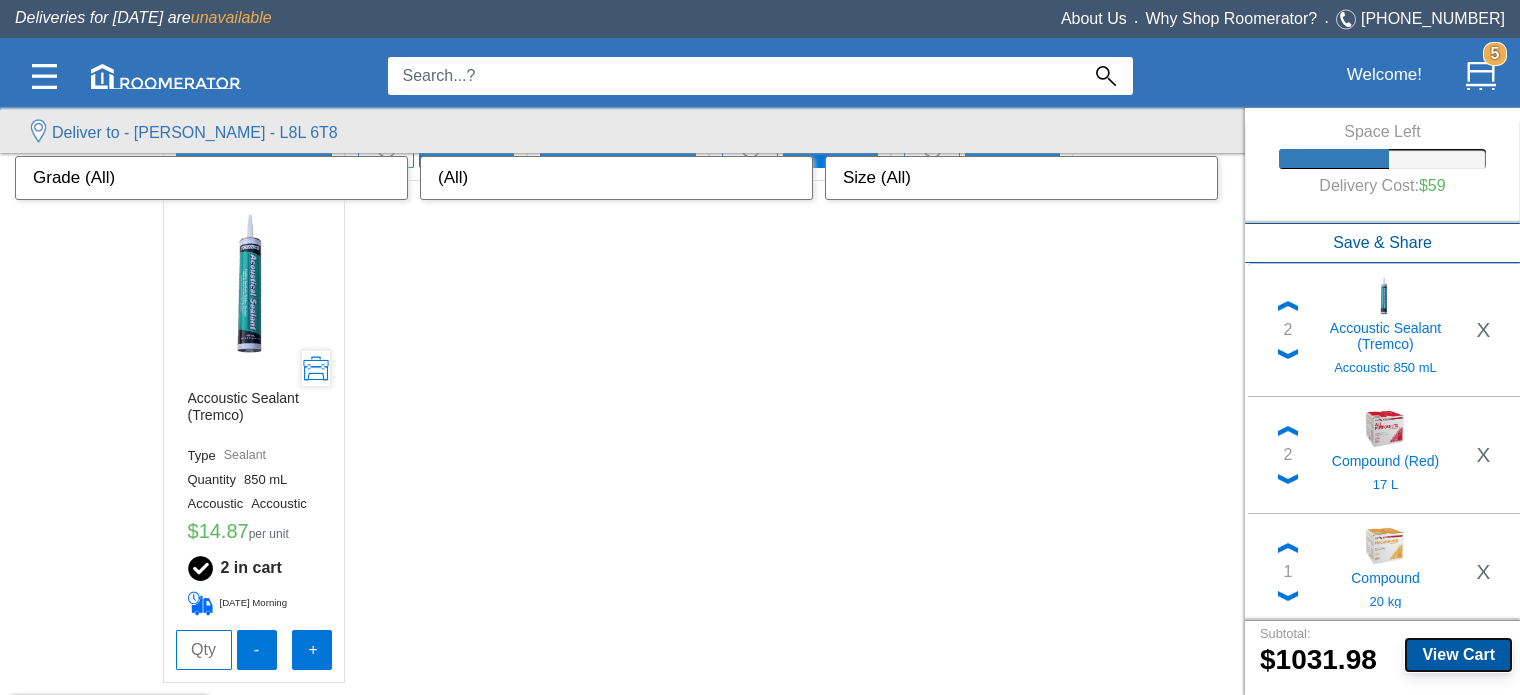 click on "View Cart" at bounding box center (1458, 654) 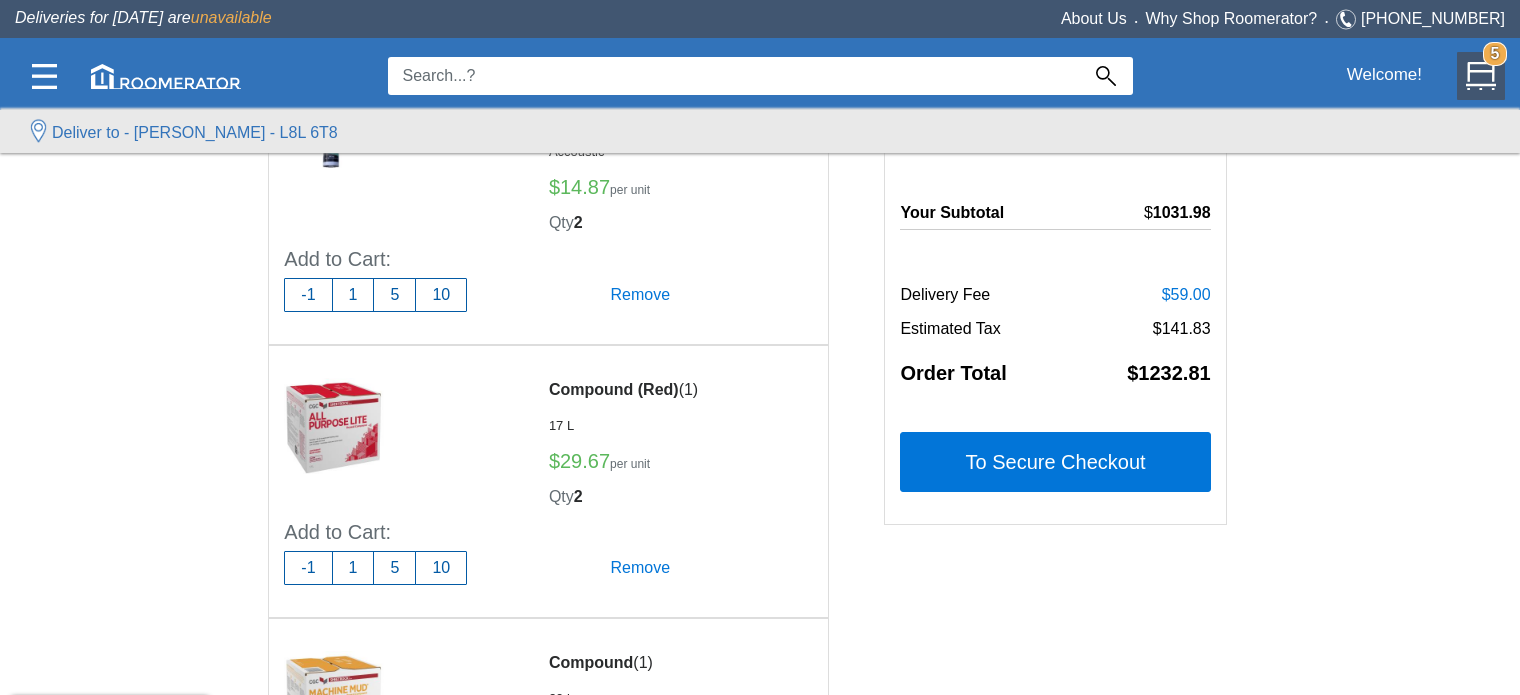 scroll, scrollTop: 300, scrollLeft: 0, axis: vertical 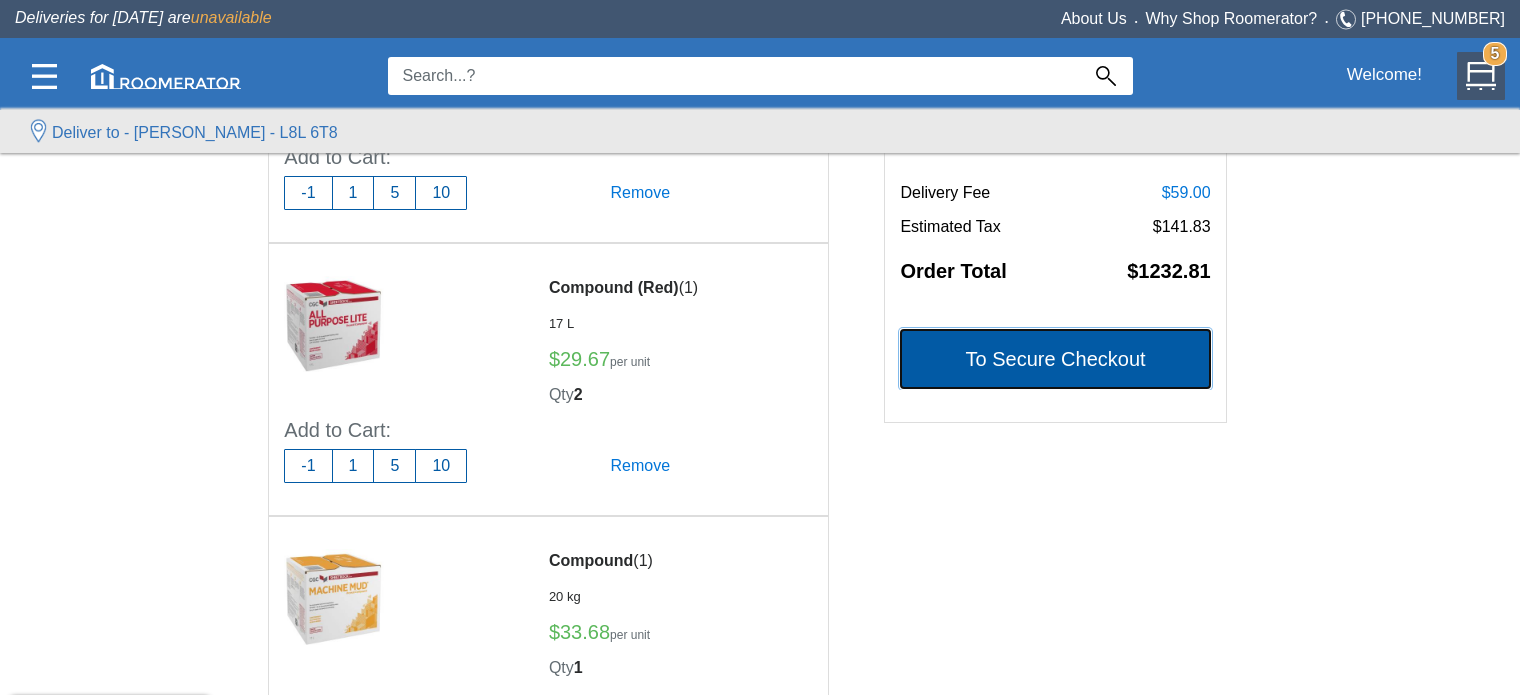 click on "To Secure Checkout" 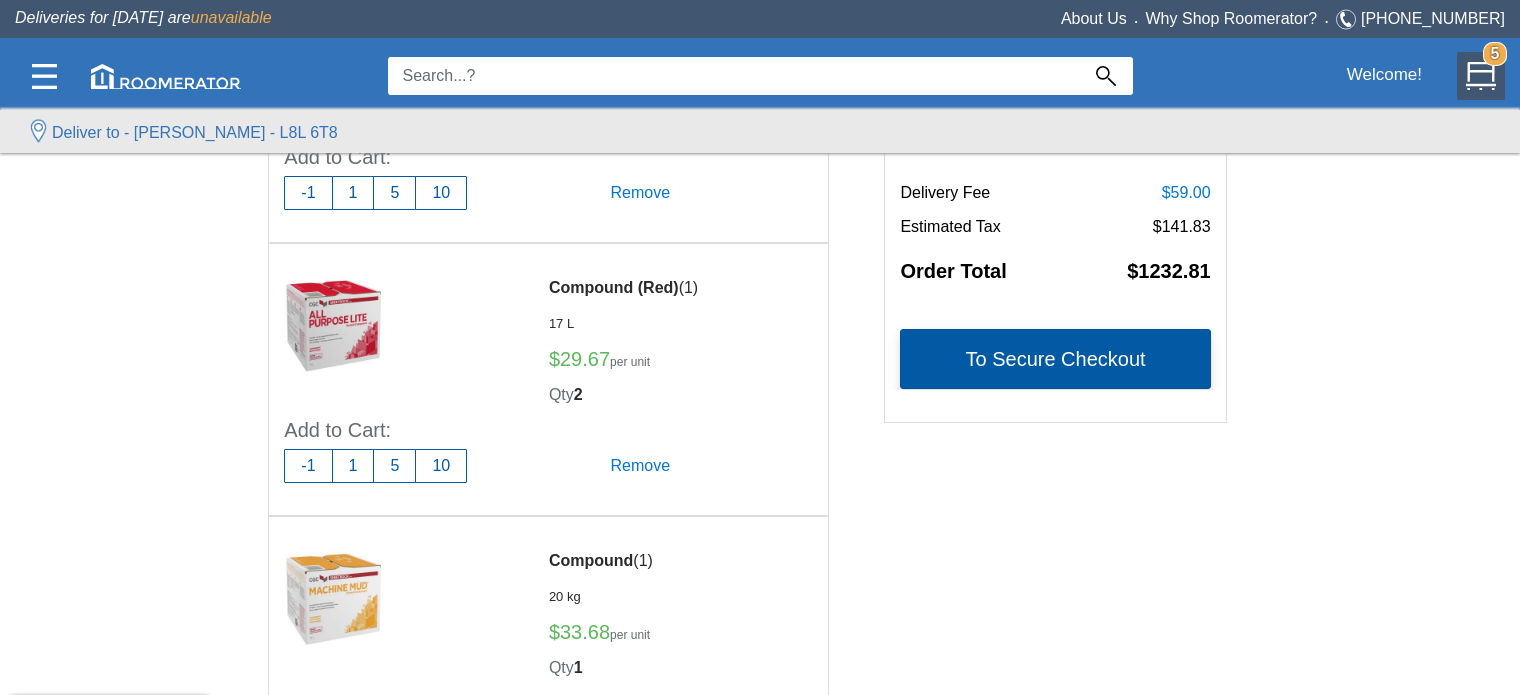 scroll, scrollTop: 0, scrollLeft: 0, axis: both 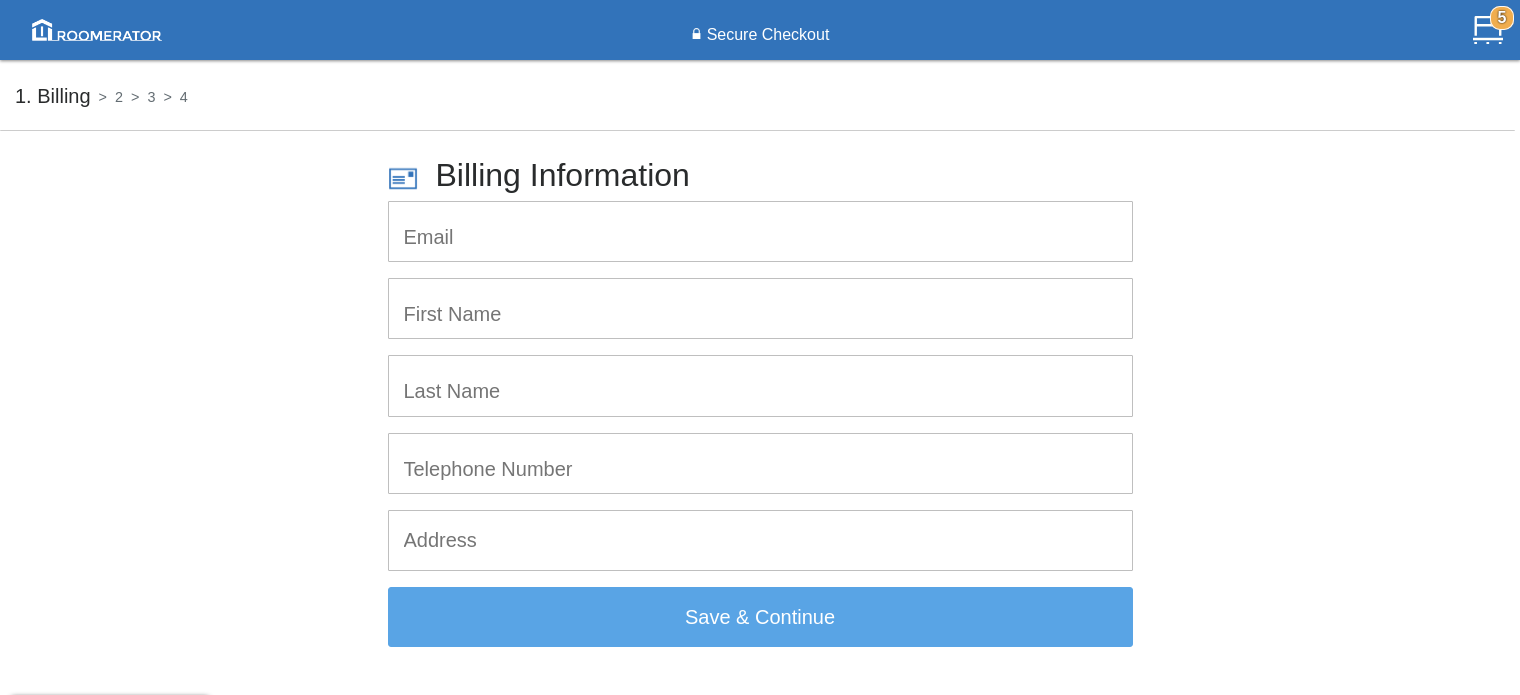 click 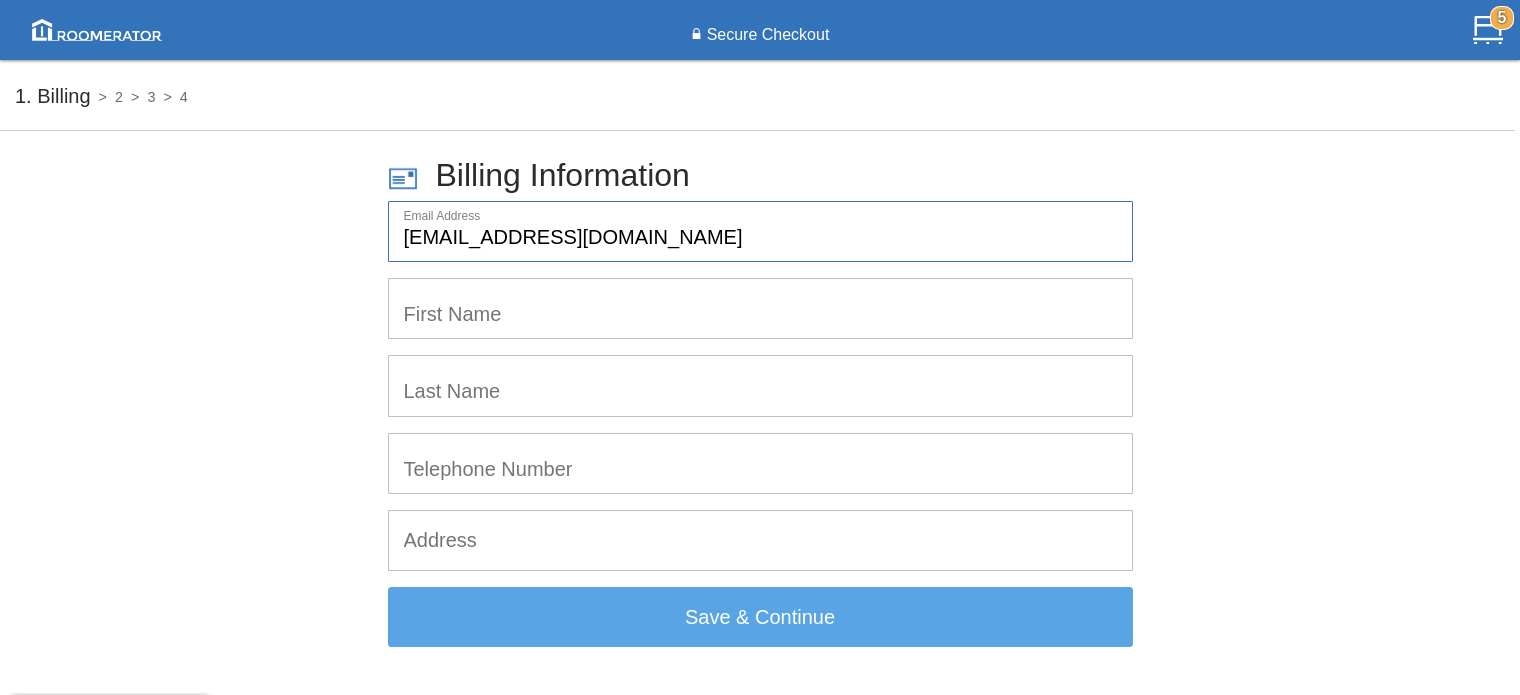 type on "[EMAIL_ADDRESS][DOMAIN_NAME]" 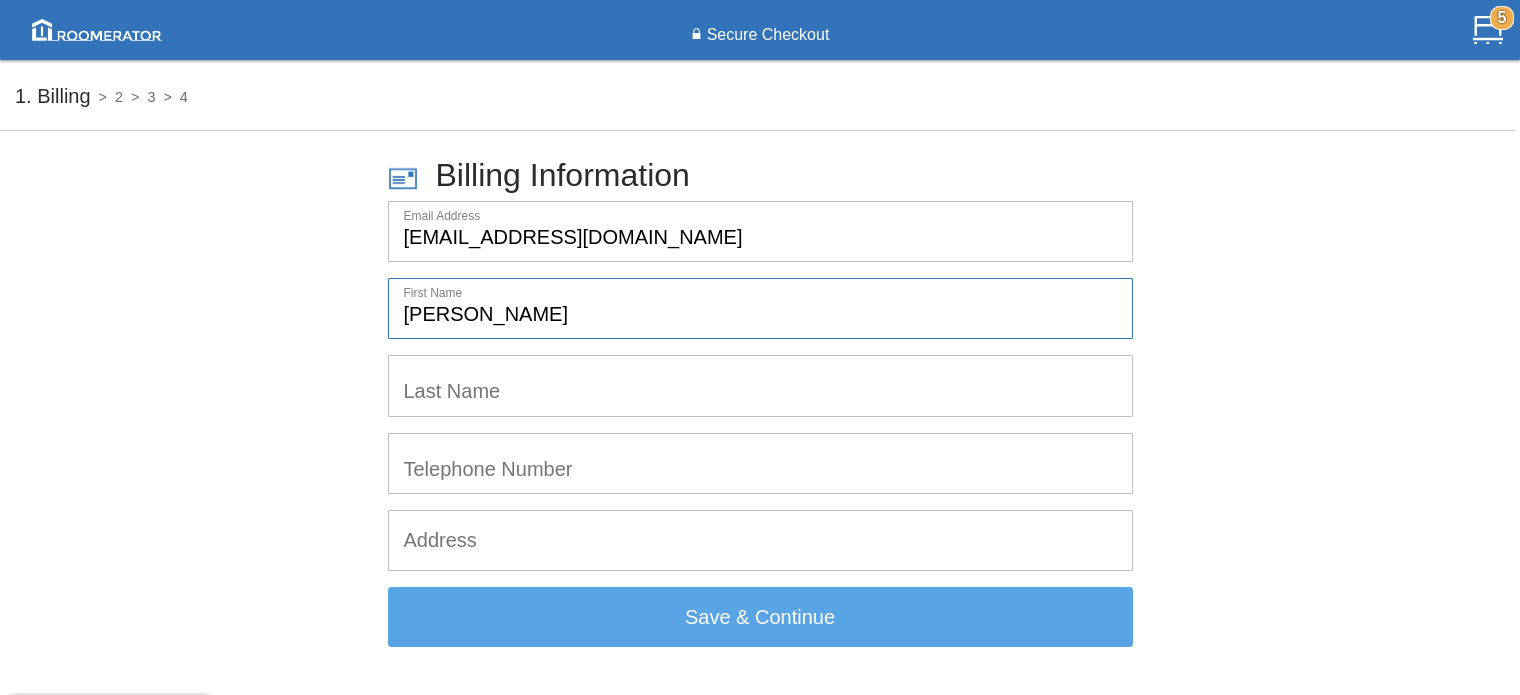 type on "[PERSON_NAME]" 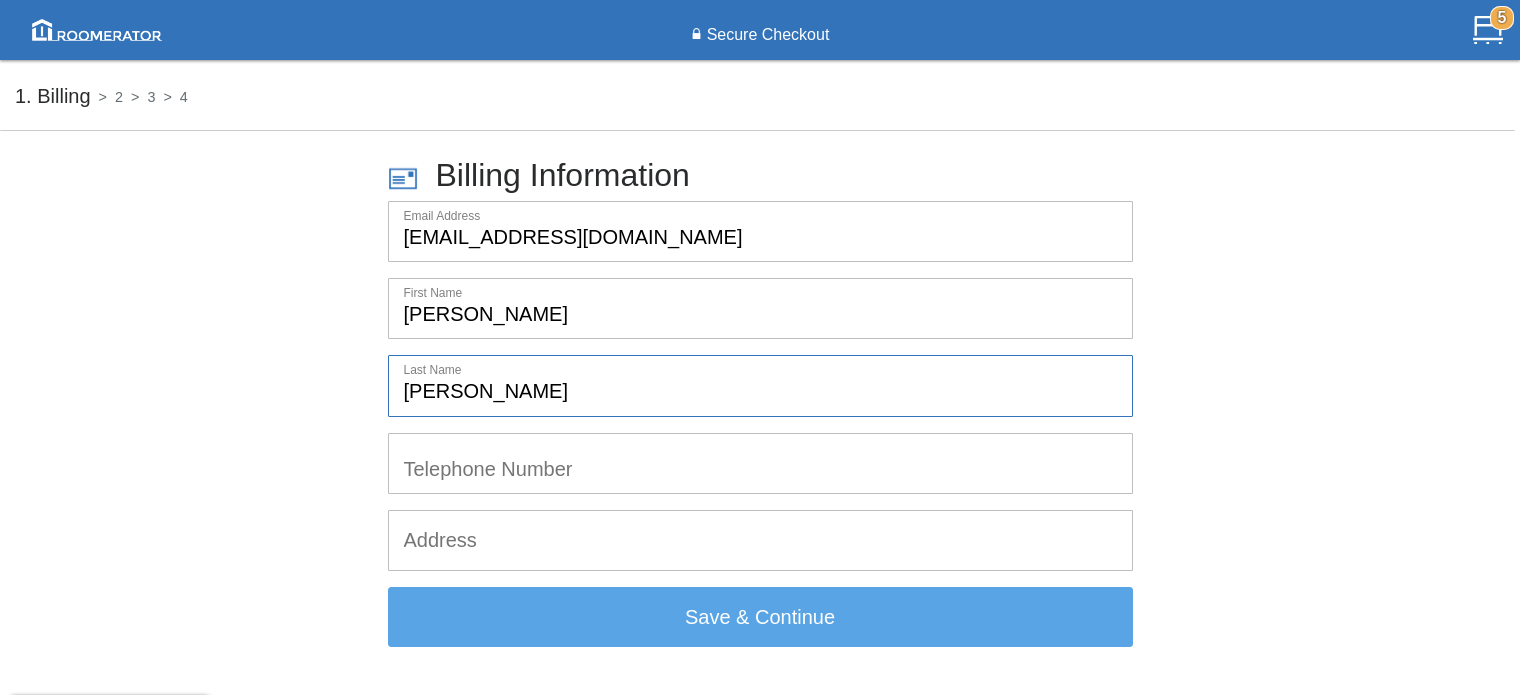 type on "[PERSON_NAME]" 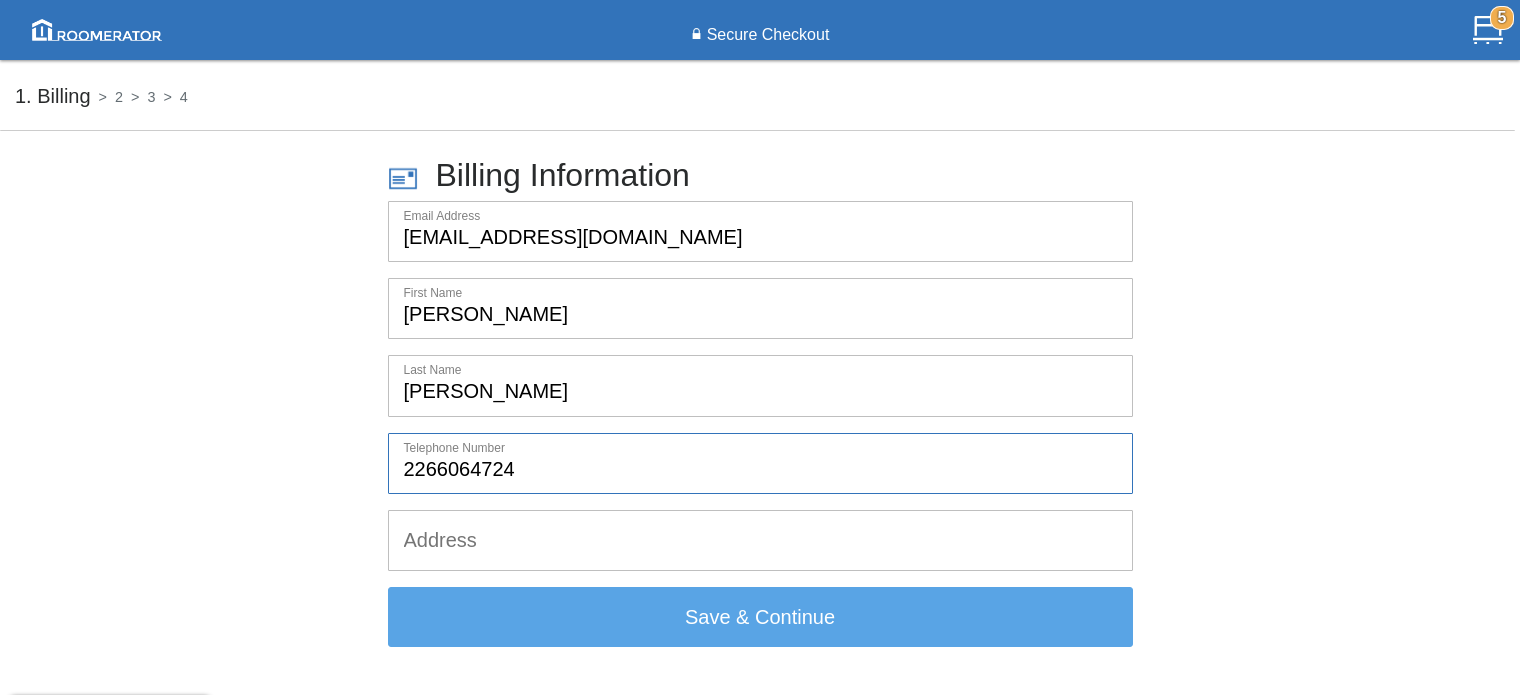 type on "2266064724" 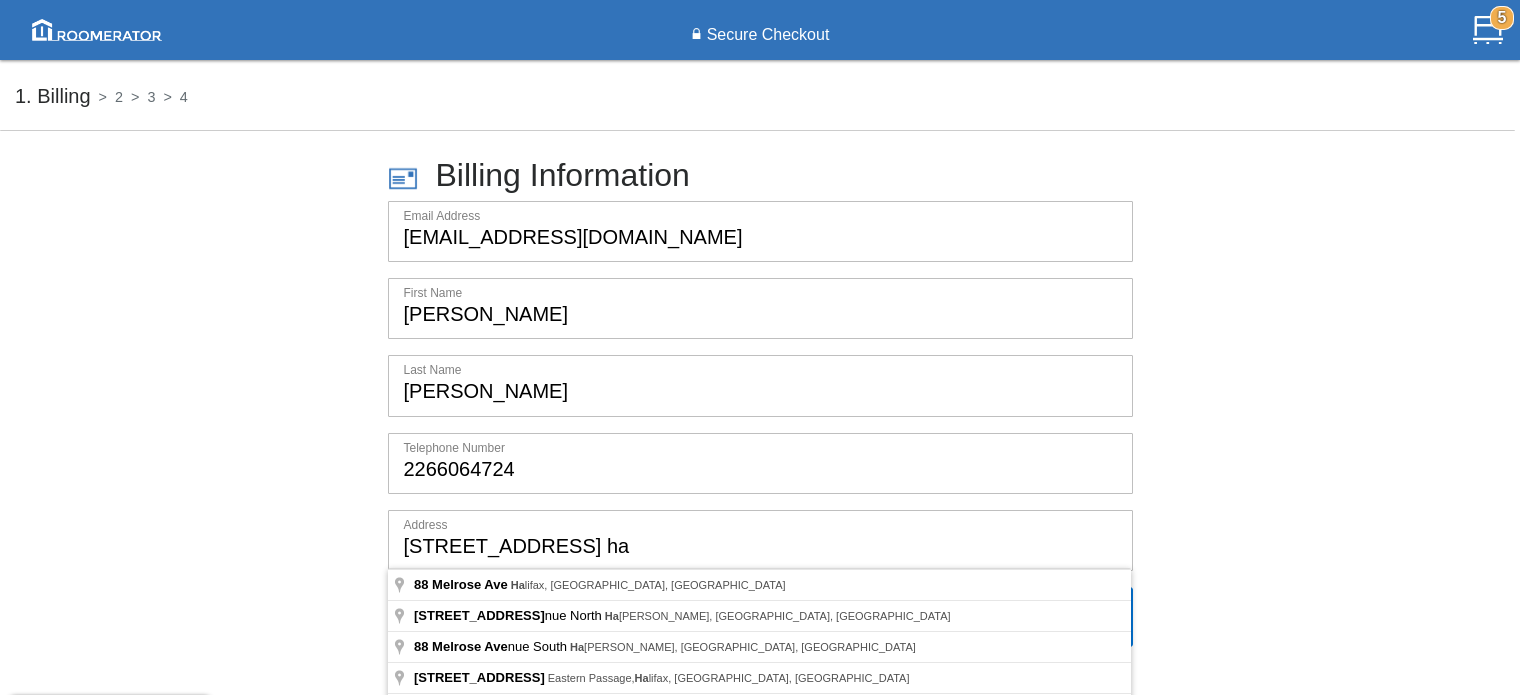 scroll, scrollTop: 100, scrollLeft: 0, axis: vertical 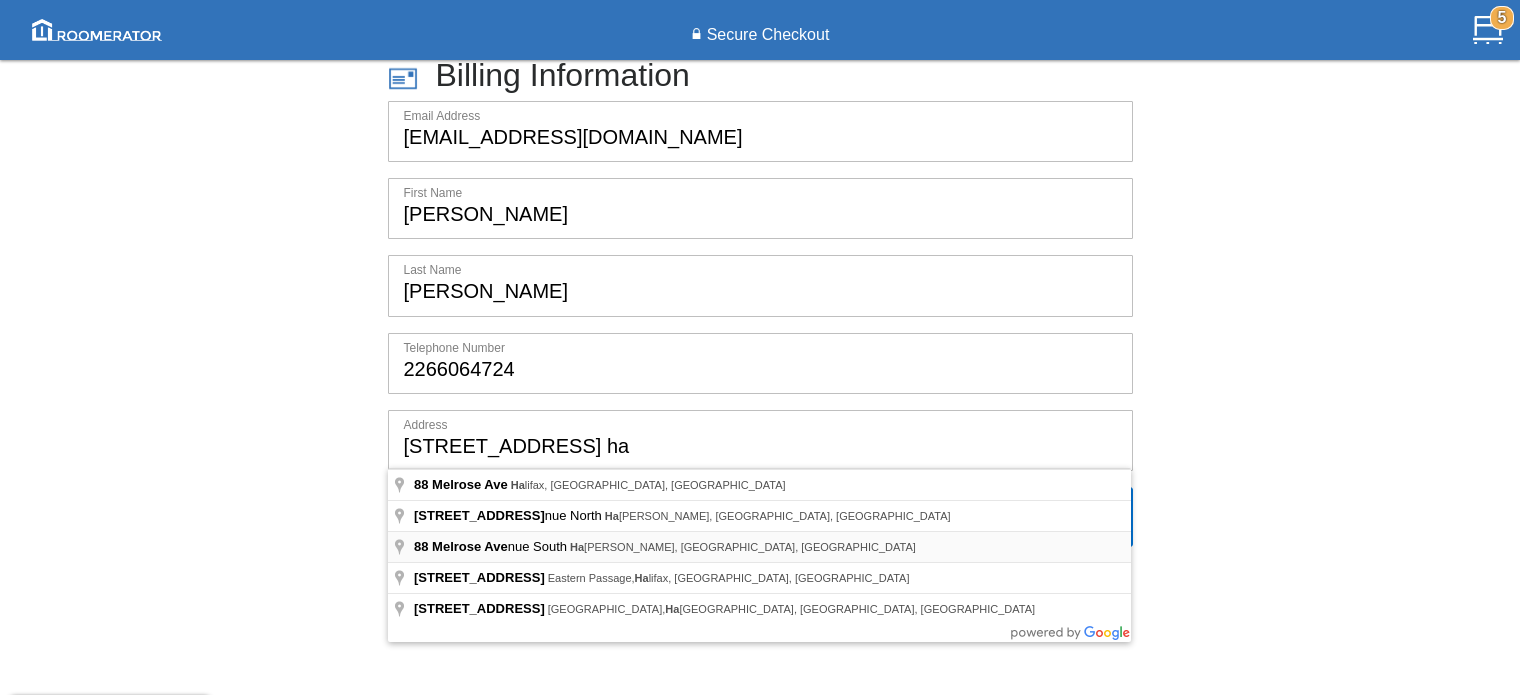 type on "[STREET_ADDRESS][PERSON_NAME]" 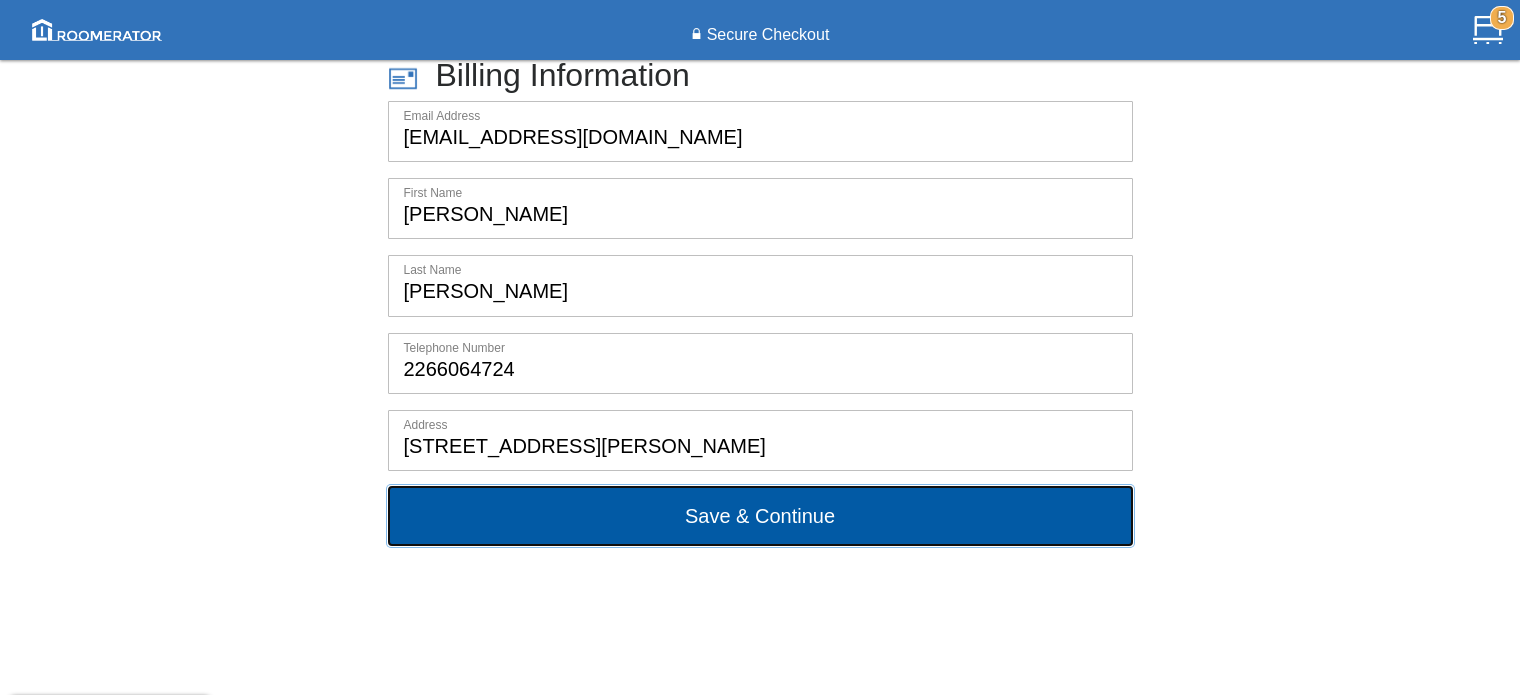 click on "Save & Continue" 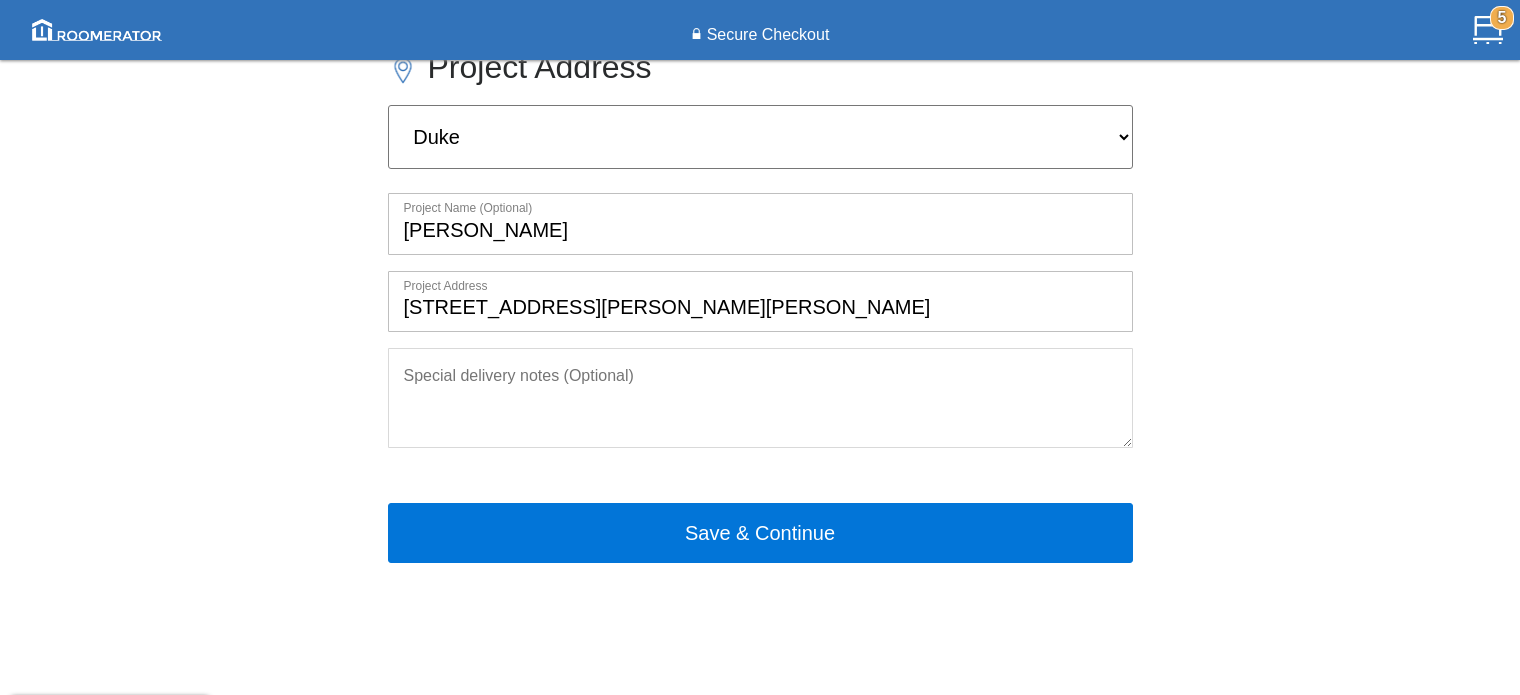 click on "Add Project... [PERSON_NAME] [GEOGRAPHIC_DATA] [GEOGRAPHIC_DATA] [GEOGRAPHIC_DATA] [PERSON_NAME] [PERSON_NAME]" 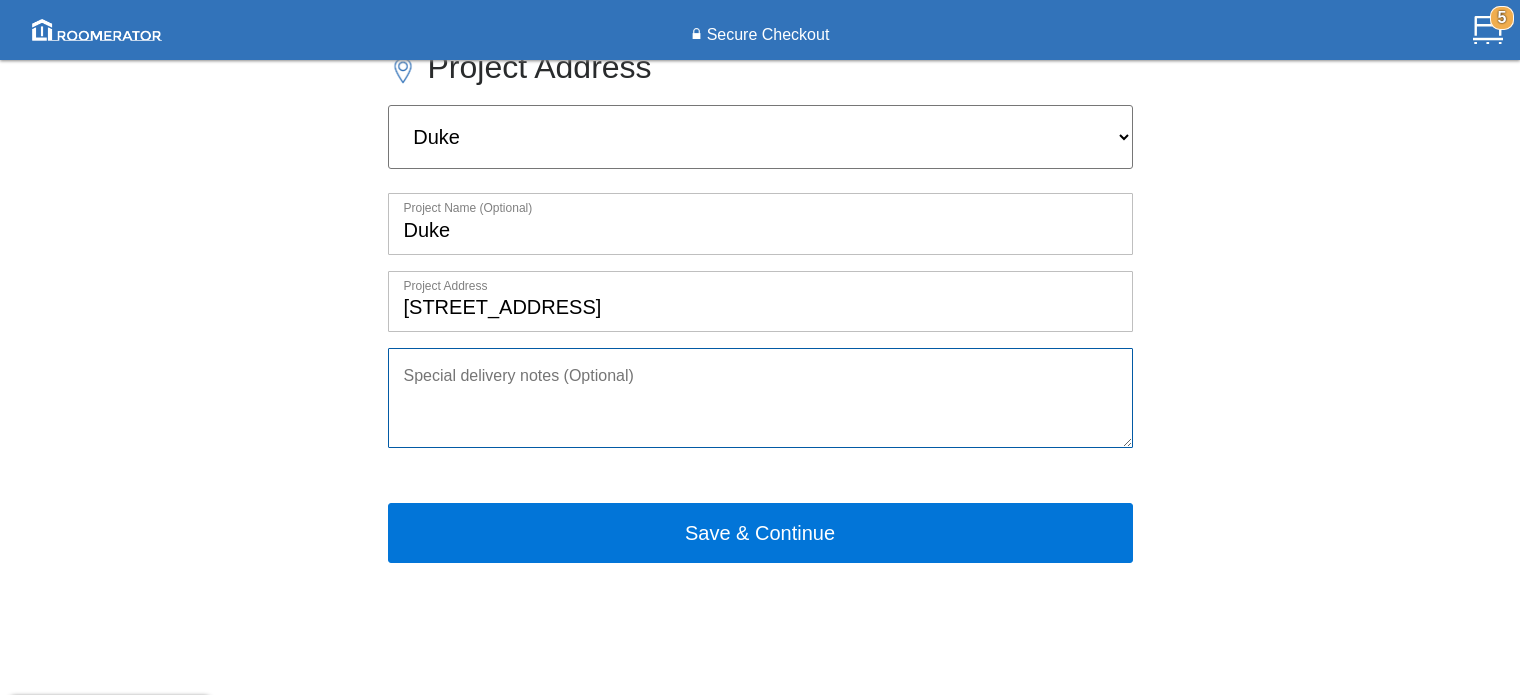 click at bounding box center (760, 398) 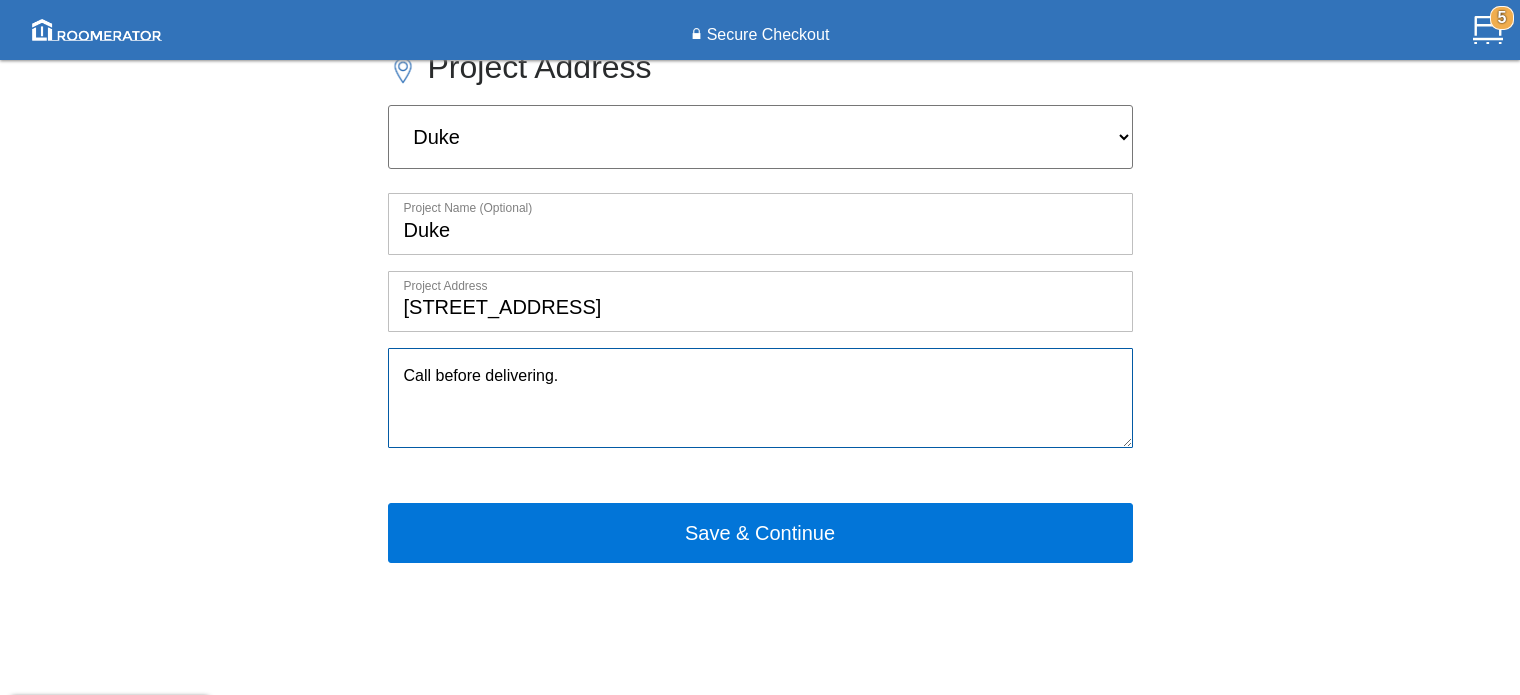 paste on "[PHONE_NUMBER]" 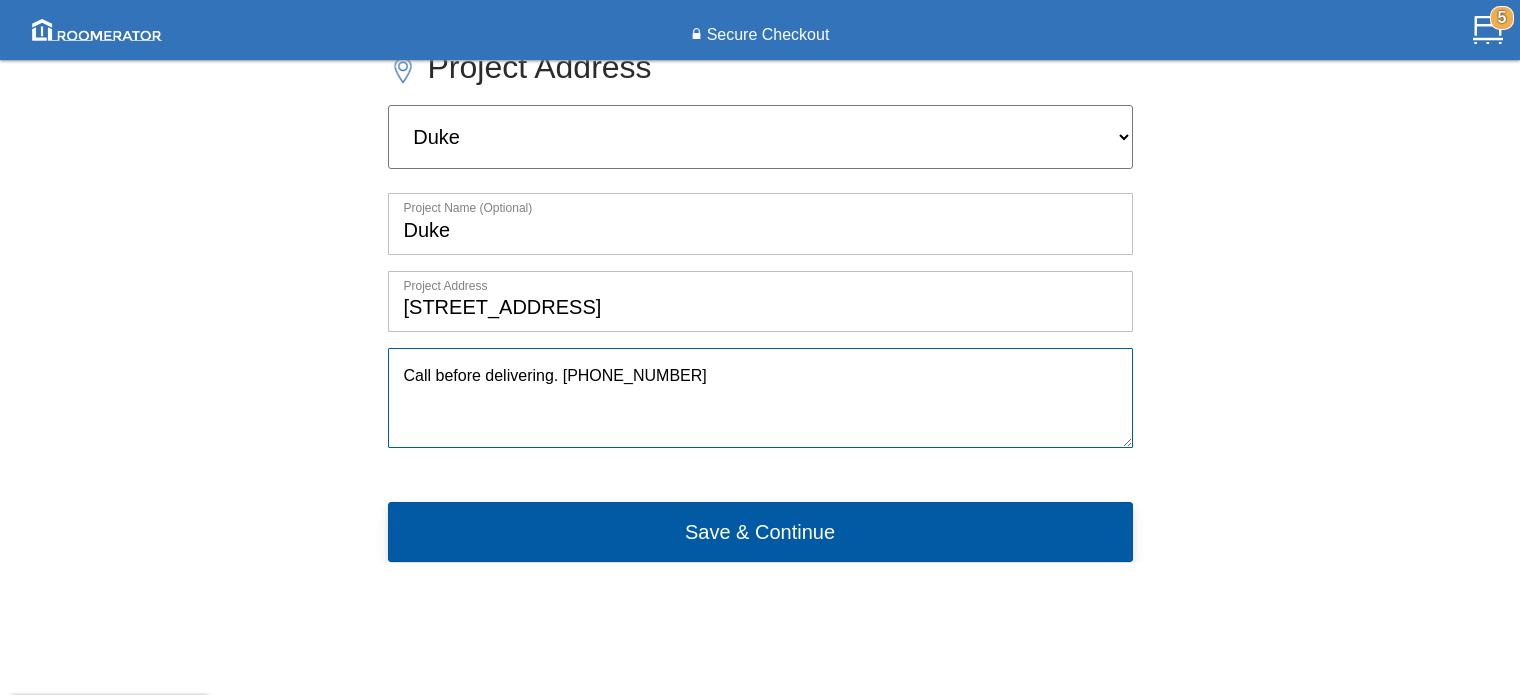 type on "Call before delivering. [PHONE_NUMBER]" 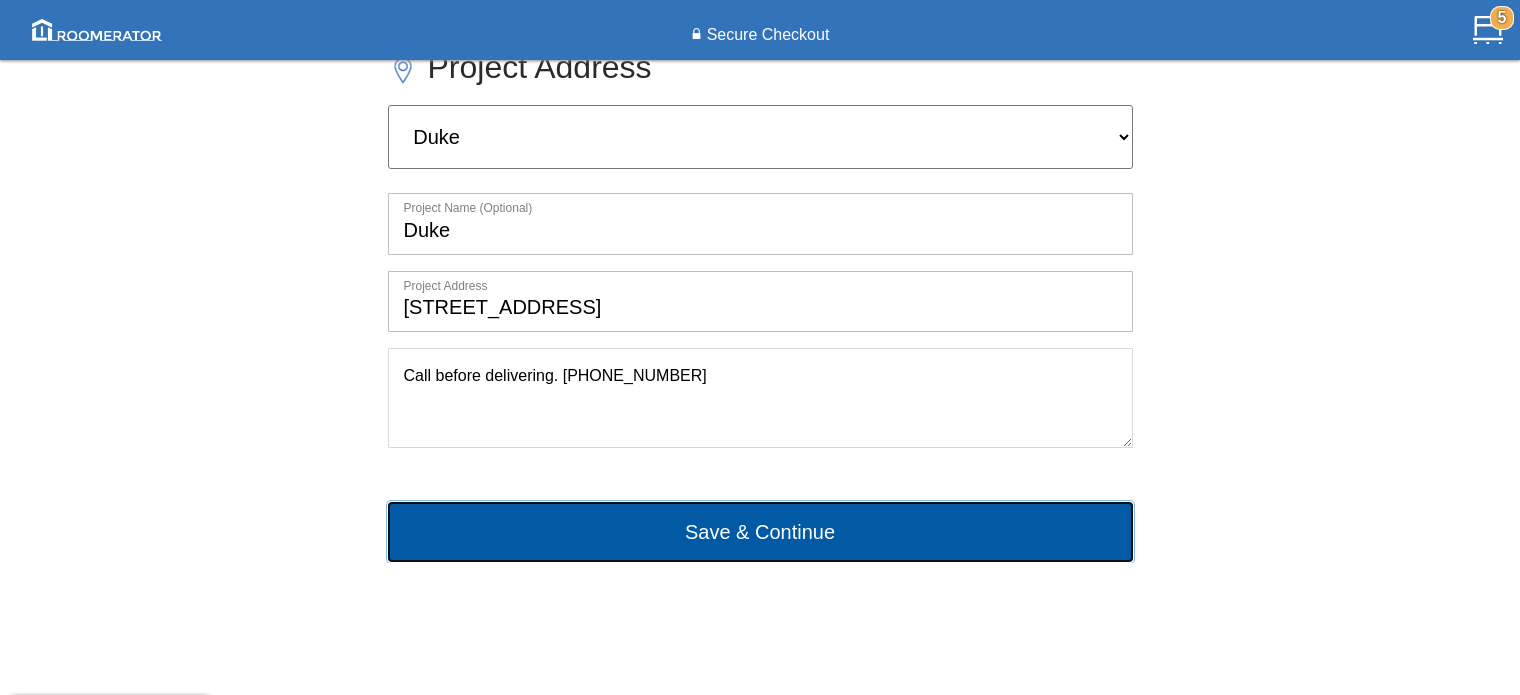click on "Save & Continue" 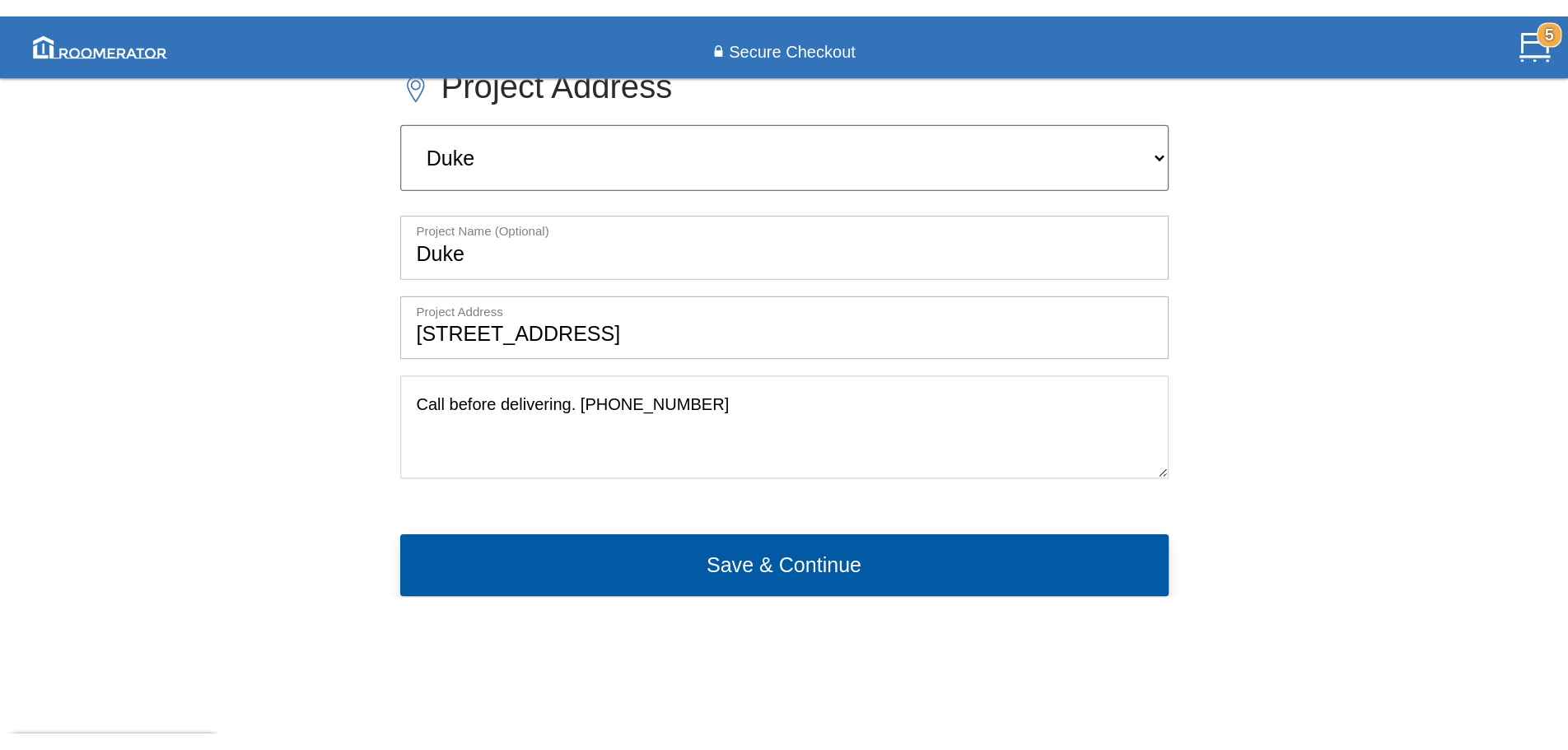 scroll, scrollTop: 0, scrollLeft: 0, axis: both 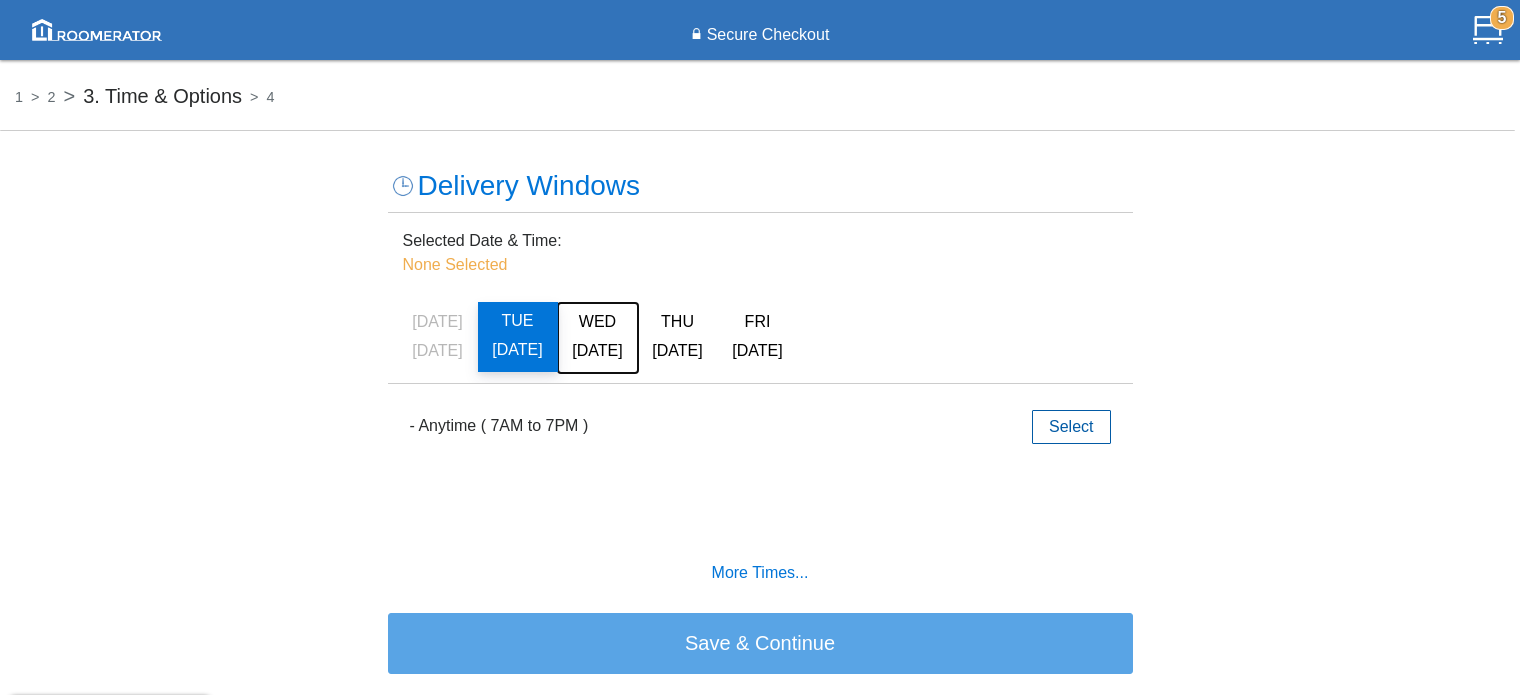click on "WED" 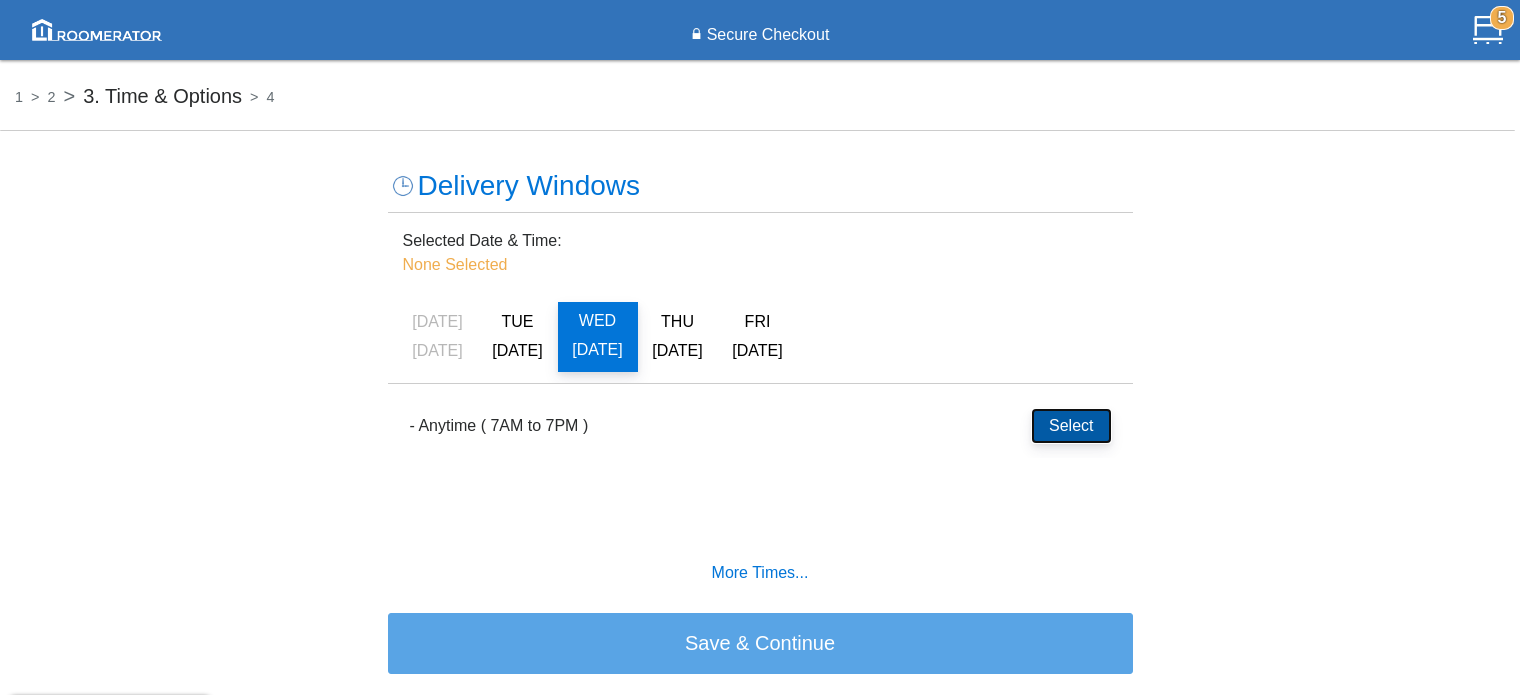 click on "Select" 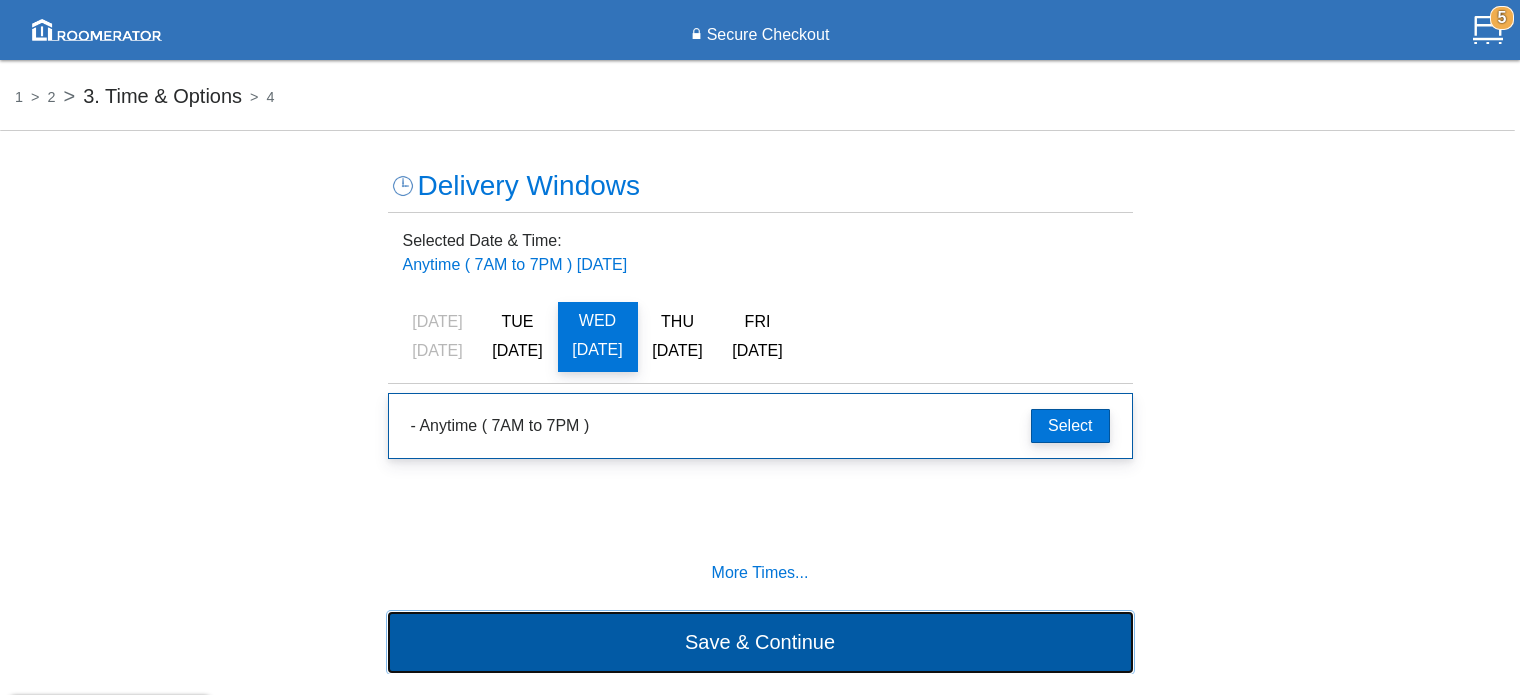click on "Save & Continue" 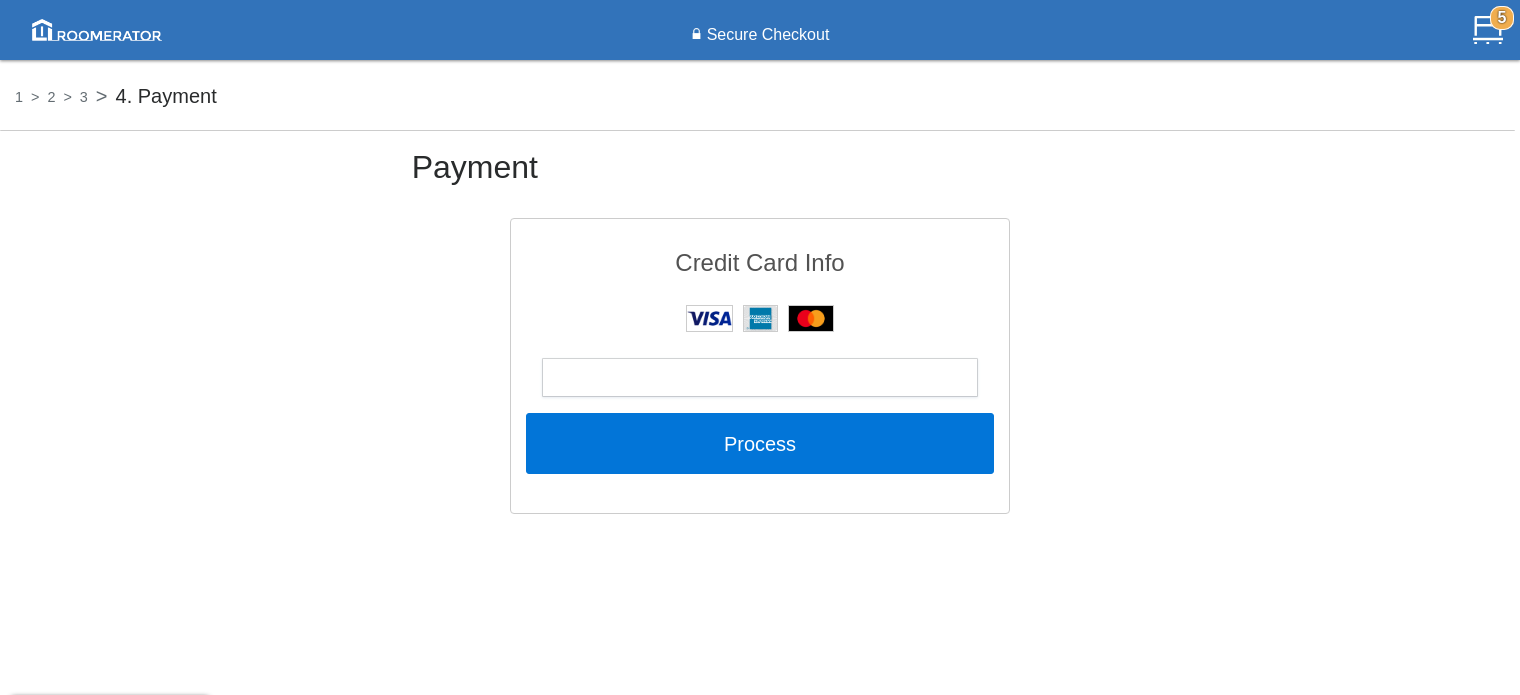click at bounding box center [760, 377] 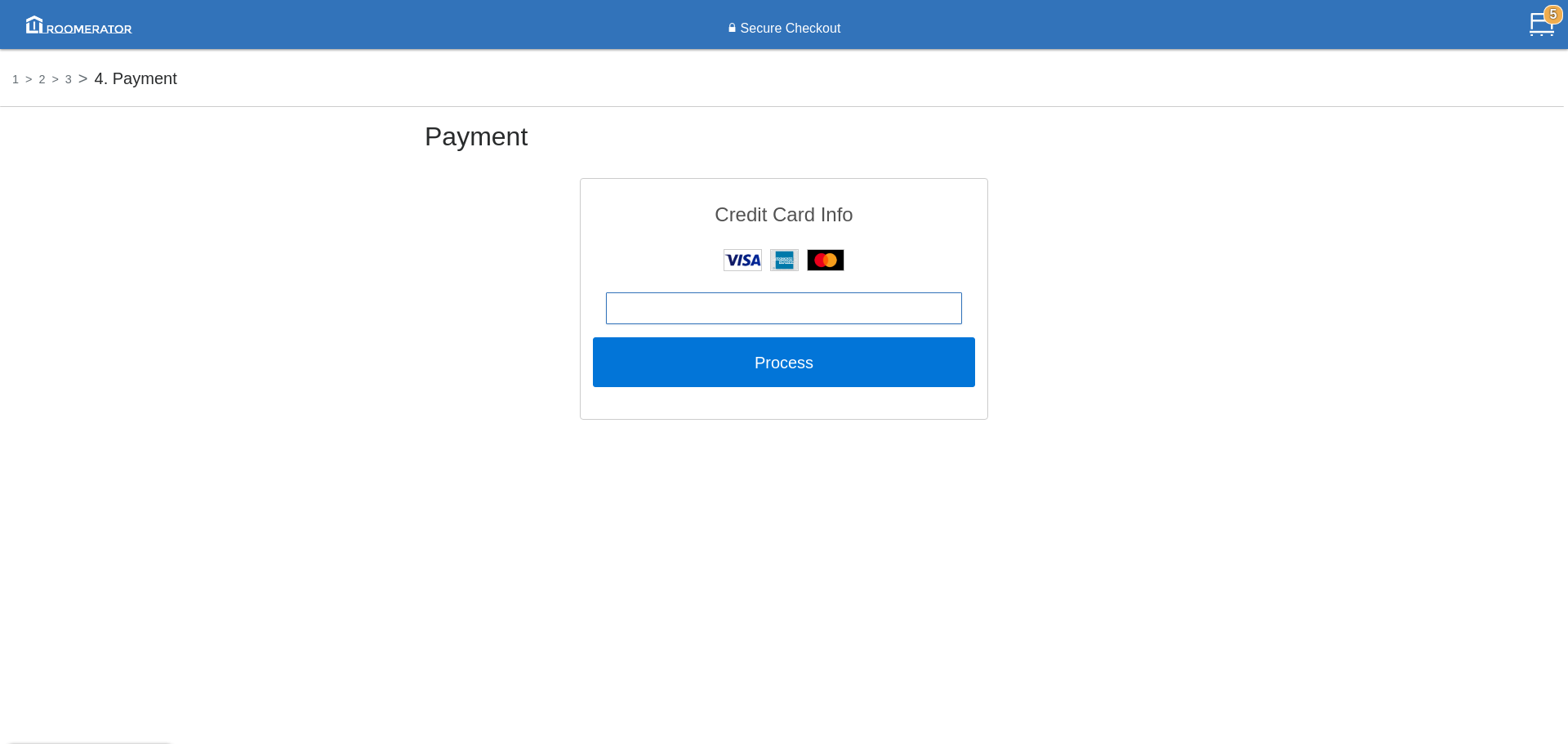 click on "1 2 3 4. Payment Payment Credit Card Info Process" 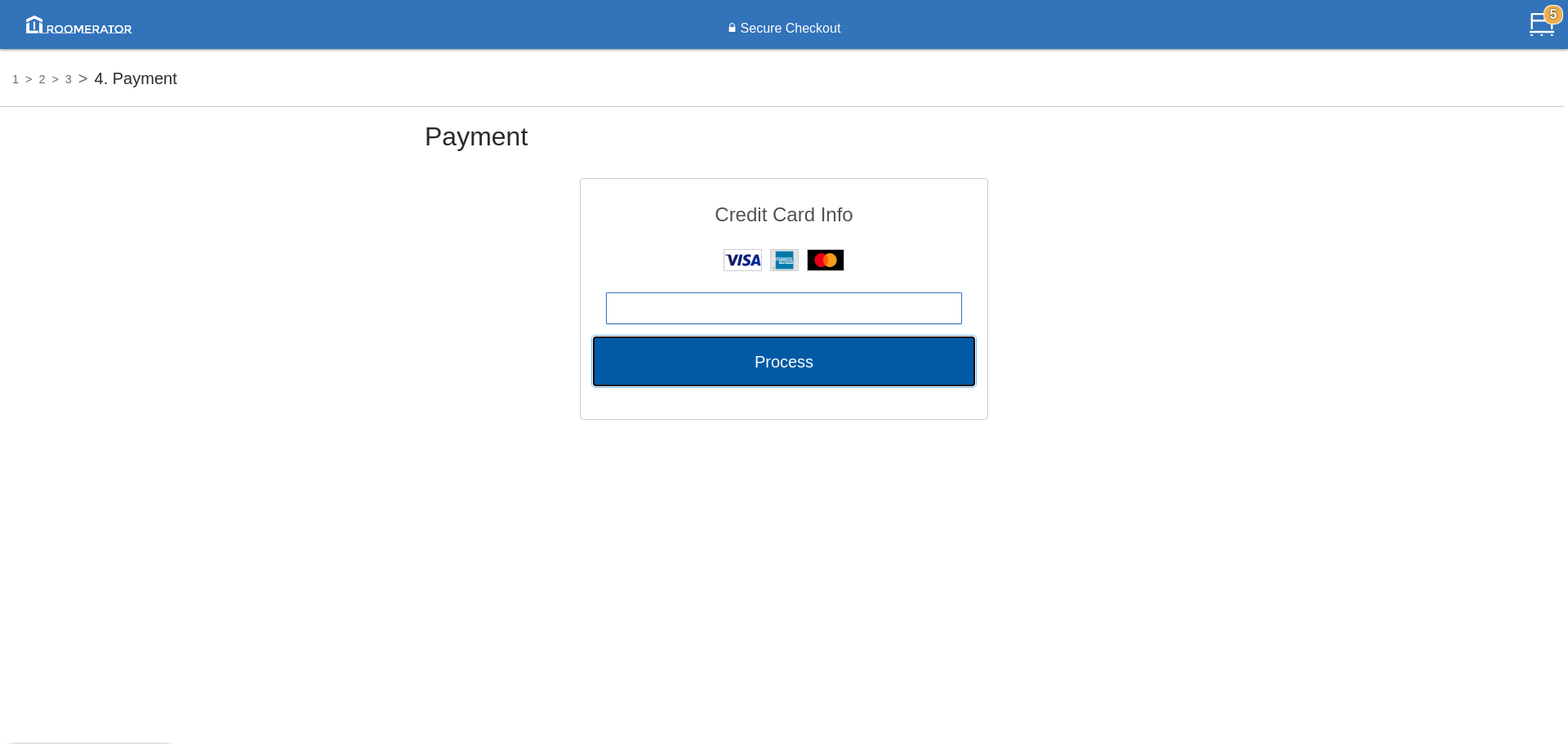 click on "Process" 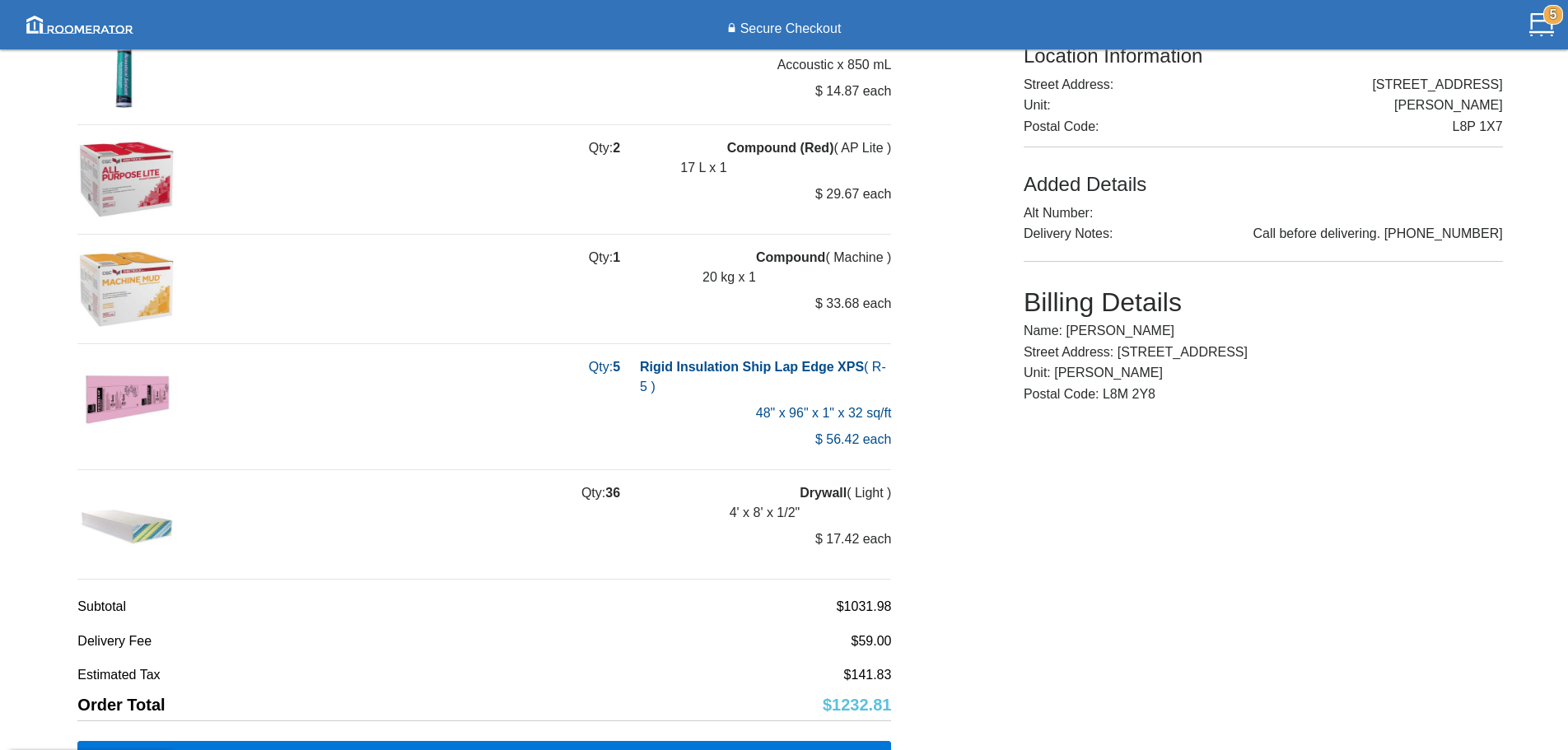 scroll, scrollTop: 329, scrollLeft: 0, axis: vertical 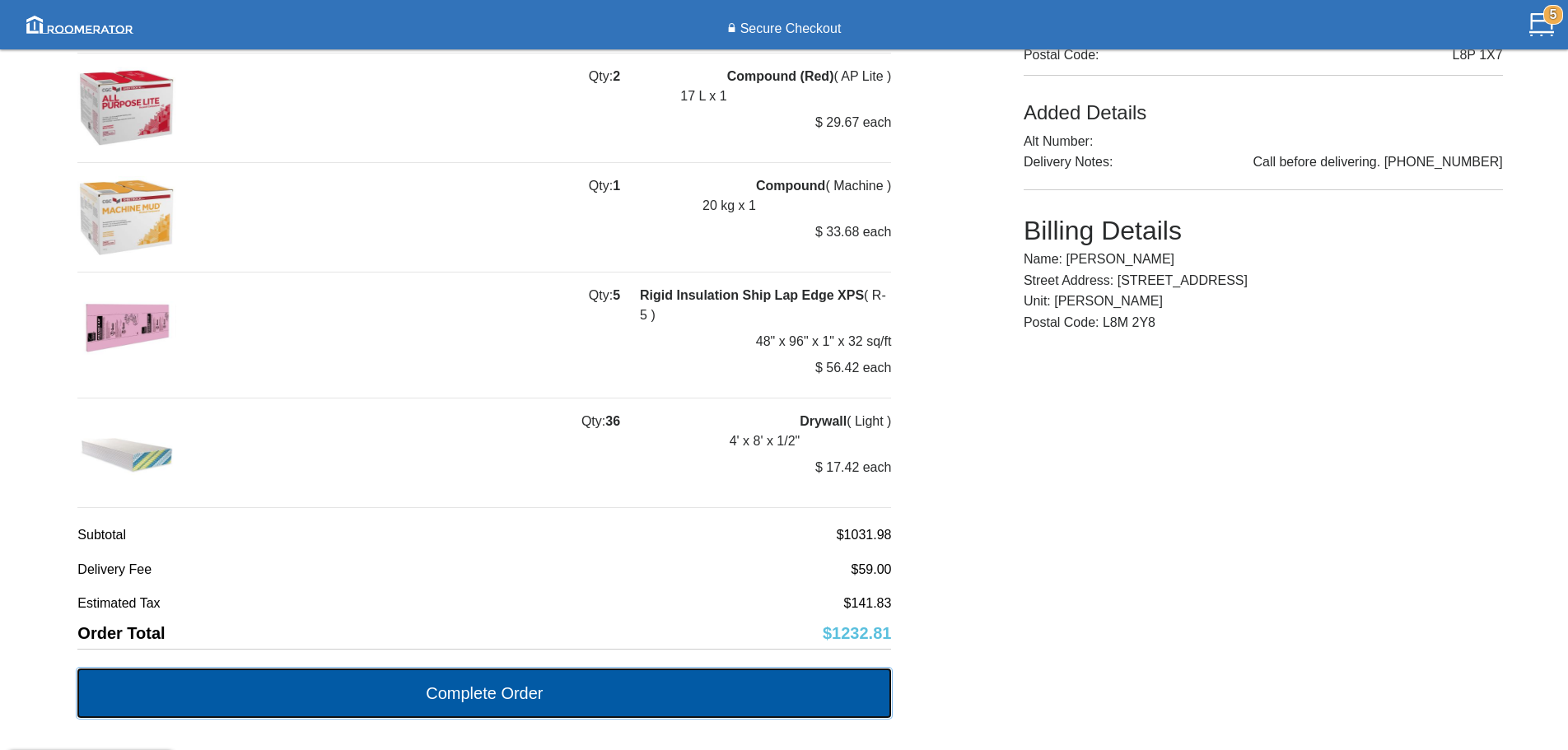click on "Complete Order" 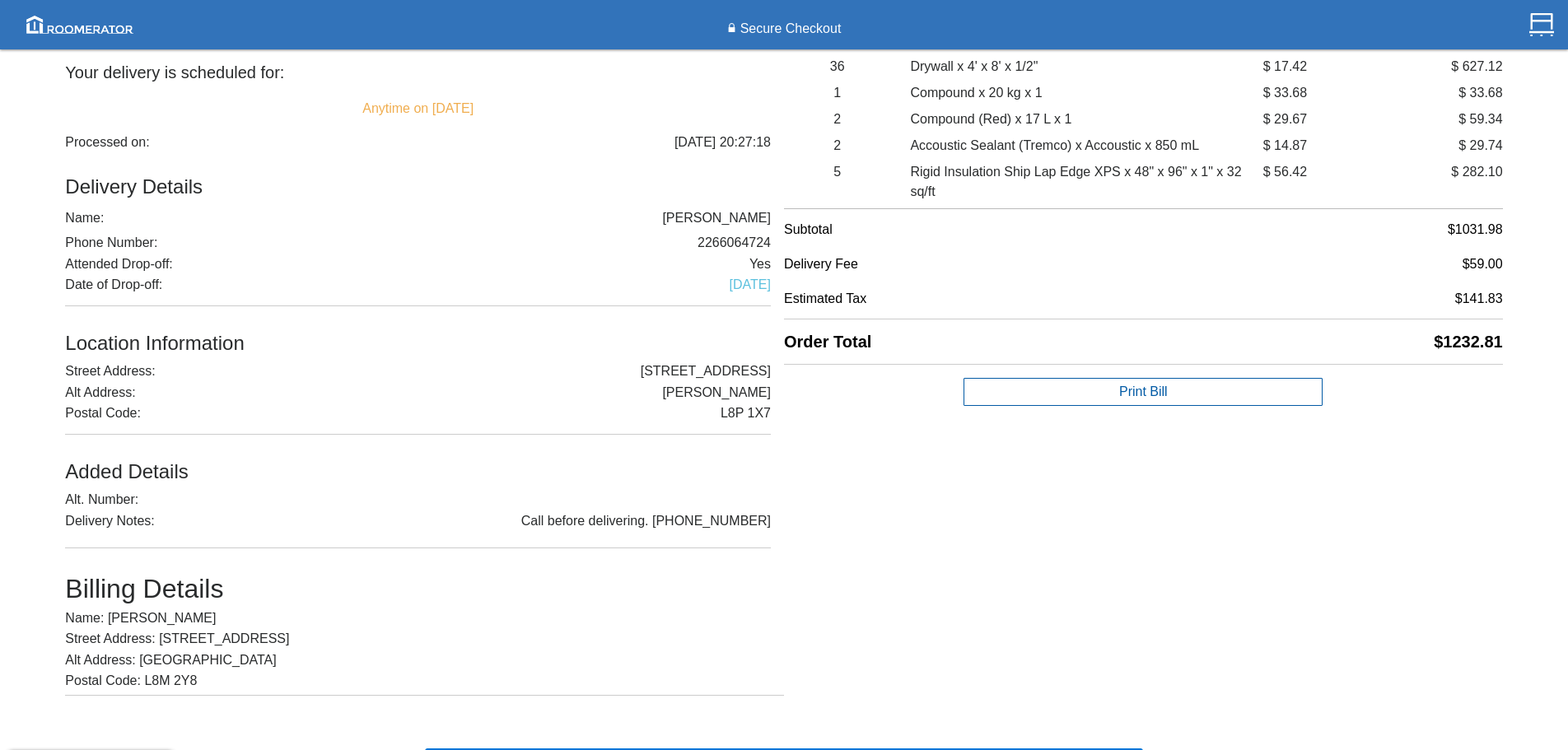 scroll, scrollTop: 265, scrollLeft: 0, axis: vertical 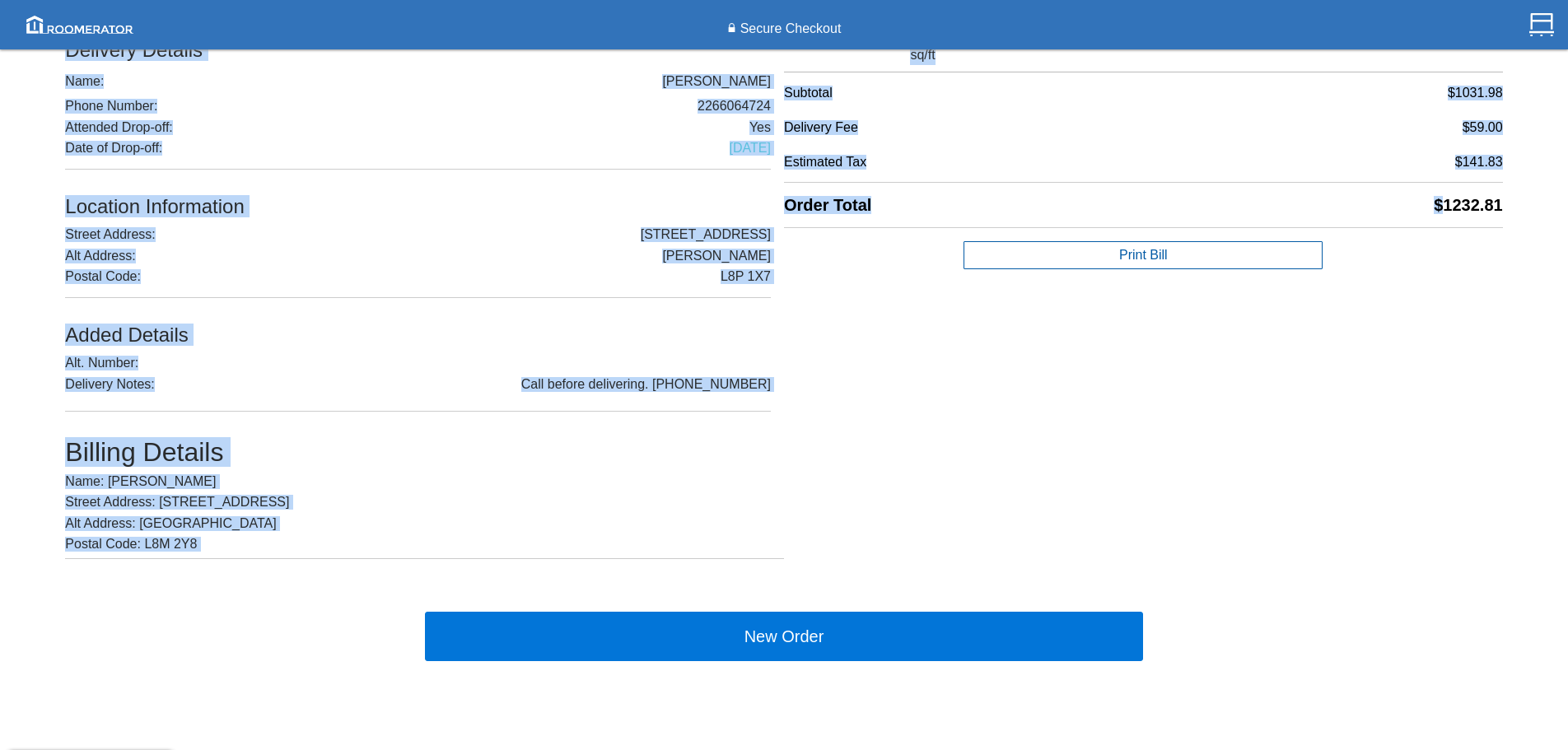 drag, startPoint x: 1507, startPoint y: 206, endPoint x: 1473, endPoint y: 212, distance: 34.52535 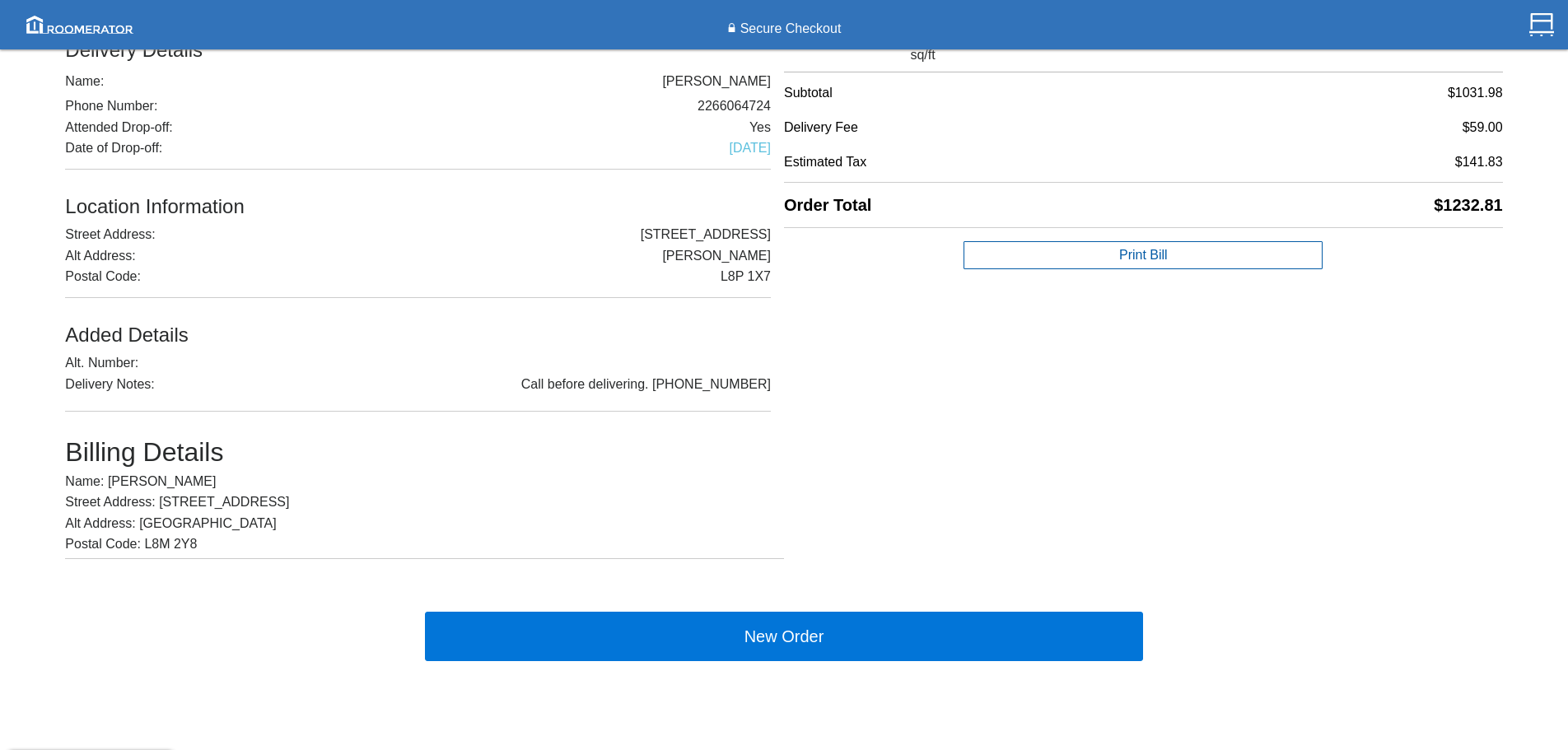 click on "$1232.81" at bounding box center (1468, 205) 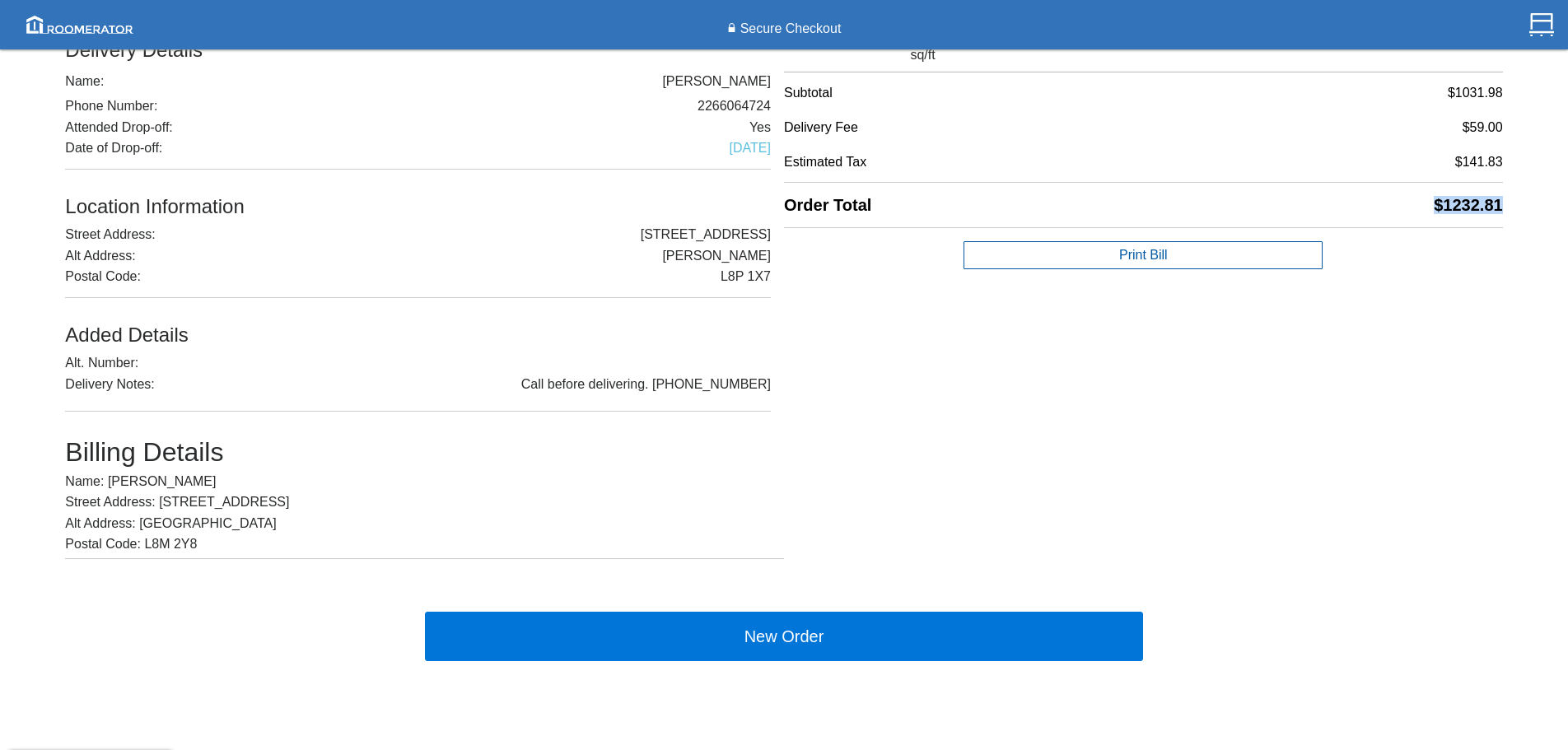 drag, startPoint x: 1428, startPoint y: 199, endPoint x: 1502, endPoint y: 198, distance: 74.00676 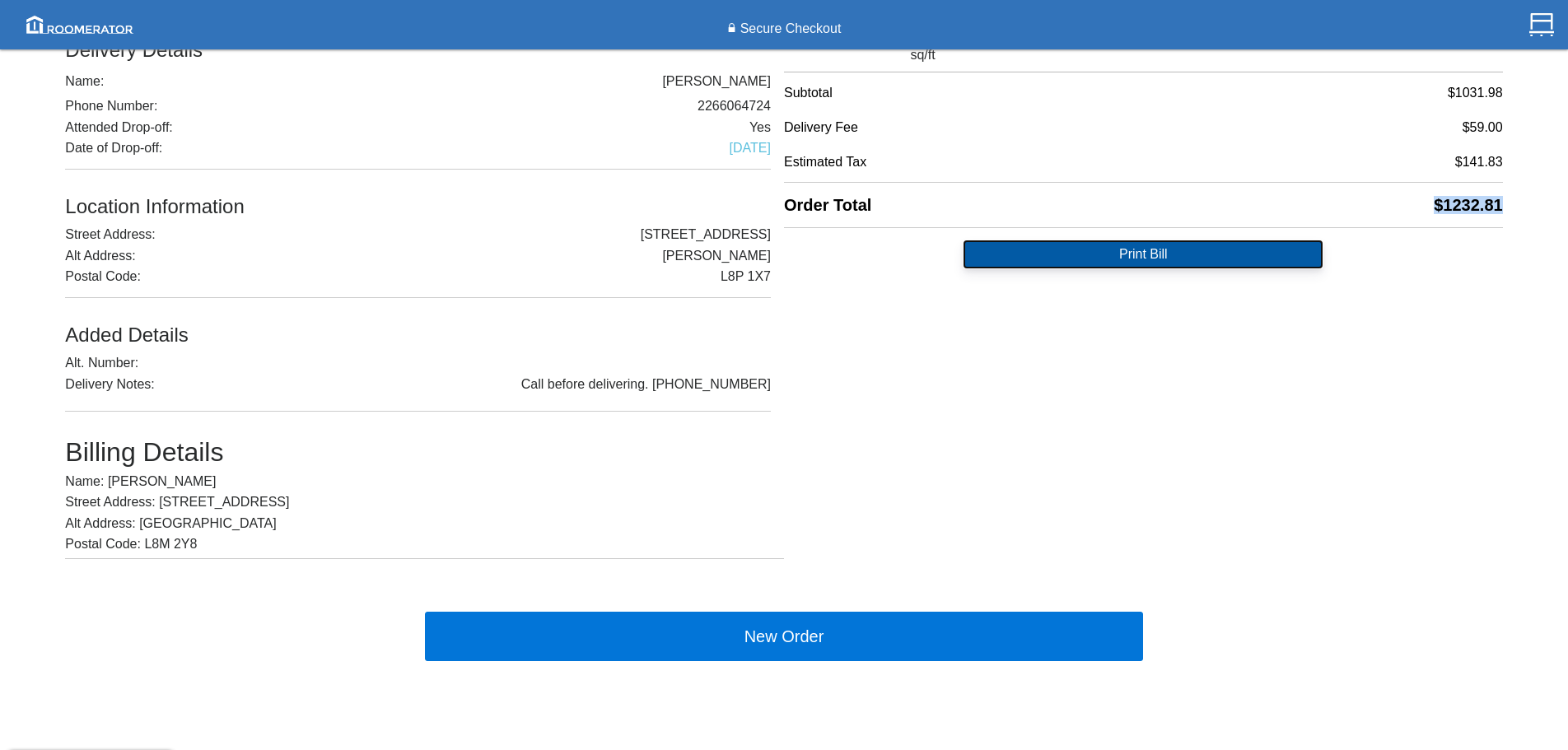 click on "Print Bill" at bounding box center (1143, 254) 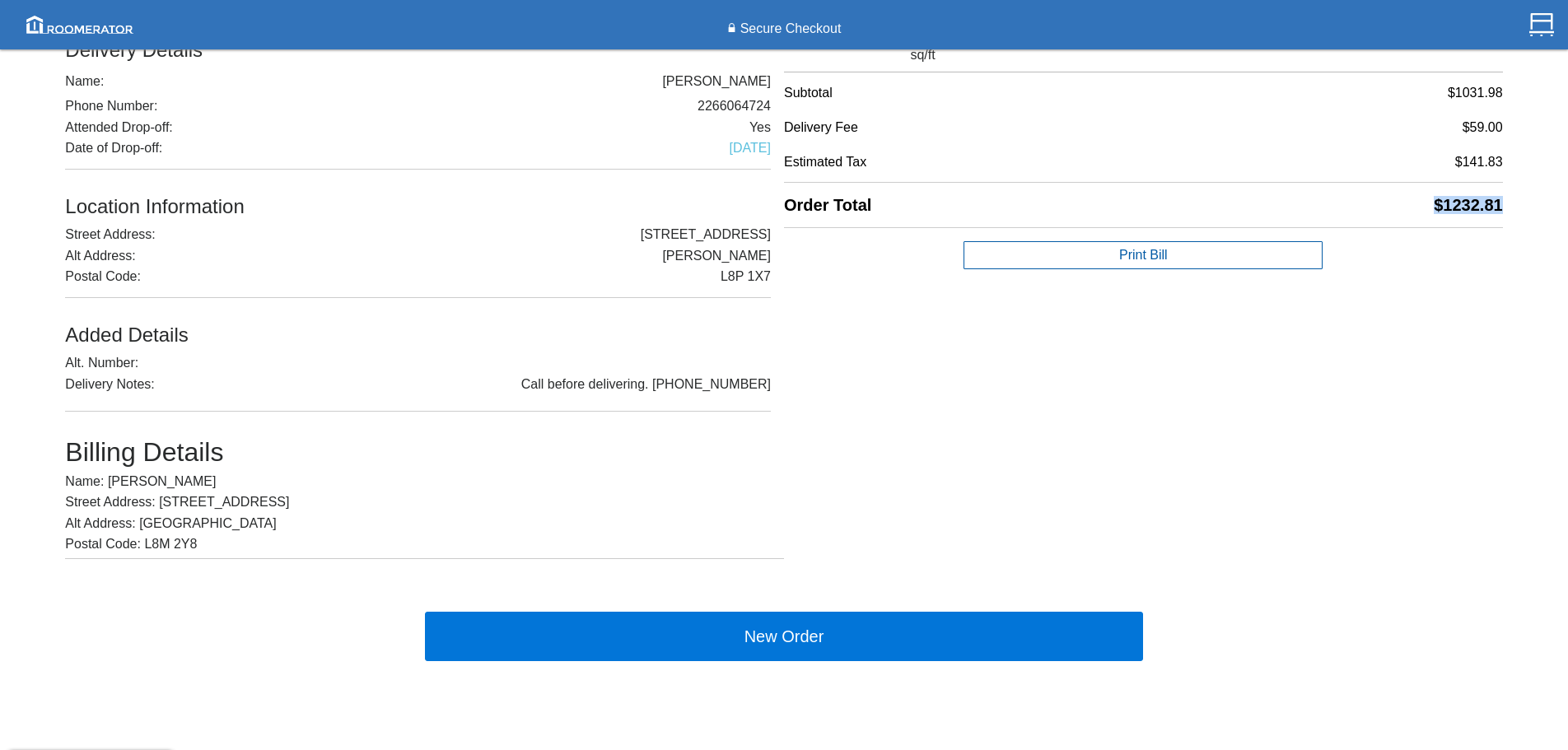 click on "Thanks for Ordering from Us!  Your order confirmation number is:  031246c938436025  Your delivery is scheduled for: Anytime on [DATE]  Processed on:  [DATE] 20:27:18  Delivery Details  Name: [PERSON_NAME]  Phone Number: [PHONE_NUMBER] Attended Drop-off: Yes  Date of Drop-off:  [DATE] Location Information  Street Address: [STREET_ADDRESS] Alt Address: [PERSON_NAME] Postal Code: L8P 1X7 Added Details Alt. Number:  Delivery Notes: Call before delivering. [PHONE_NUMBER]  Billing Details   Name: [PERSON_NAME]  Street Address: [STREET_ADDRESS][GEOGRAPHIC_DATA] Address: [GEOGRAPHIC_DATA]  Postal Code: L8M 2Y8  Order List  Qty Item Price  Total 36 Drywall x 4' x 8' x 1/2" $ 17.42  $ 627.12 1 Compound x 20 kg x 1 $ 33.68  $ 33.68 2 Compound (Red) x 17 L x 1 $ 29.67  $ 59.34 2 Accoustic Sealant (Tremco) x Accoustic x 850 mL $ 14.87  $ 29.74 5 Rigid Insulation Ship Lap Edge XPS x 48" x 96" x 1" x 32 sq/ft $ 56.42  $ 282.10 Subtotal $1031.98 Delivery Fee $59.00 Estimated Tax $141.83 Order Total $1232.81 Print Bill New Order" 